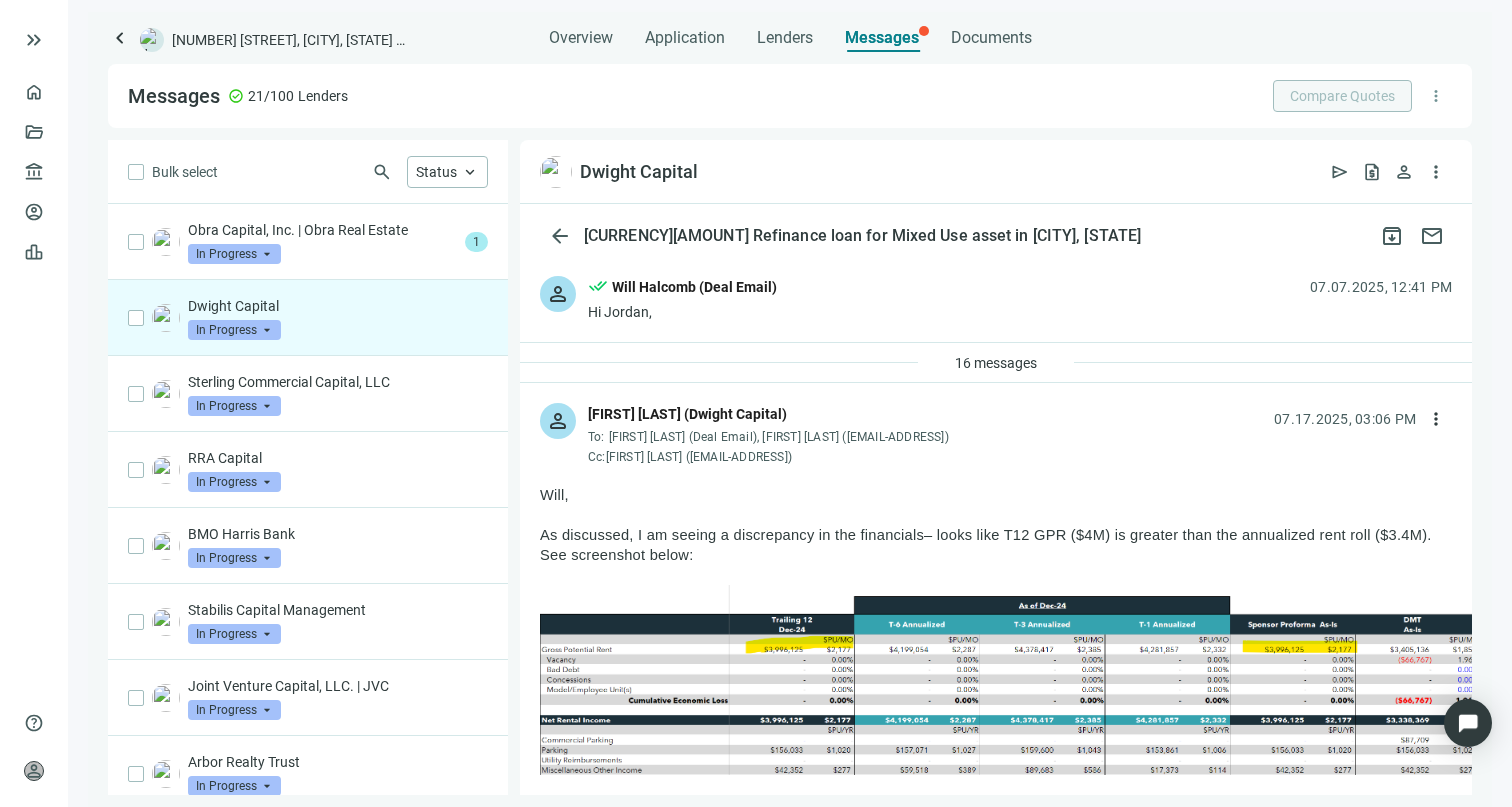 scroll, scrollTop: 0, scrollLeft: 0, axis: both 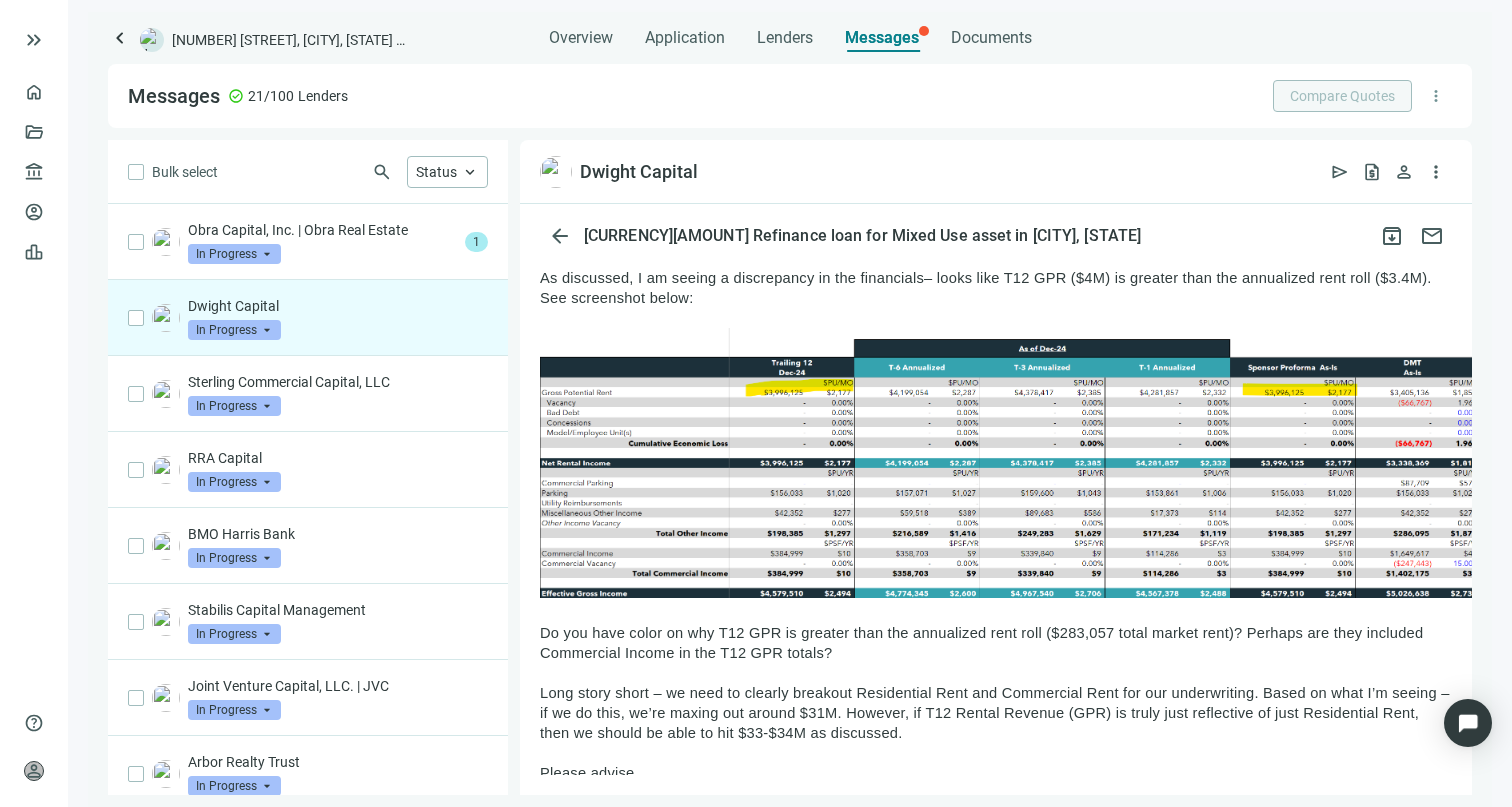 drag, startPoint x: 1017, startPoint y: 271, endPoint x: 1114, endPoint y: 307, distance: 103.46497 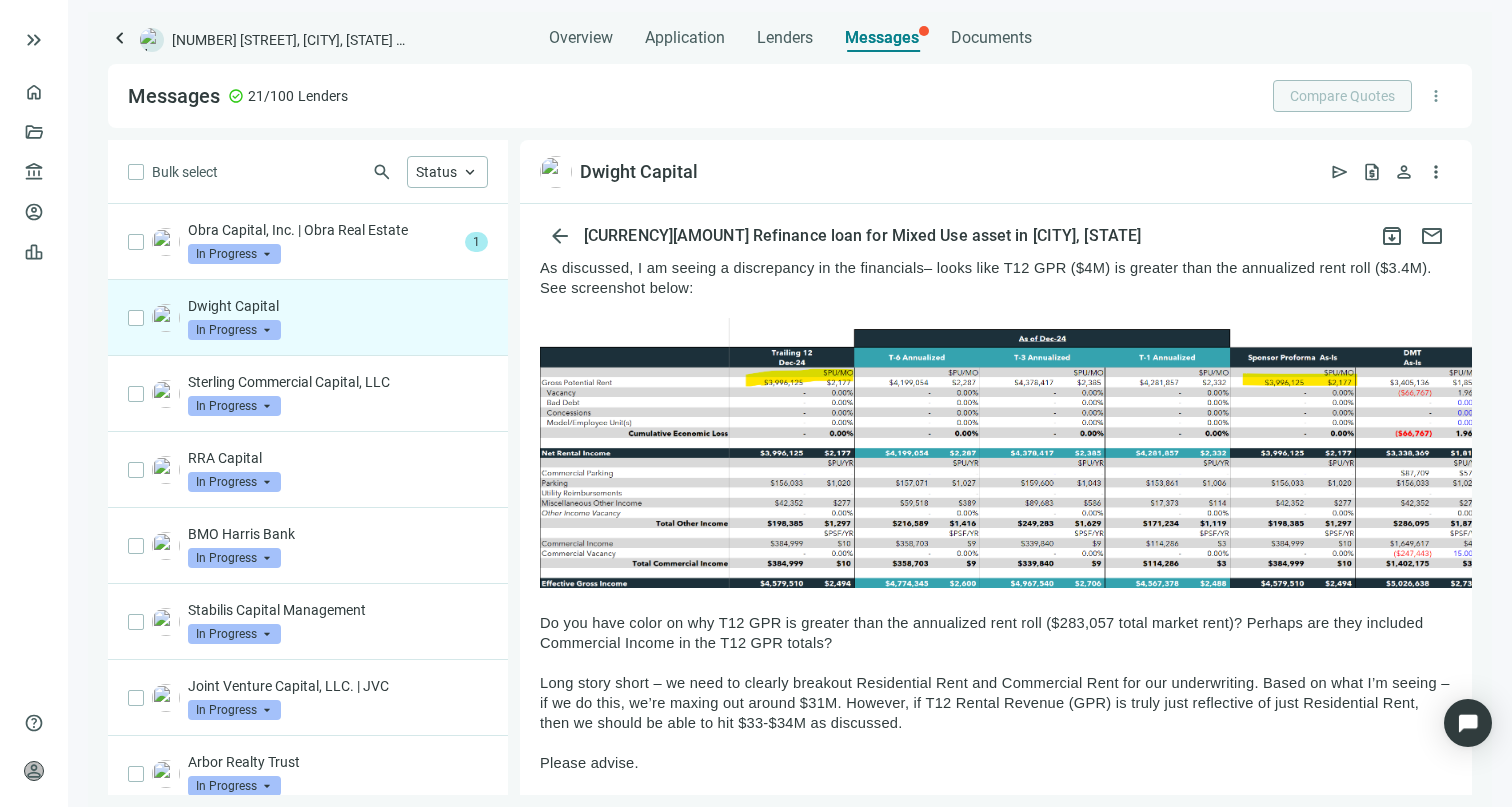 scroll, scrollTop: 257, scrollLeft: 0, axis: vertical 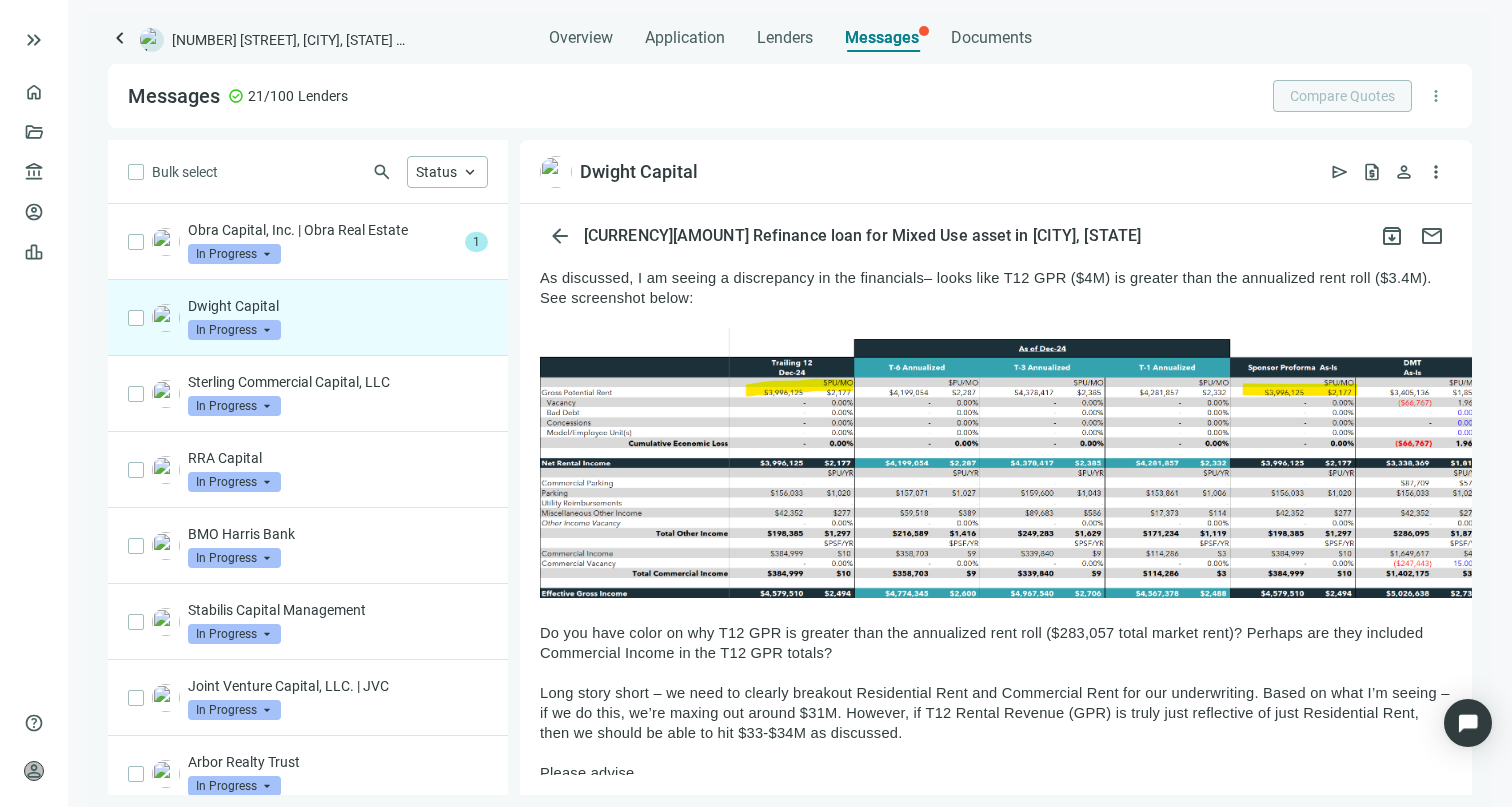 drag, startPoint x: 608, startPoint y: 281, endPoint x: 741, endPoint y: 305, distance: 135.14807 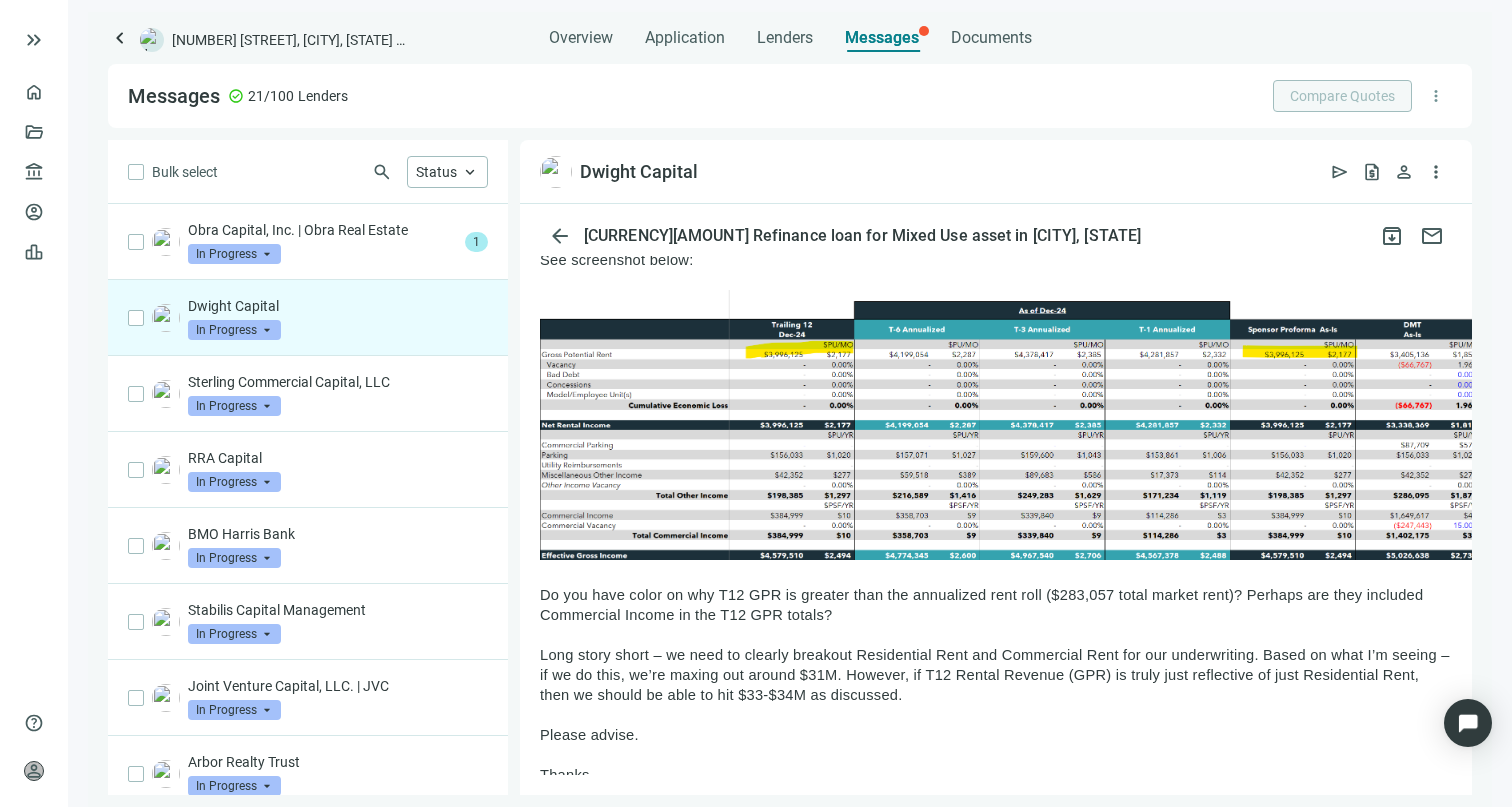 scroll, scrollTop: 294, scrollLeft: 0, axis: vertical 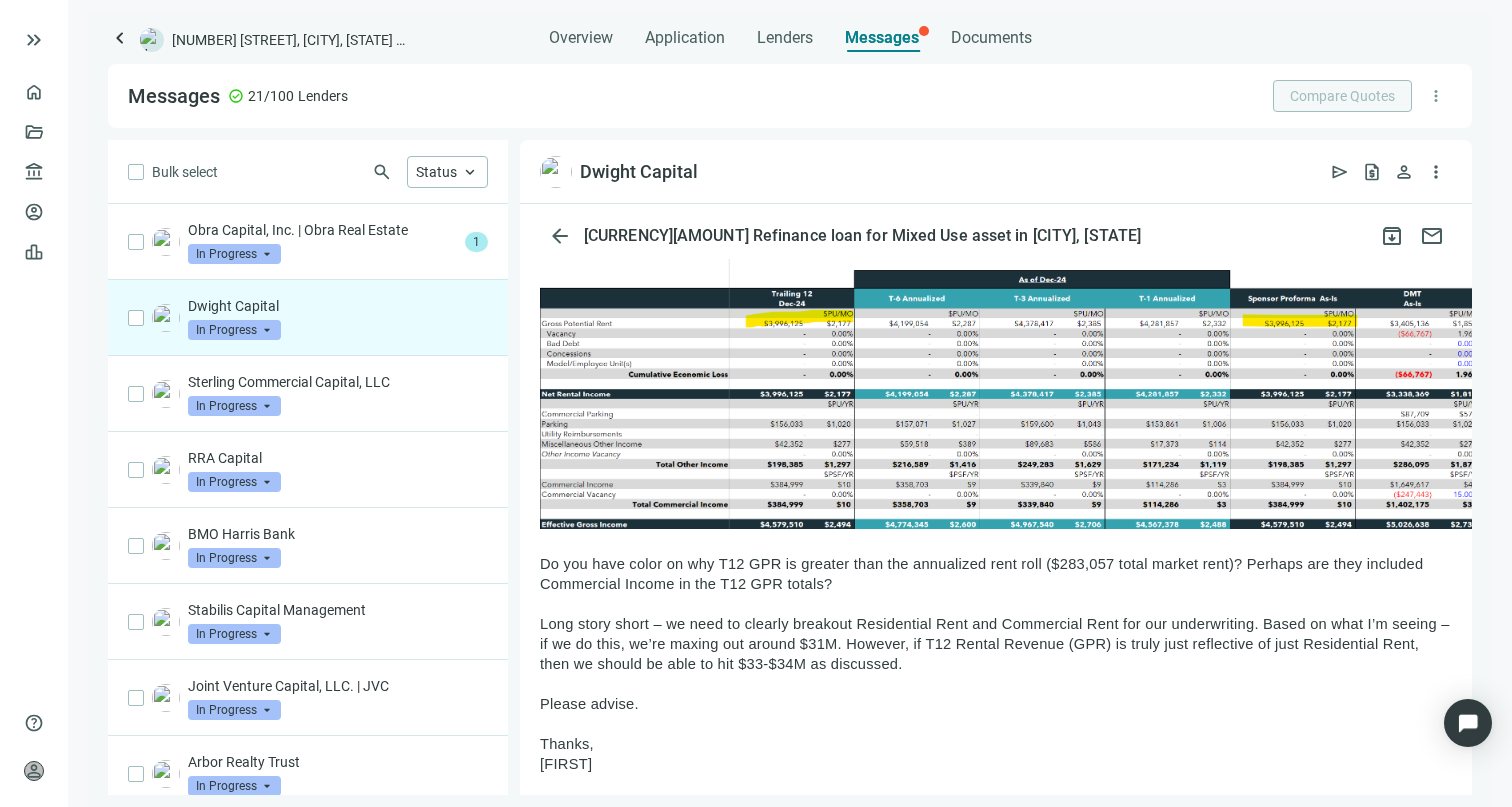 click on "Long story short – we need to clearly breakout Residential Rent and Commercial Rent for our underwriting. Based on what I’m seeing – if we do this, we’re maxing out around $31M. However, if T12 Rental Revenue
(GPR) is truly just reflective of just Residential Rent, then we should be able to hit $33-$34M as discussed." at bounding box center (995, 644) 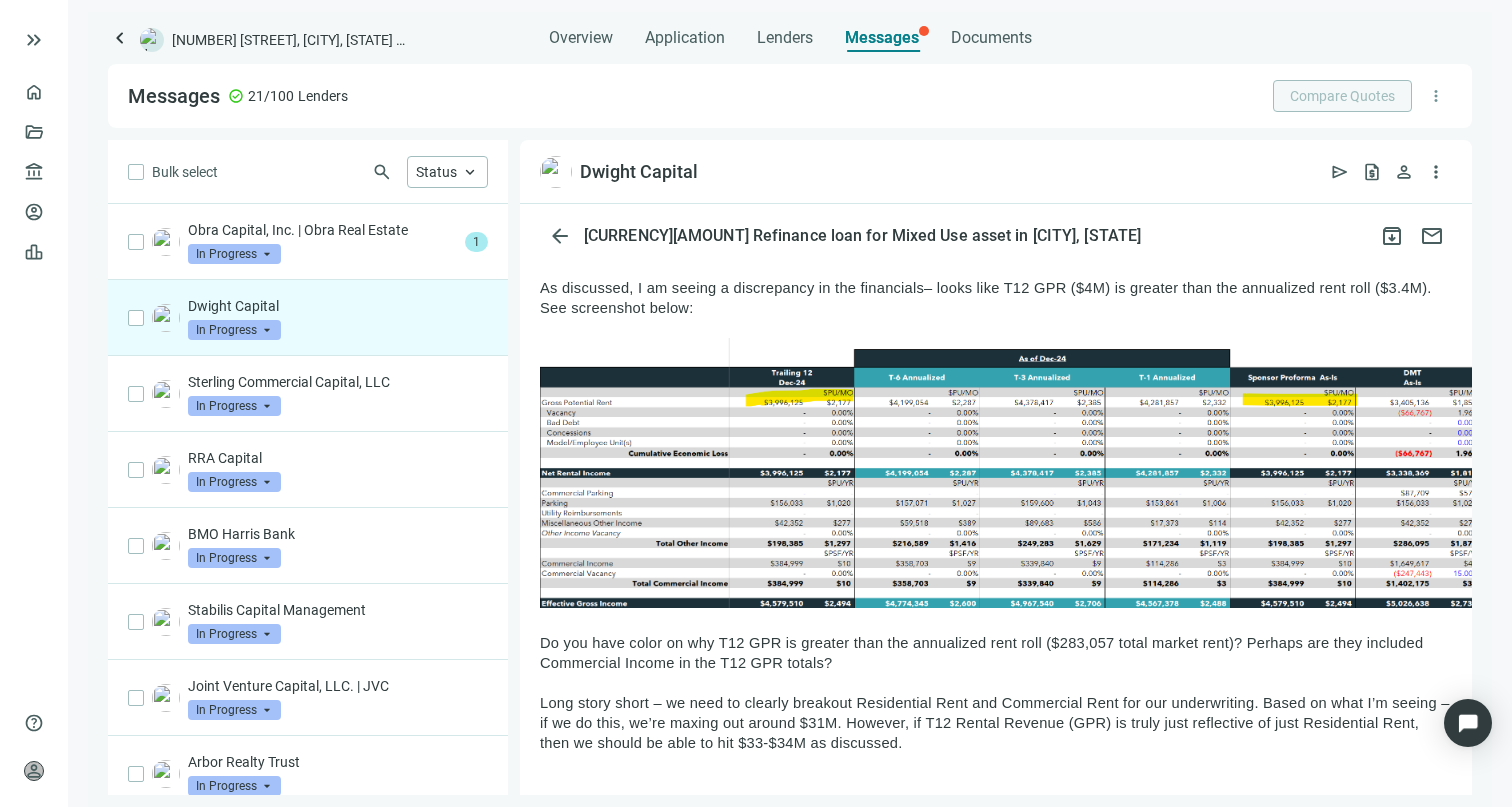 scroll, scrollTop: 255, scrollLeft: 0, axis: vertical 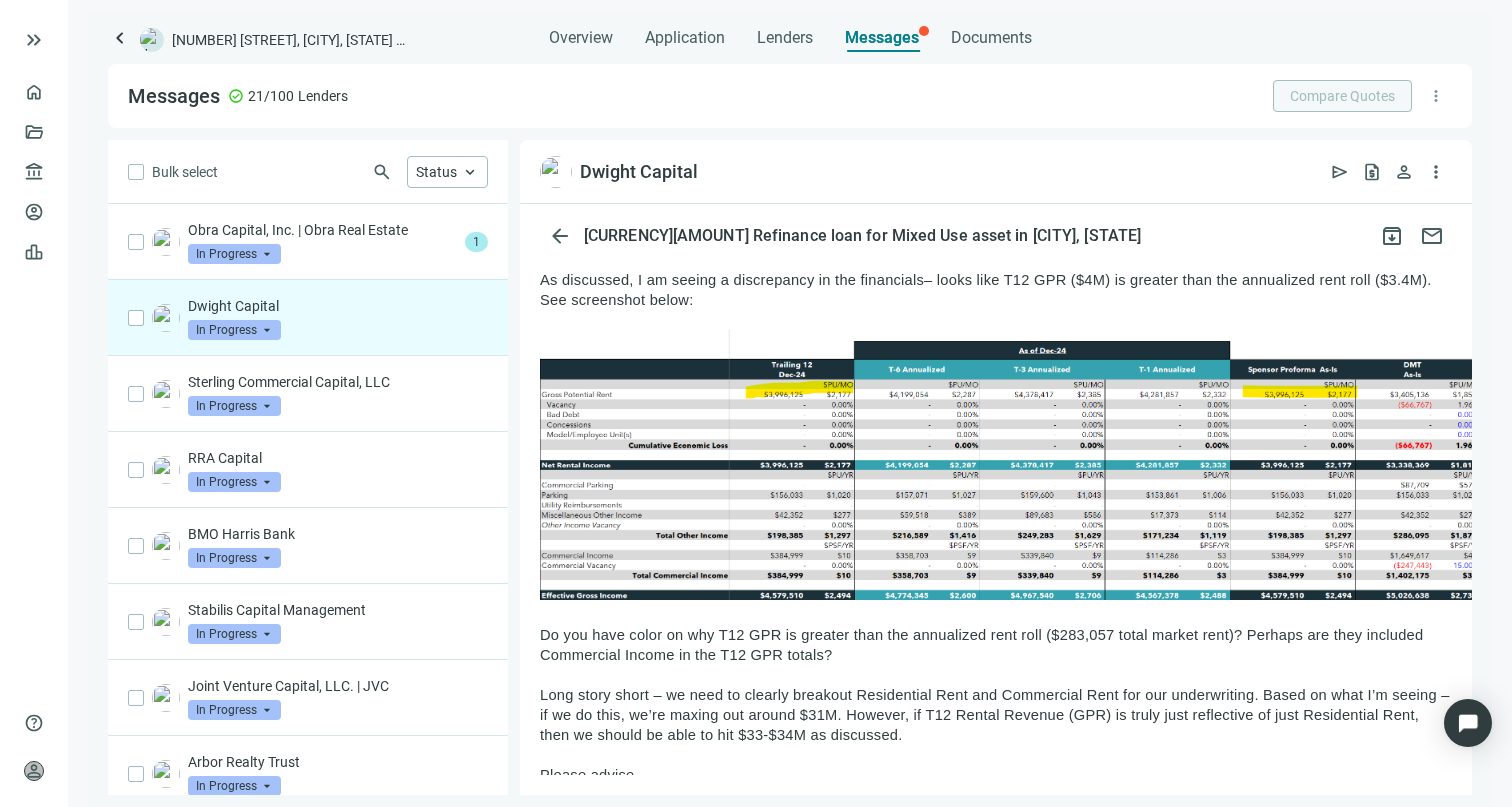 click at bounding box center [1073, 465] 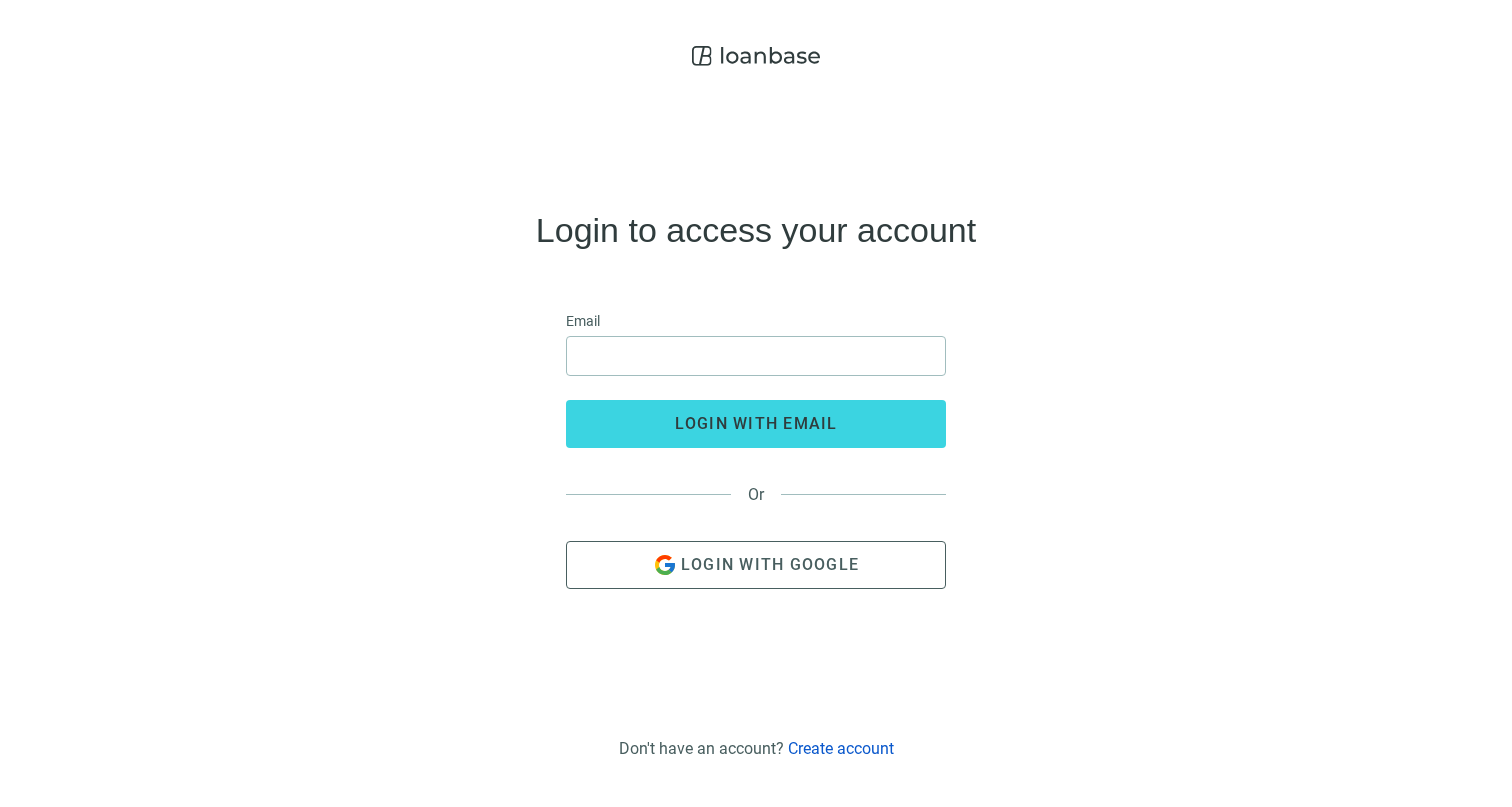 scroll, scrollTop: 0, scrollLeft: 0, axis: both 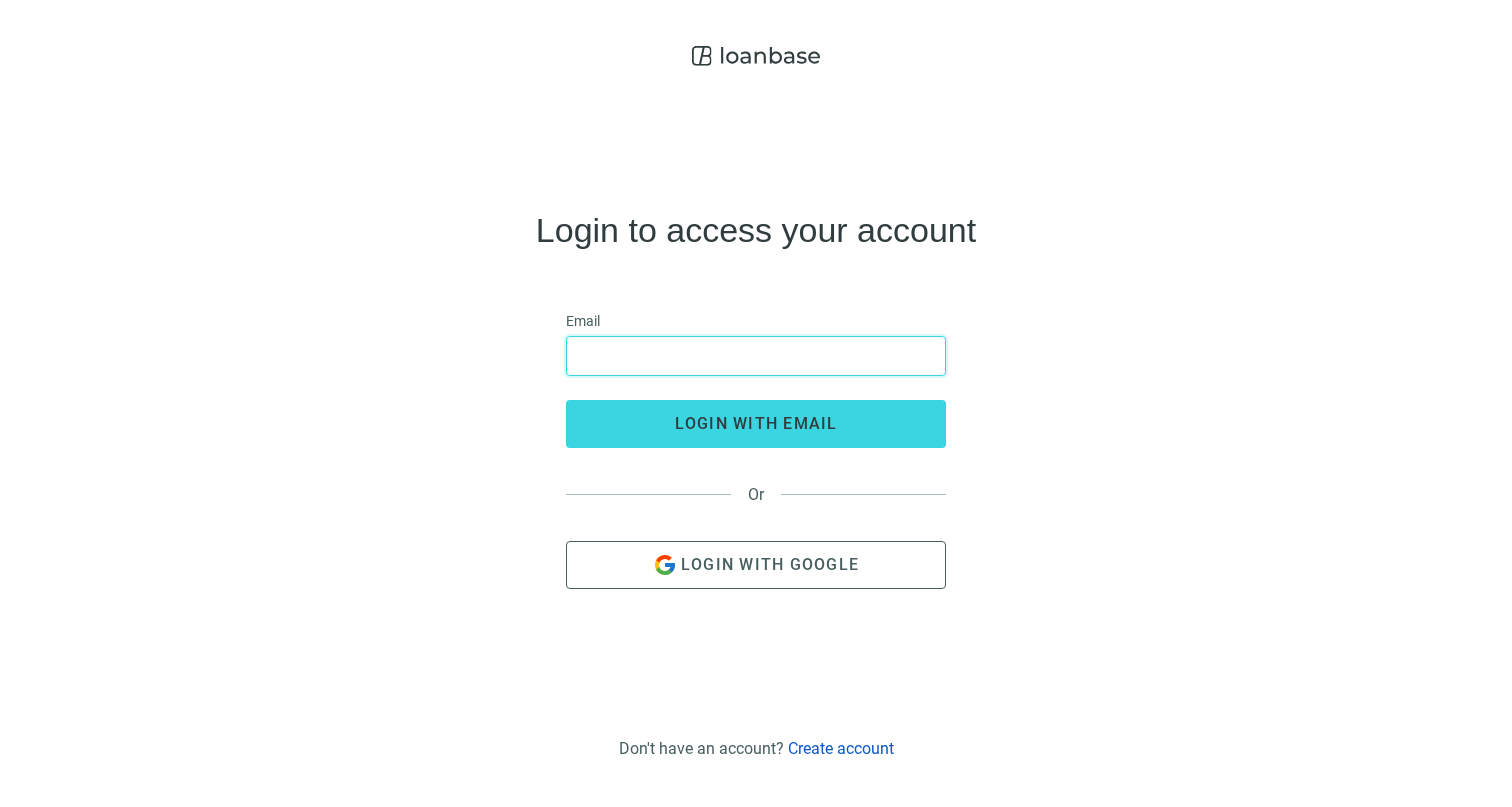 click at bounding box center [756, 356] 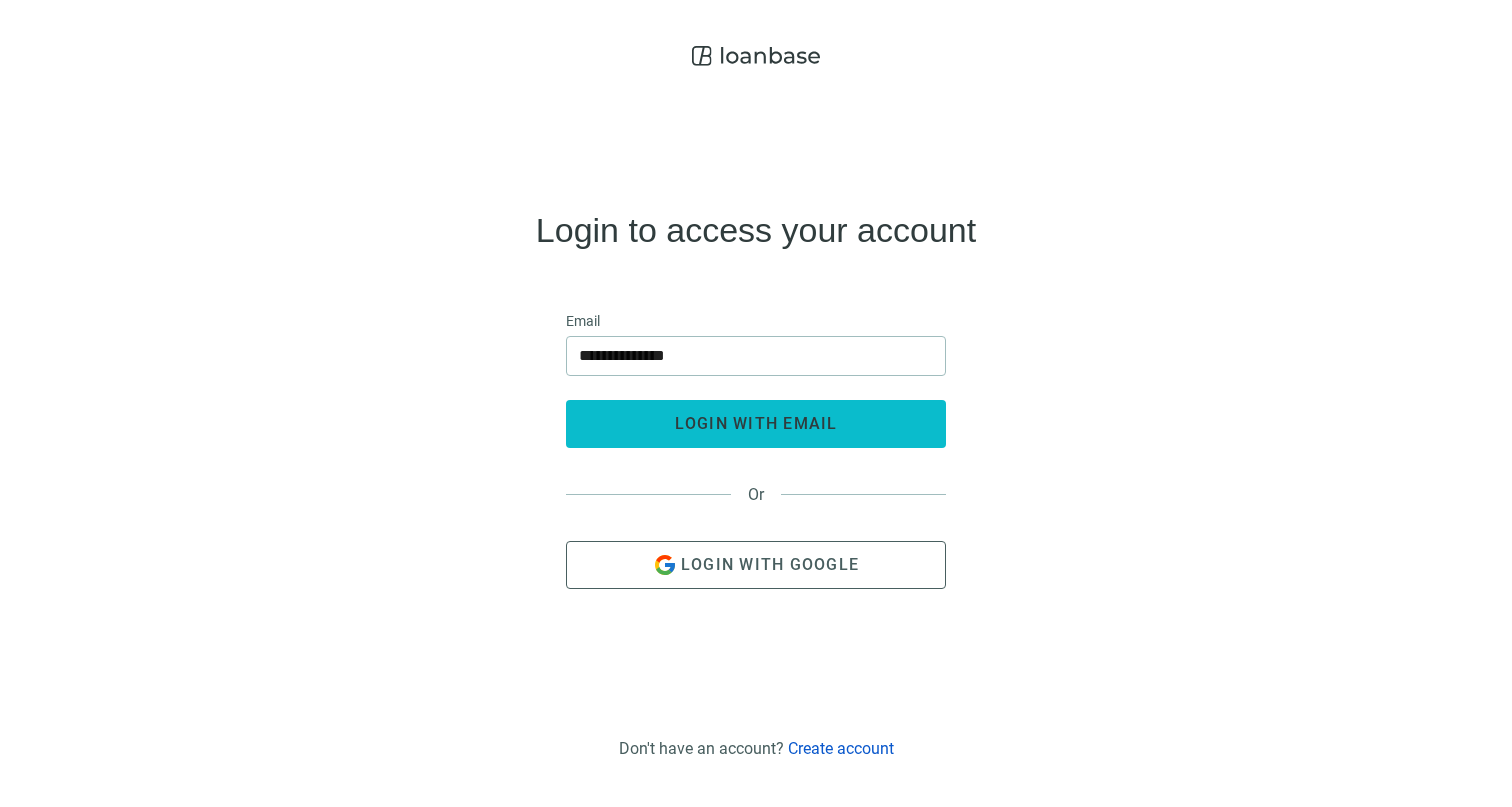 click on "login with email" at bounding box center [756, 423] 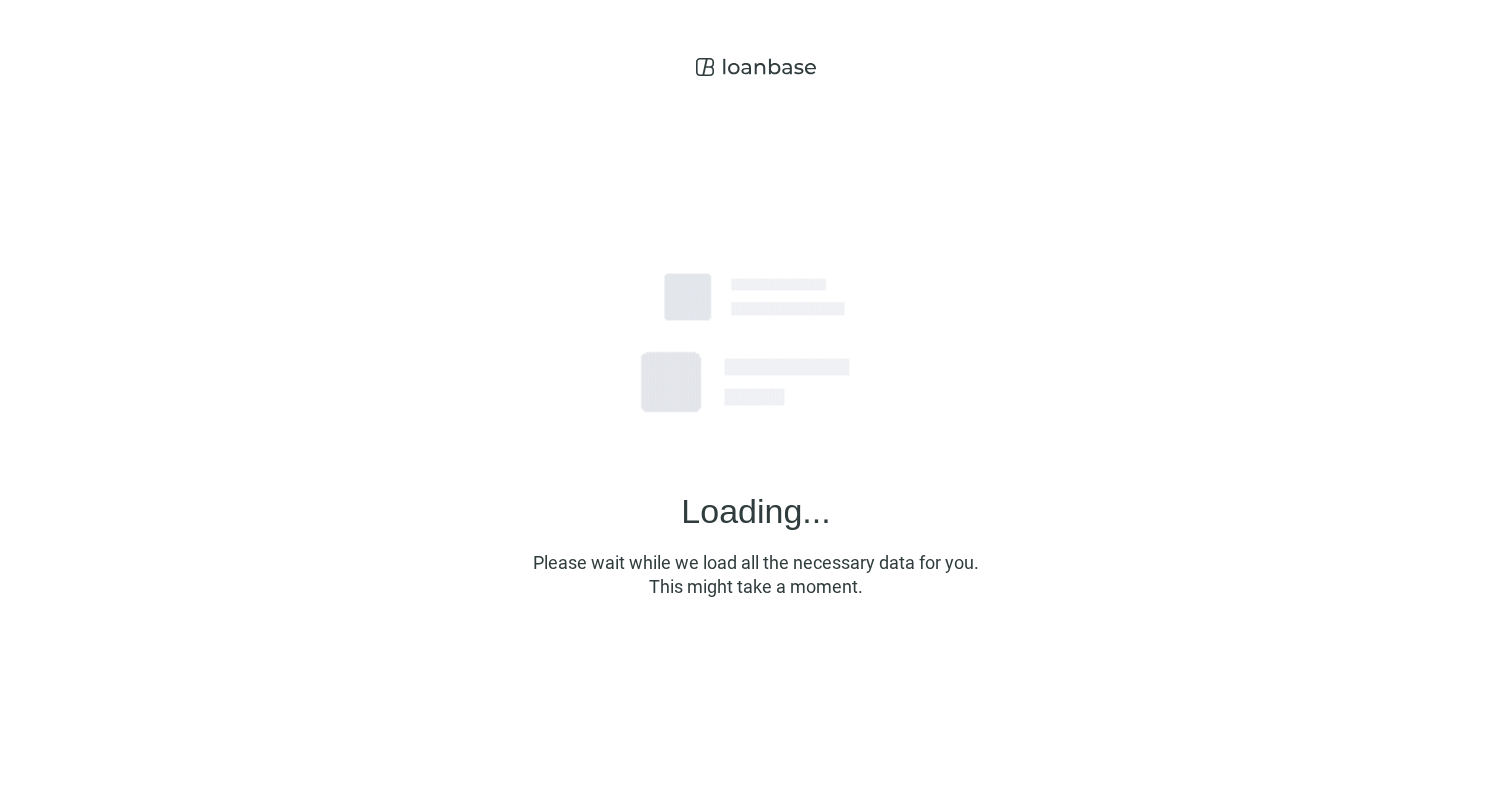 scroll, scrollTop: 0, scrollLeft: 0, axis: both 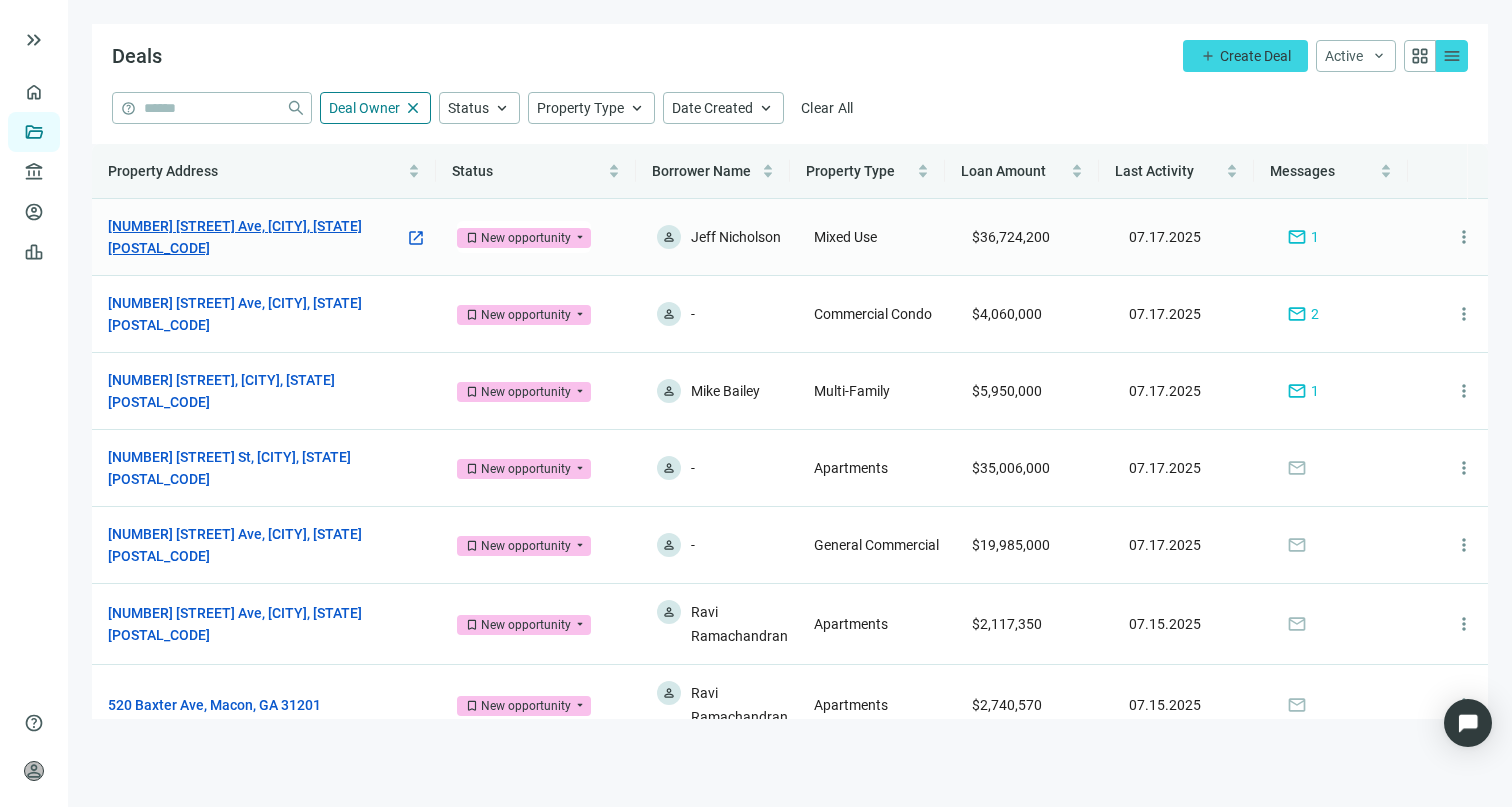 click on "[NUMBER] [STREET] Ave, [CITY], [STATE] [POSTAL_CODE]" at bounding box center (256, 237) 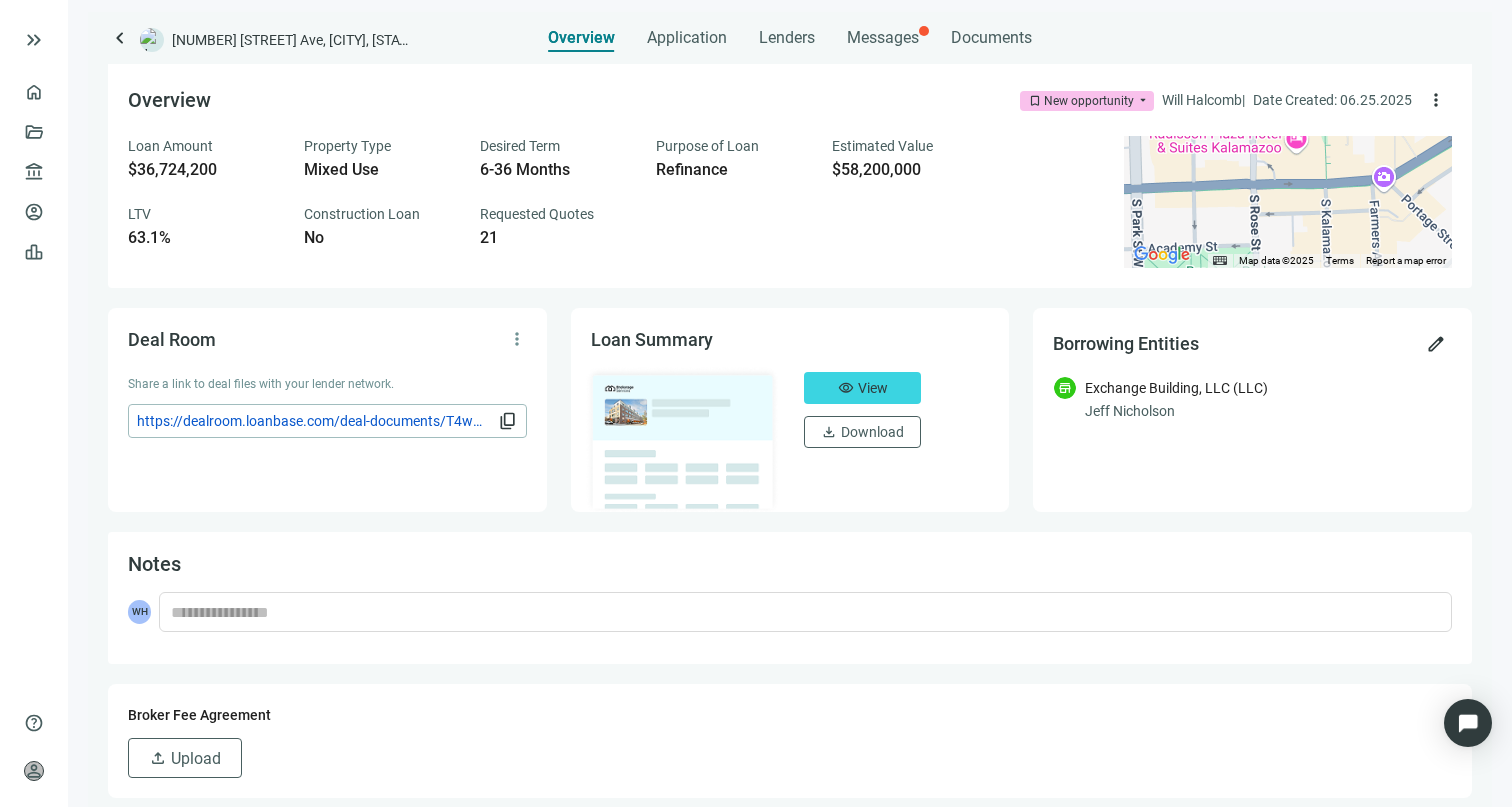 click on "Overview Application Lenders Messages Documents" at bounding box center (790, 32) 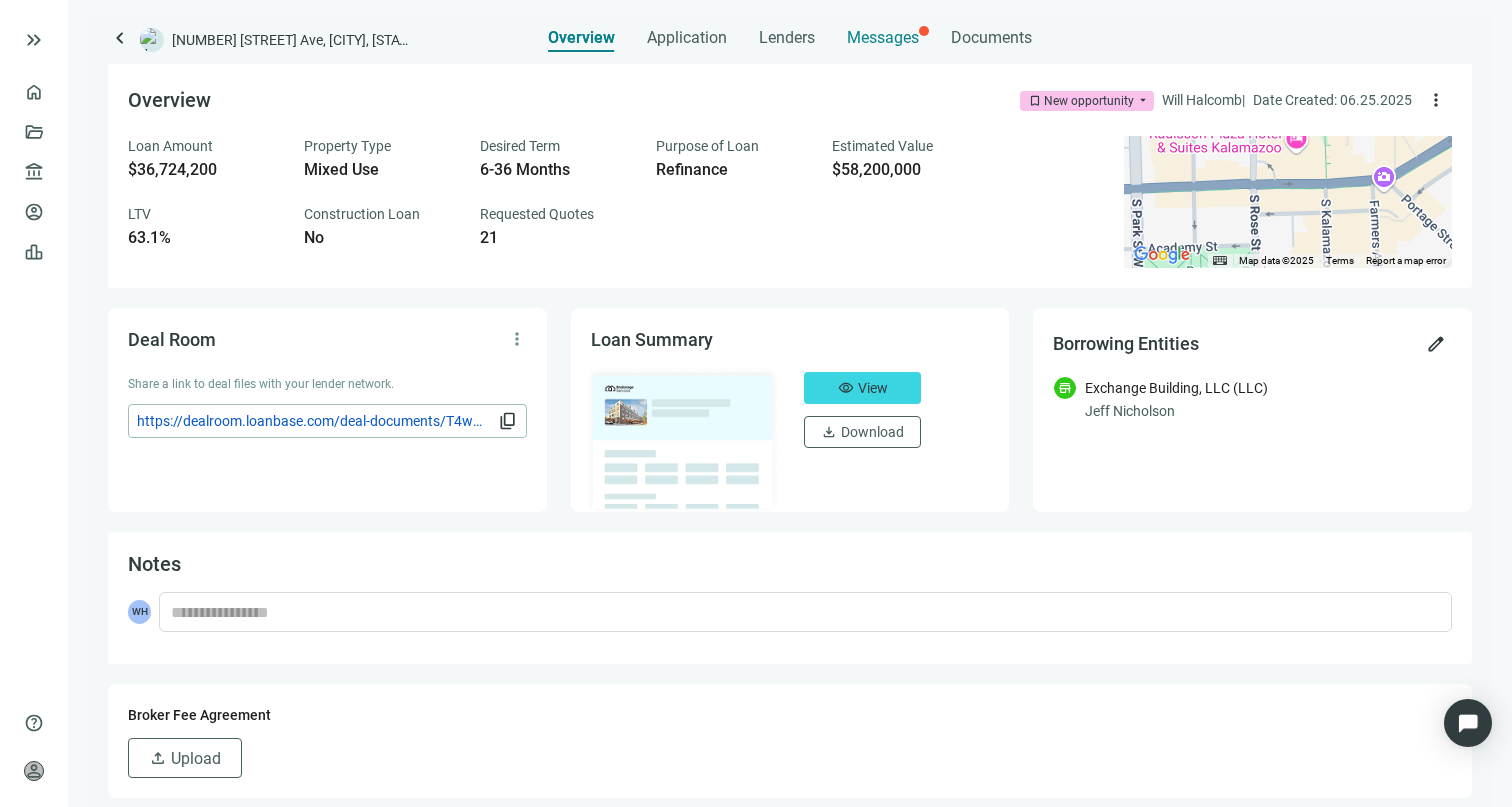 click on "Messages" at bounding box center (883, 37) 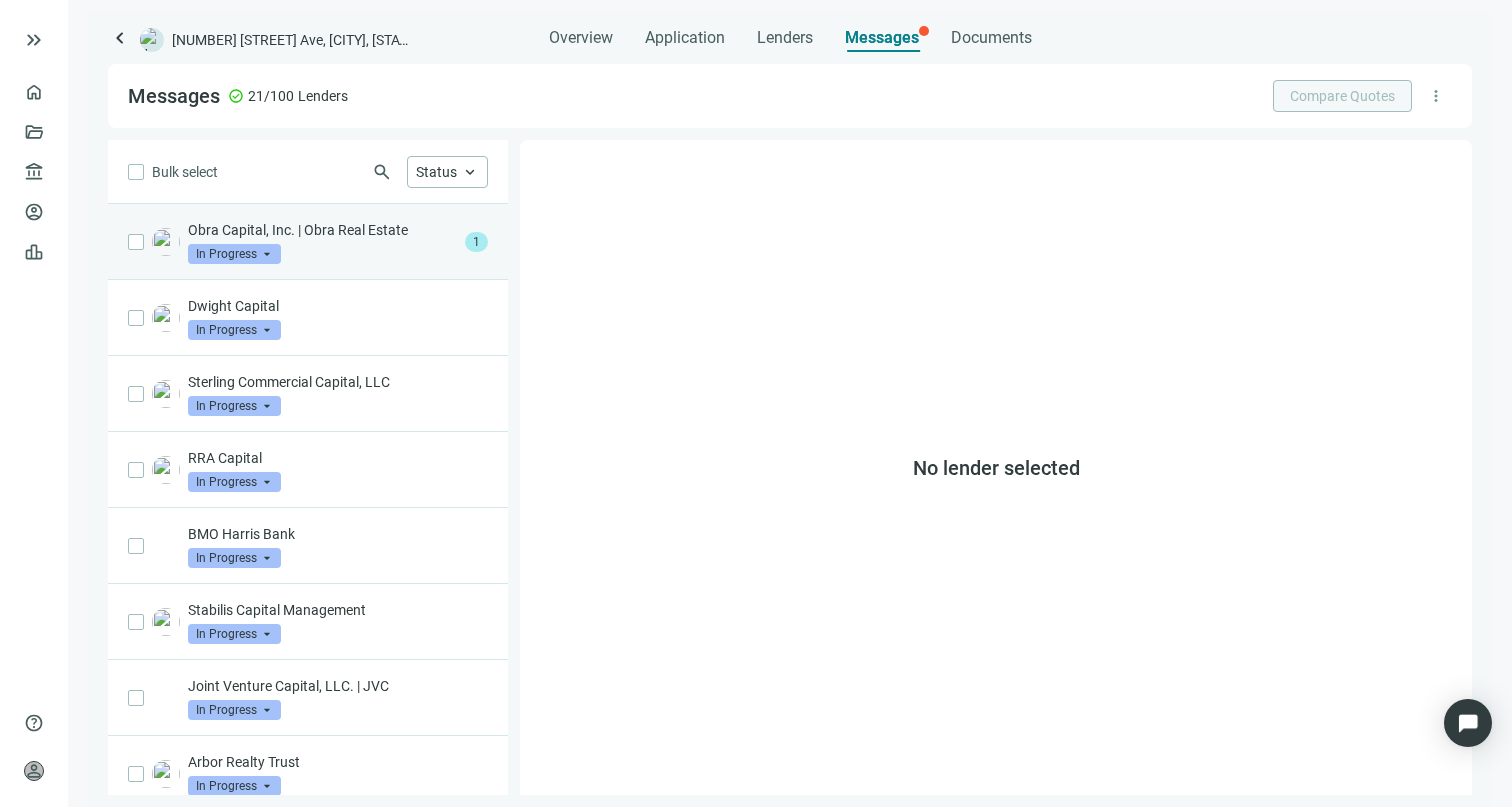 click on "Obra Capital, Inc. | Obra Real Estate In Progress arrow_drop_down" at bounding box center (322, 242) 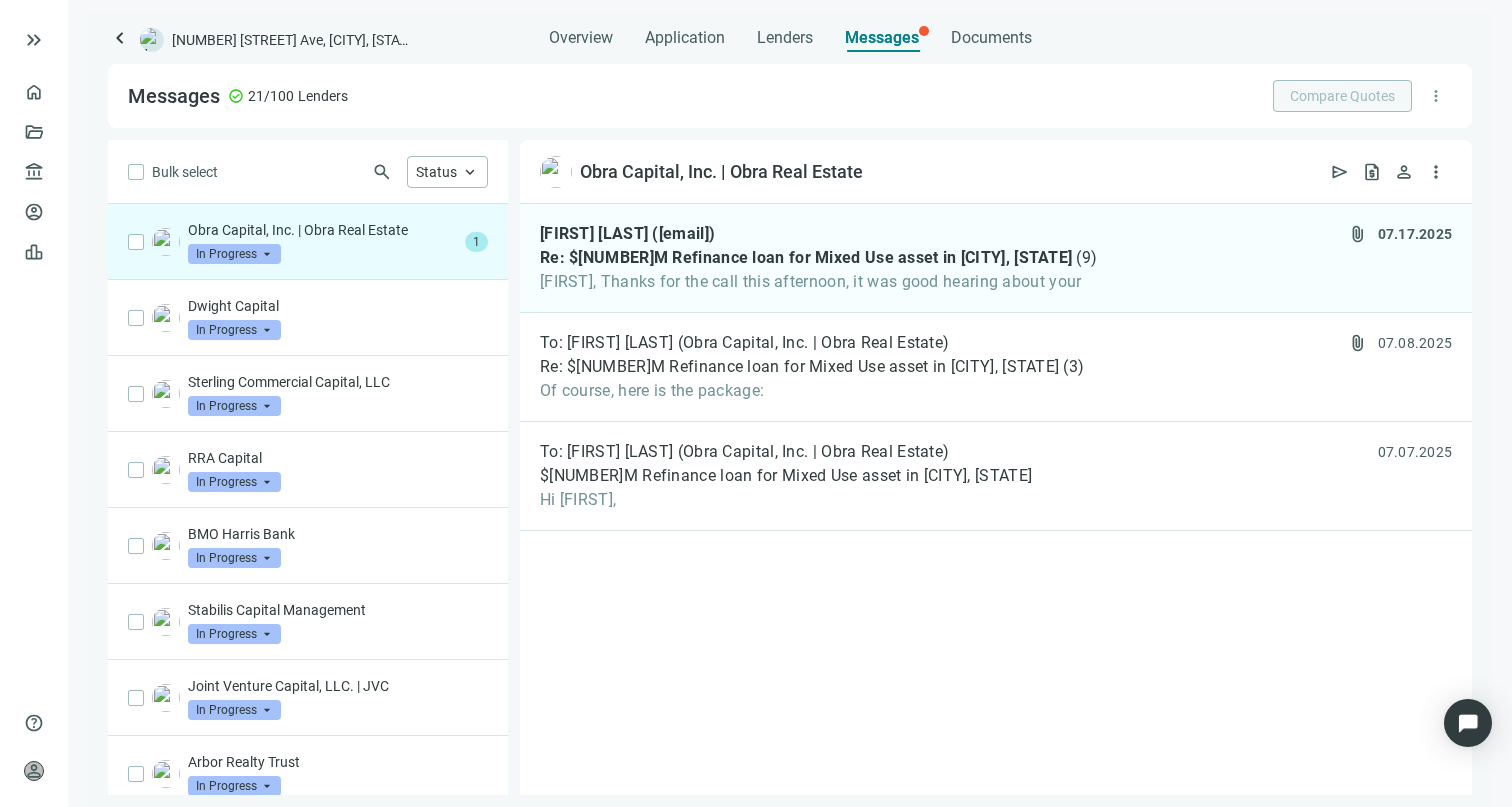 click on "Jack Laughlin (jack.laughlin@obra.com) Re: $36.7M Refinance loan for Mixed Use asset in Kalamazoo, MI ( 9 ) Will, Thanks for the call this afternoon, it was good hearing about your attach_file 07.17.2025 archive drafts" at bounding box center (996, 258) 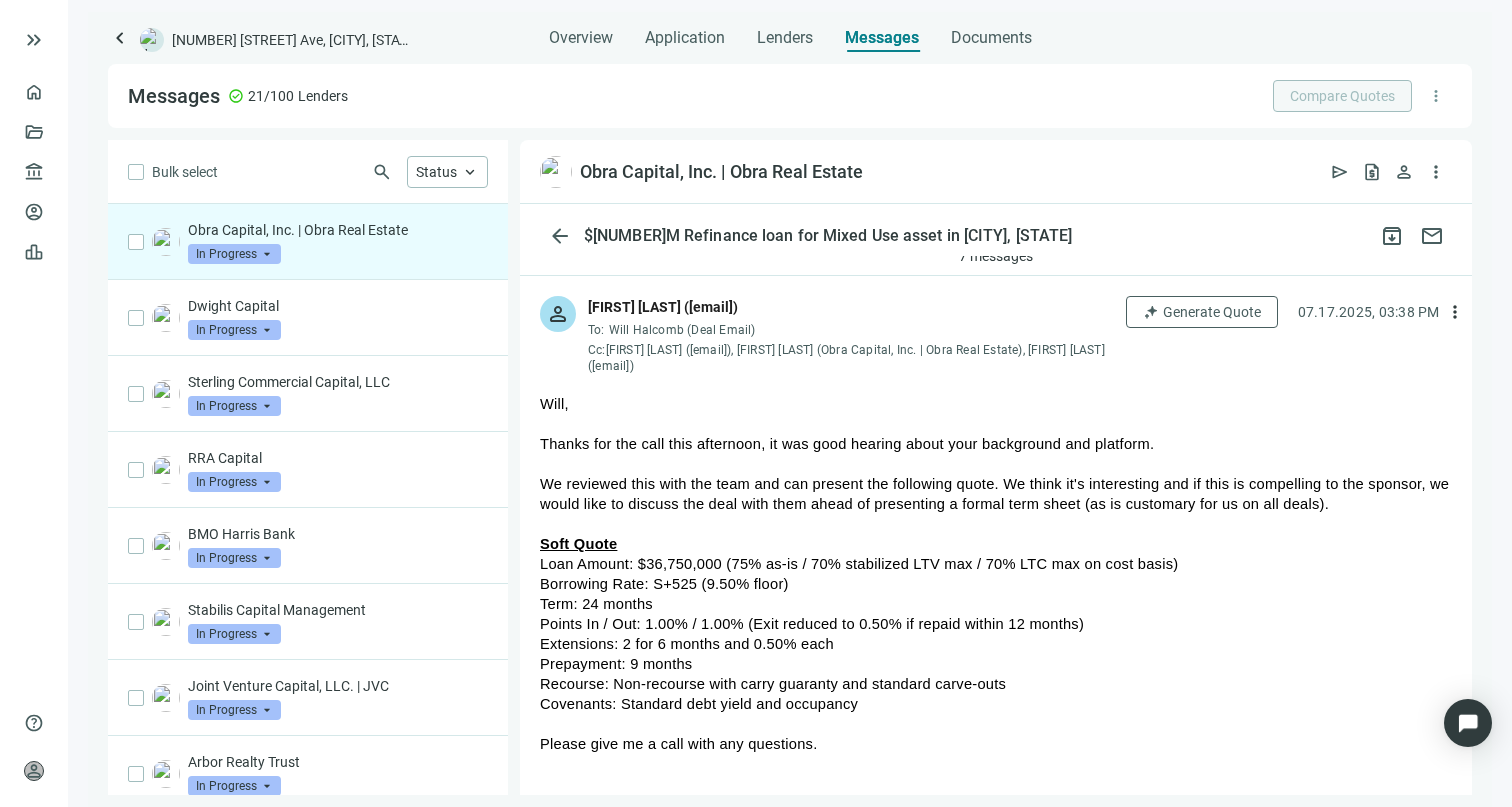 scroll, scrollTop: 123, scrollLeft: 0, axis: vertical 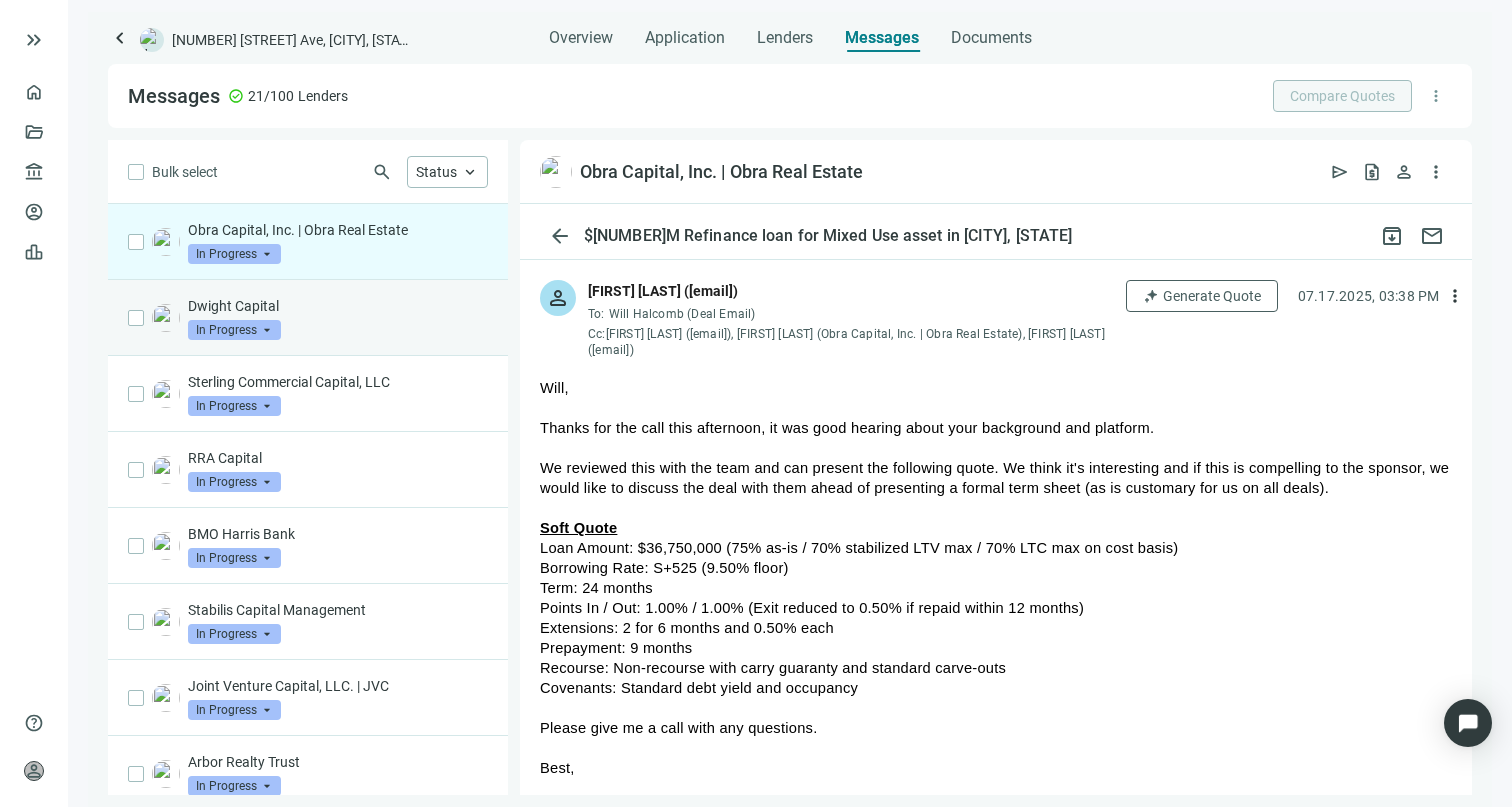 click on "Dwight Capital" at bounding box center (338, 306) 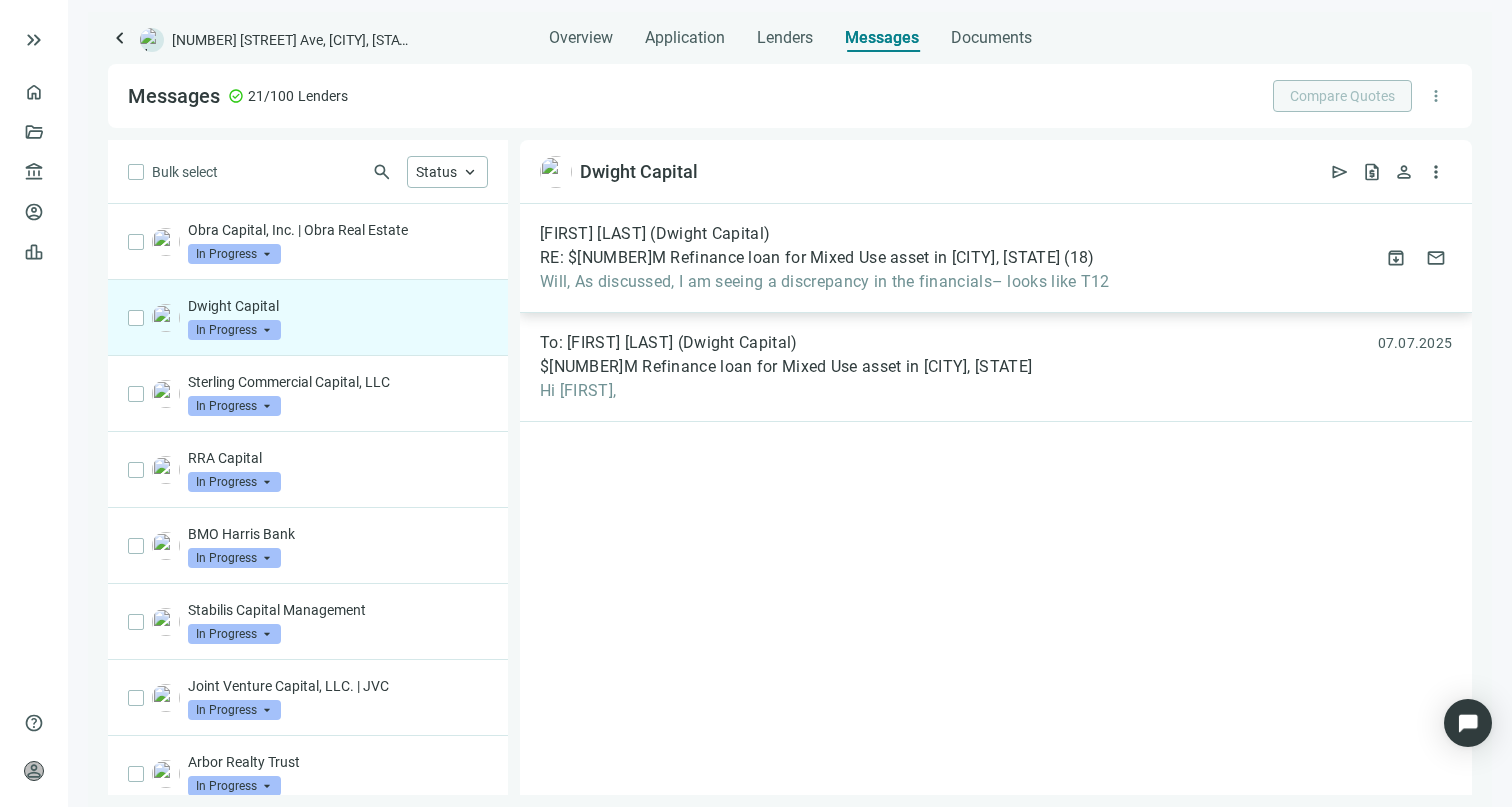 click on "Will, As discussed, I am seeing a discrepancy in the financials– looks like T12" at bounding box center [825, 282] 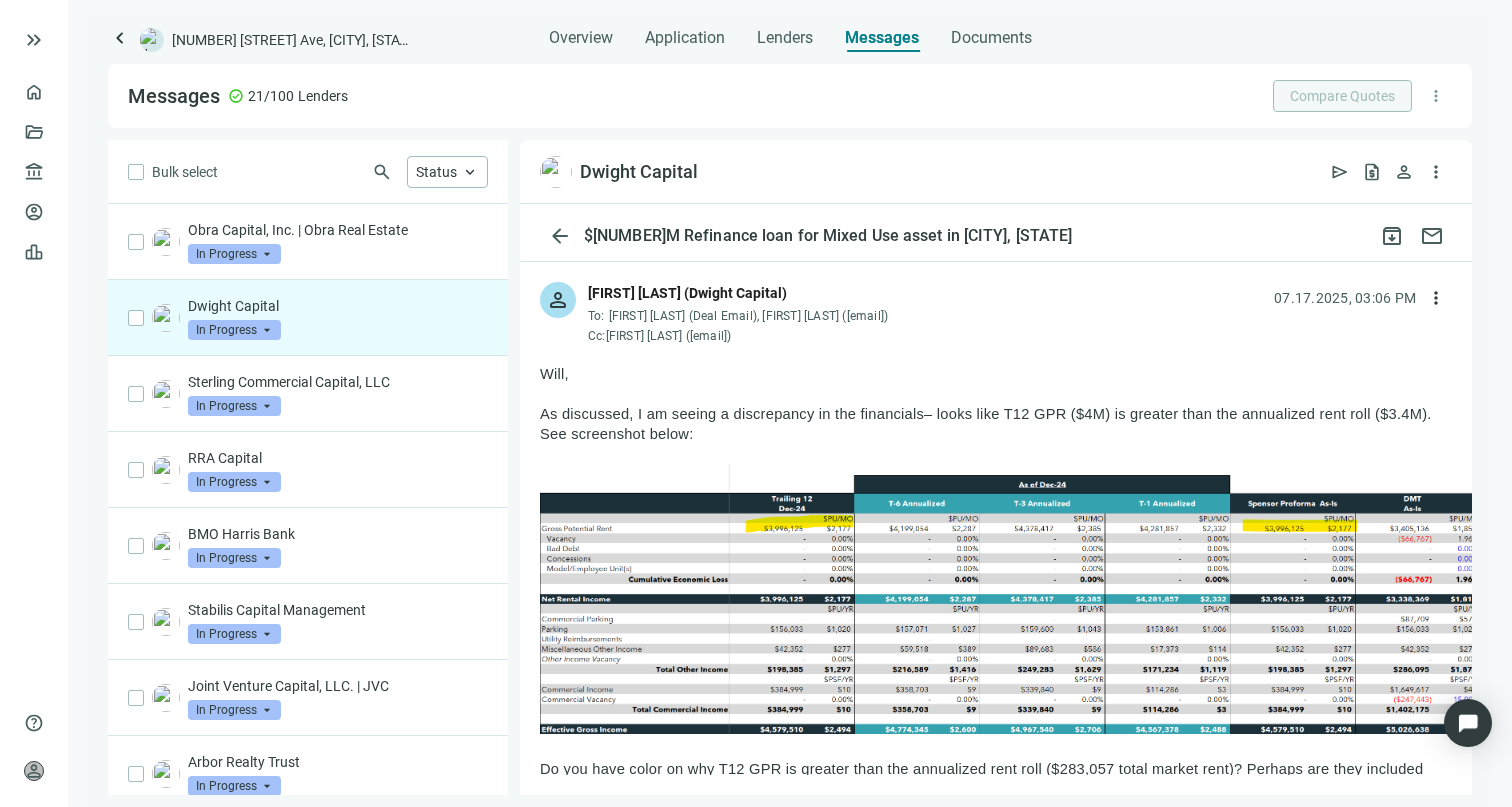 scroll, scrollTop: 0, scrollLeft: 0, axis: both 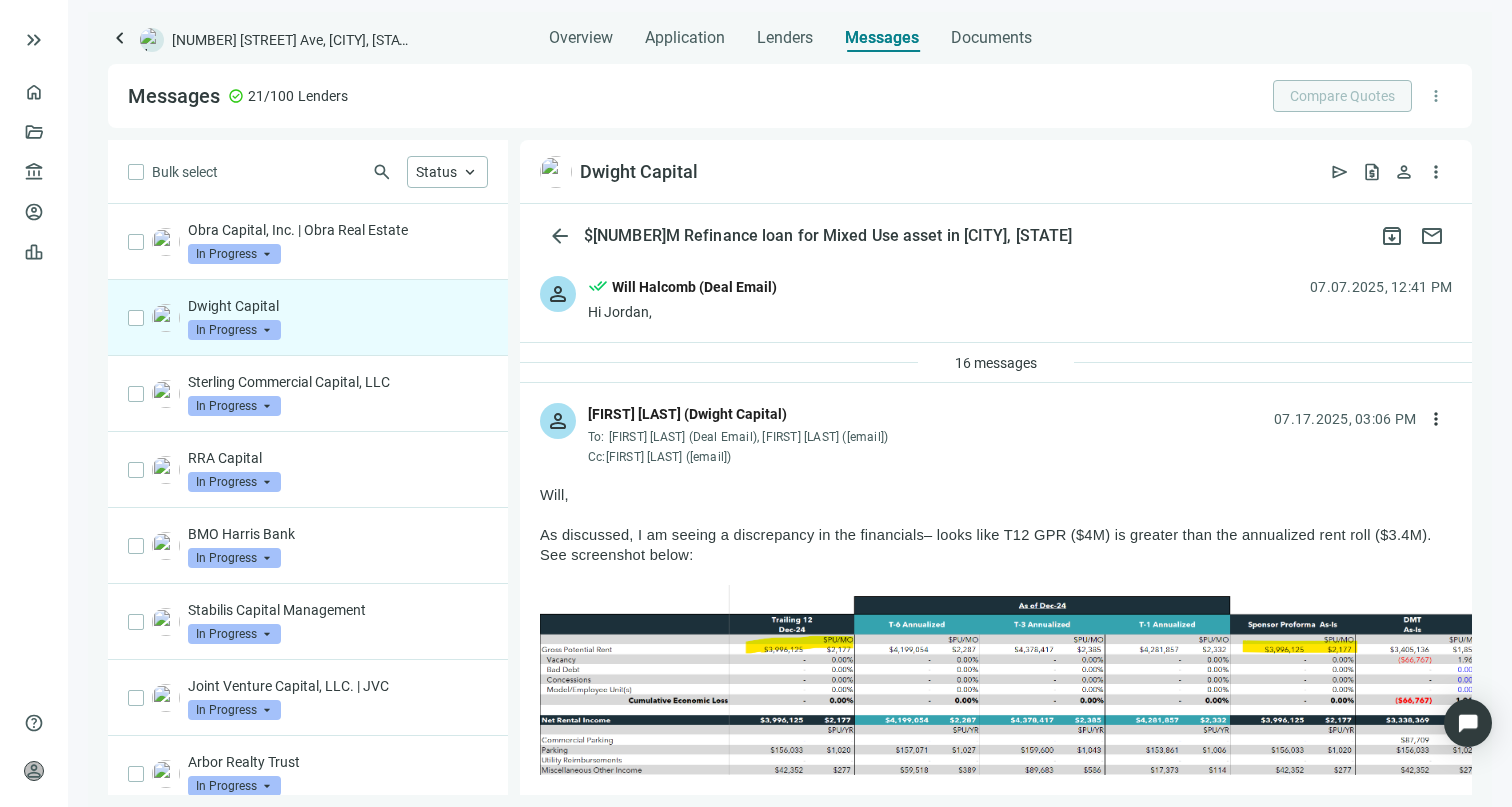 click on "As discussed, I am seeing a discrepancy in the financials– looks like T12 GPR ($4M) is greater than the annualized rent roll ($3.4M). See screenshot below:" at bounding box center [986, 545] 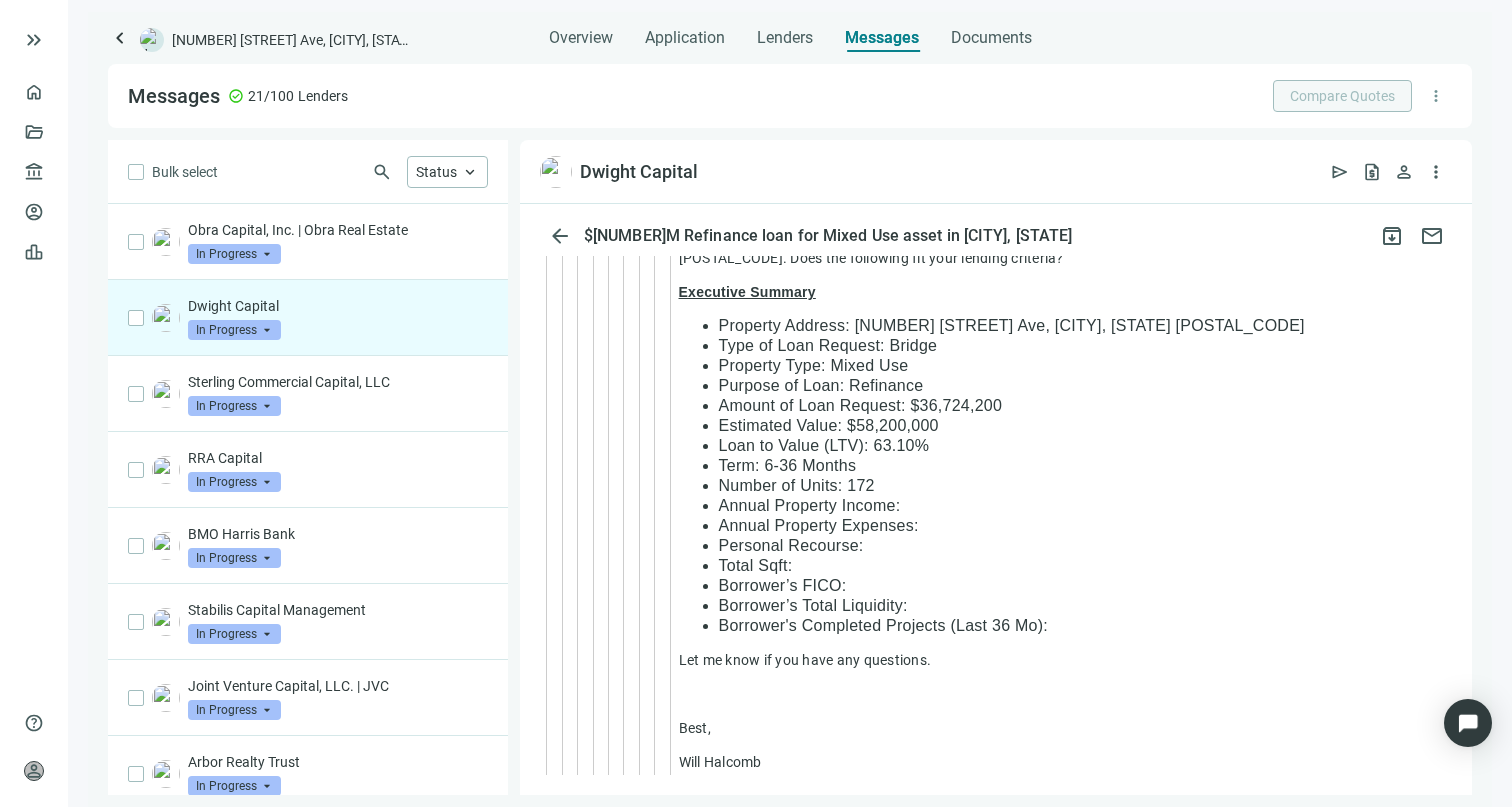 scroll, scrollTop: 8415, scrollLeft: 0, axis: vertical 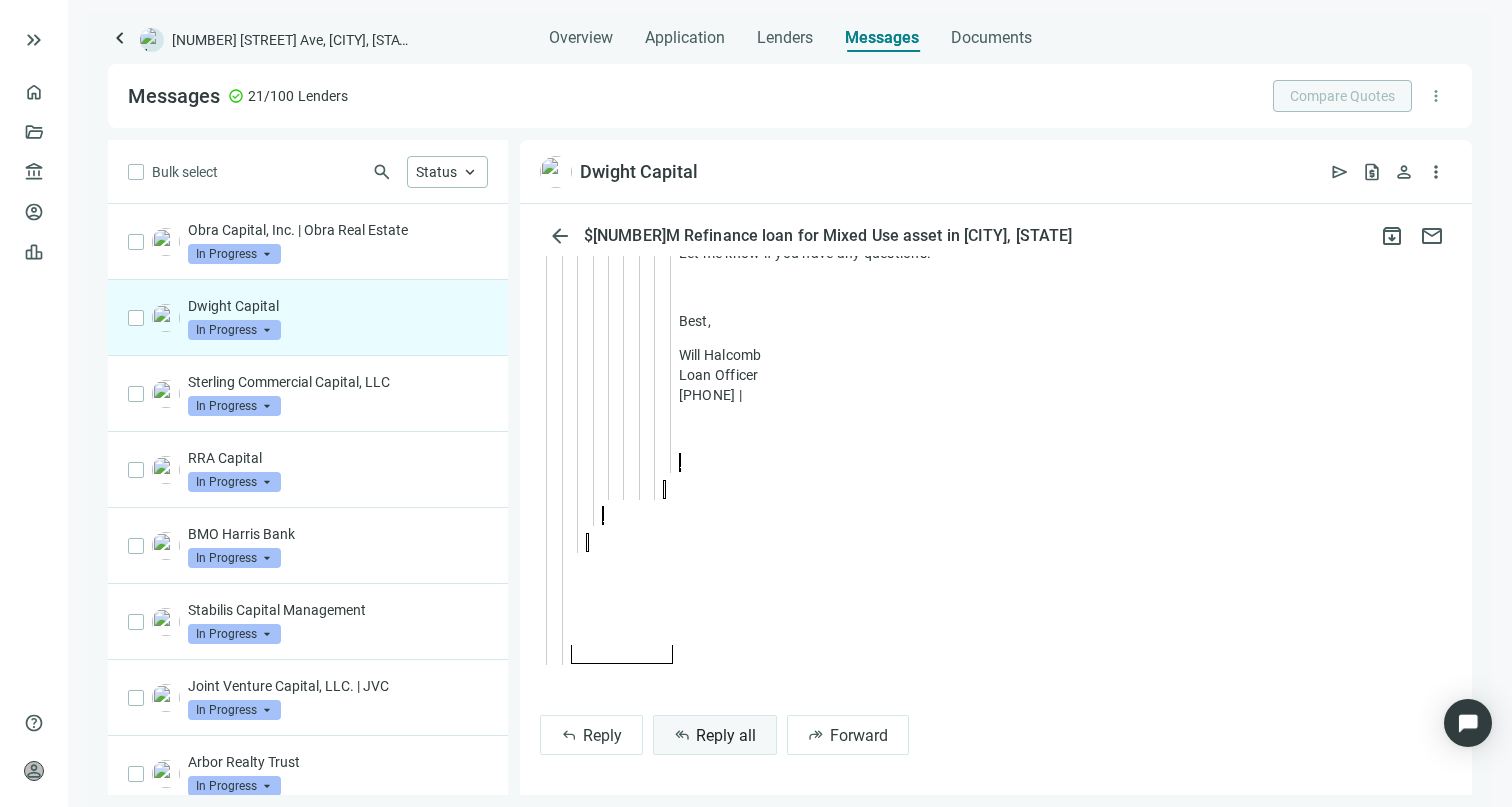 click on "Reply all" at bounding box center [726, 735] 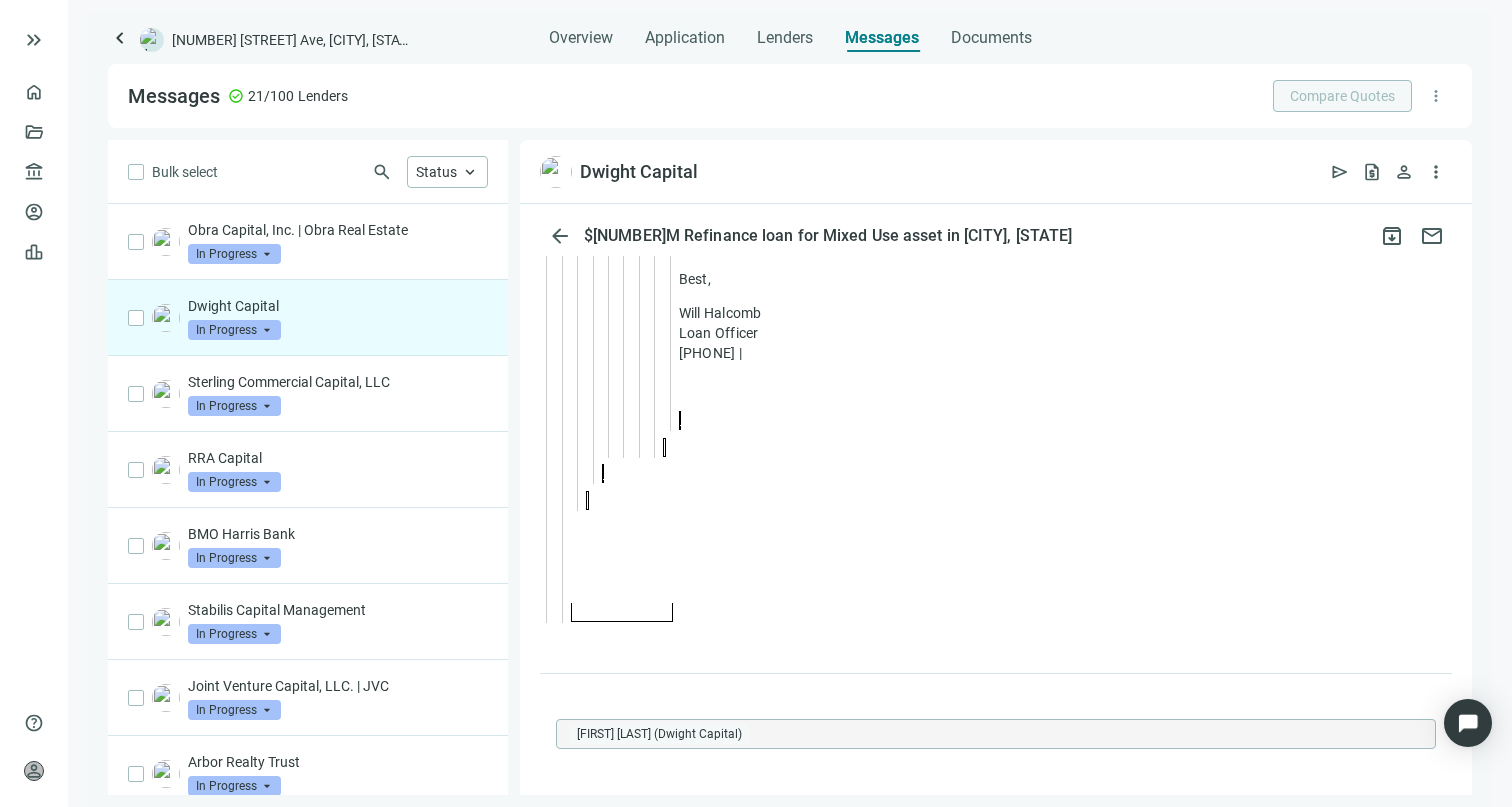 scroll, scrollTop: 8415, scrollLeft: 0, axis: vertical 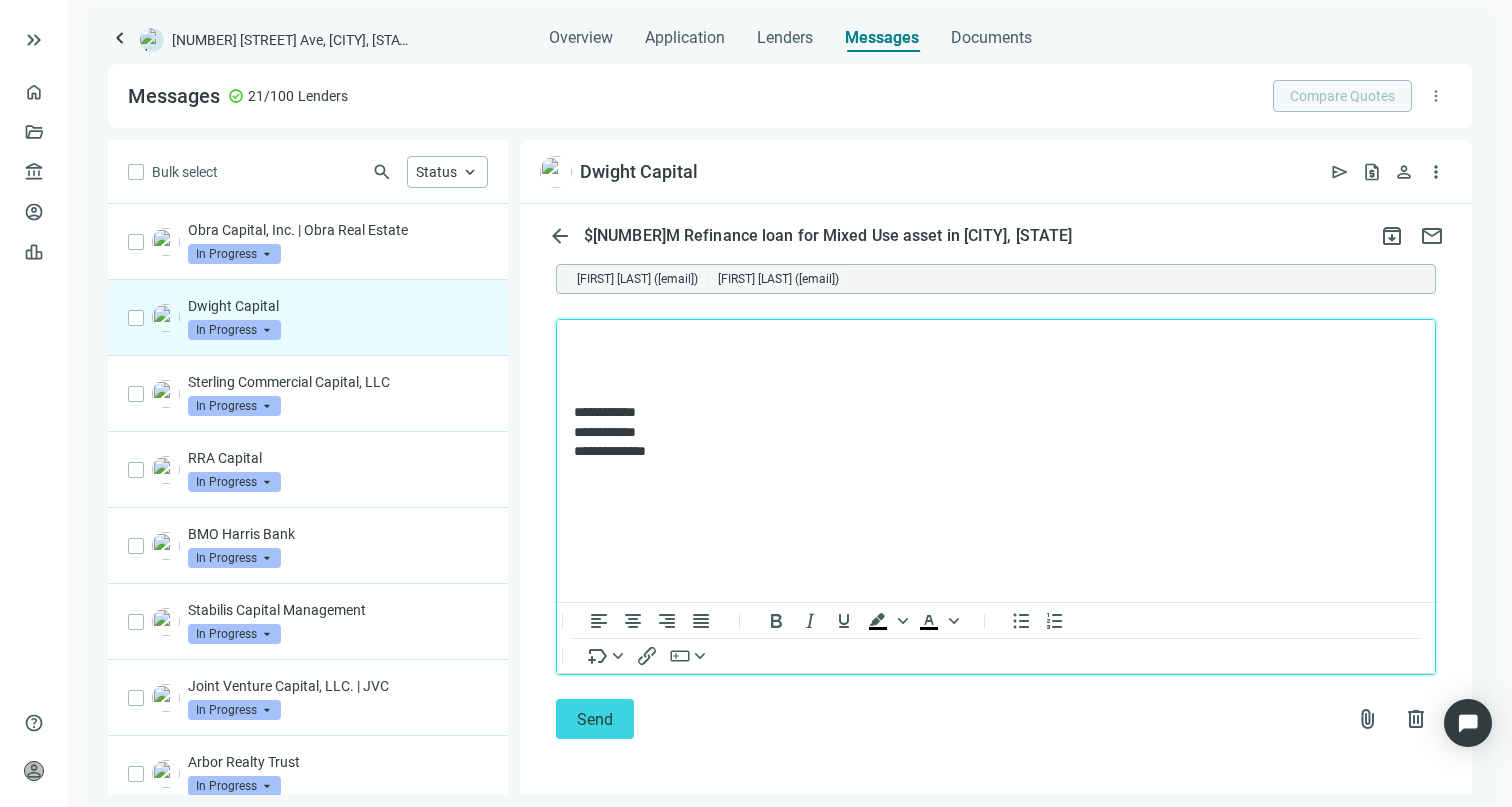 type 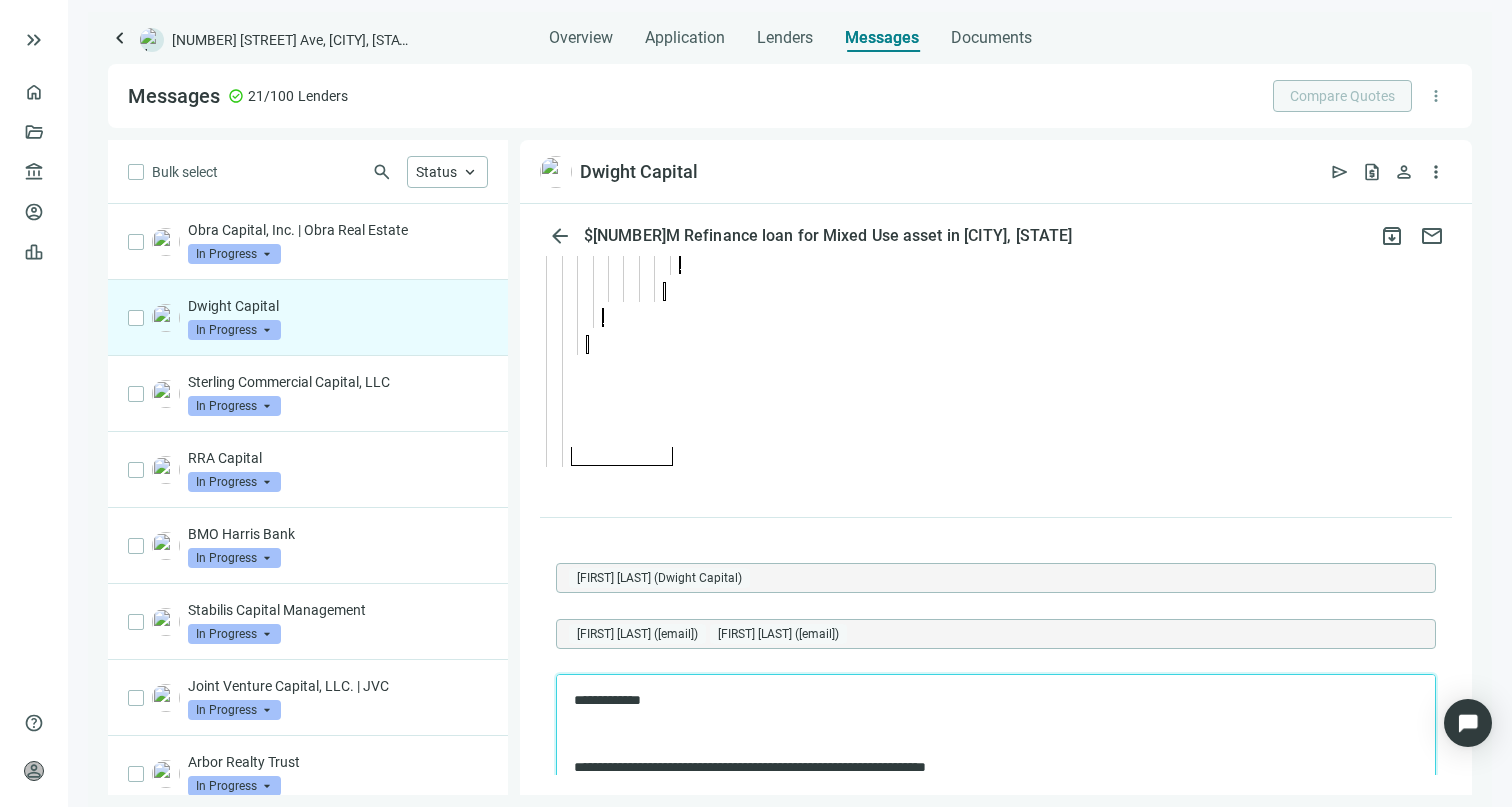 scroll, scrollTop: 8968, scrollLeft: 0, axis: vertical 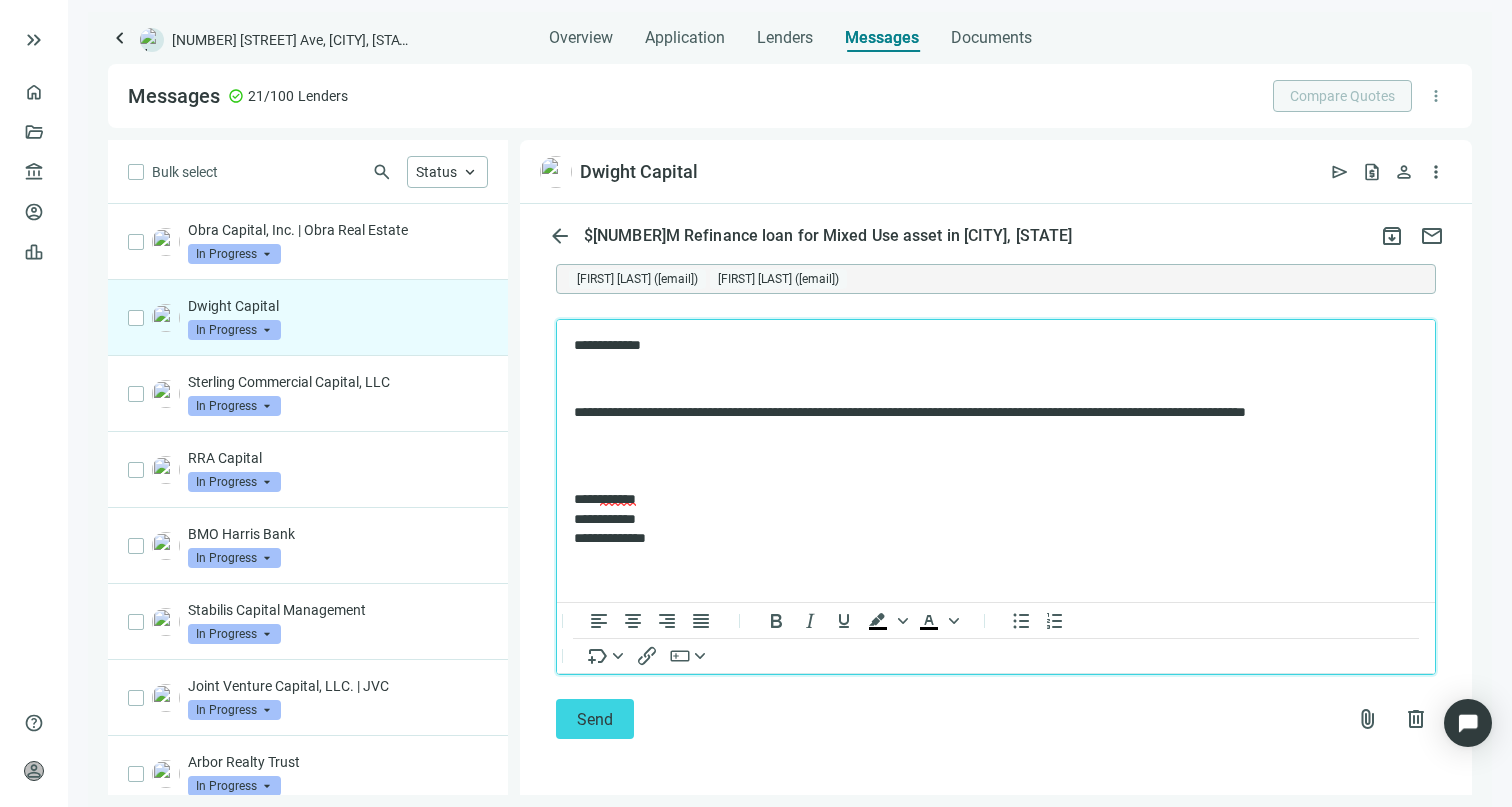 click at bounding box center [996, 466] 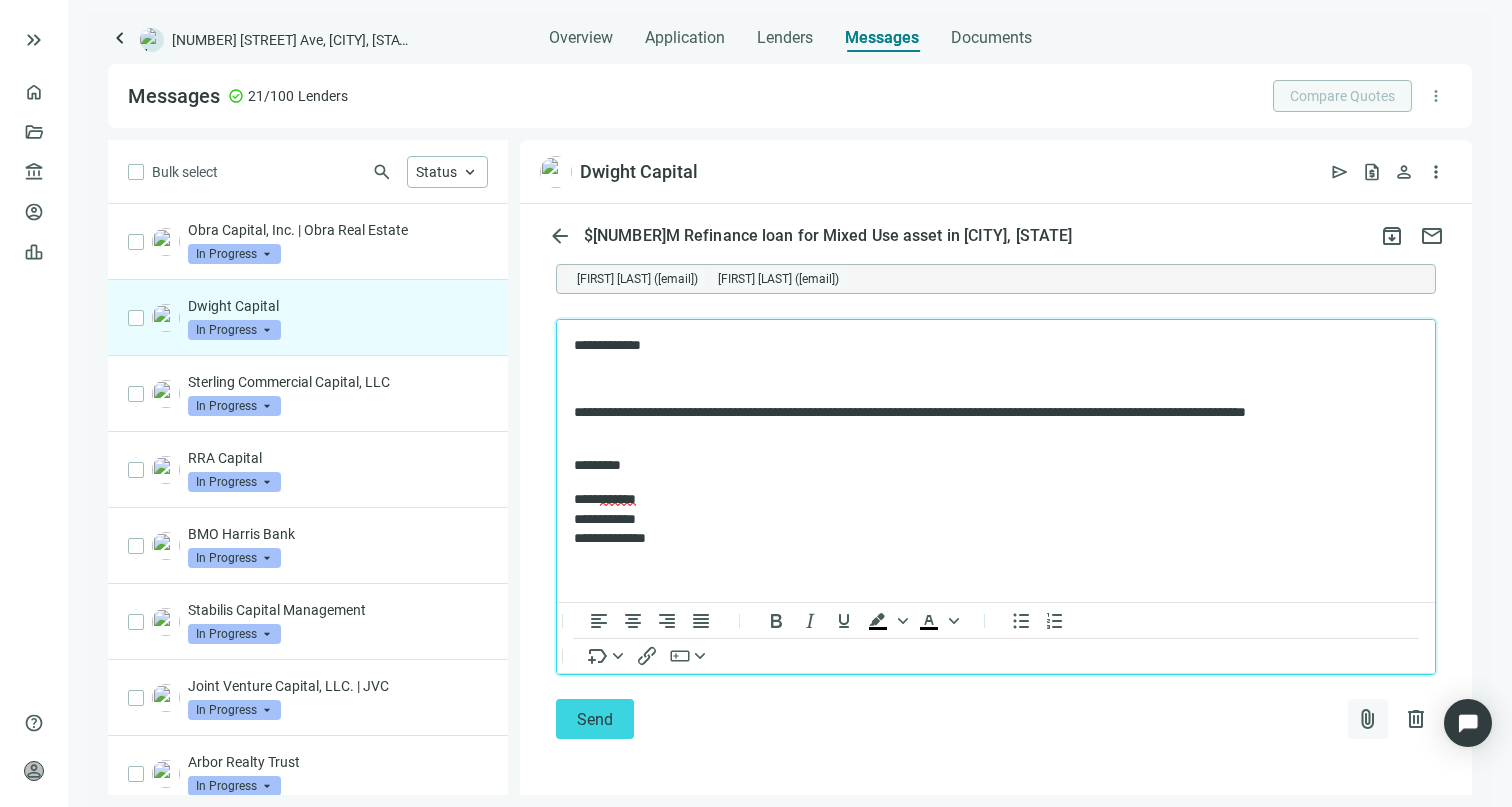 click on "attach_file" at bounding box center [1368, 719] 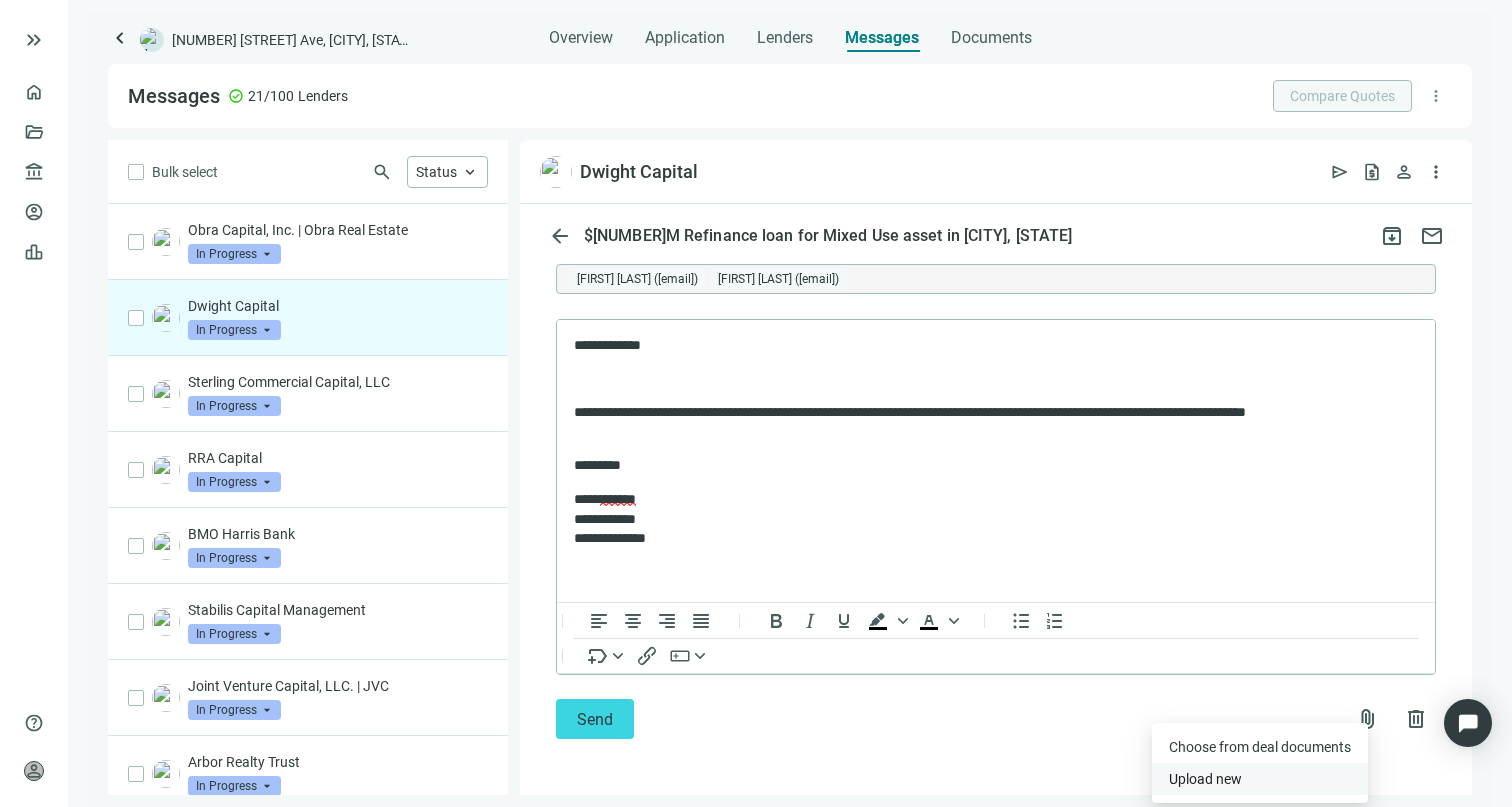 click on "Upload new" at bounding box center (1205, 779) 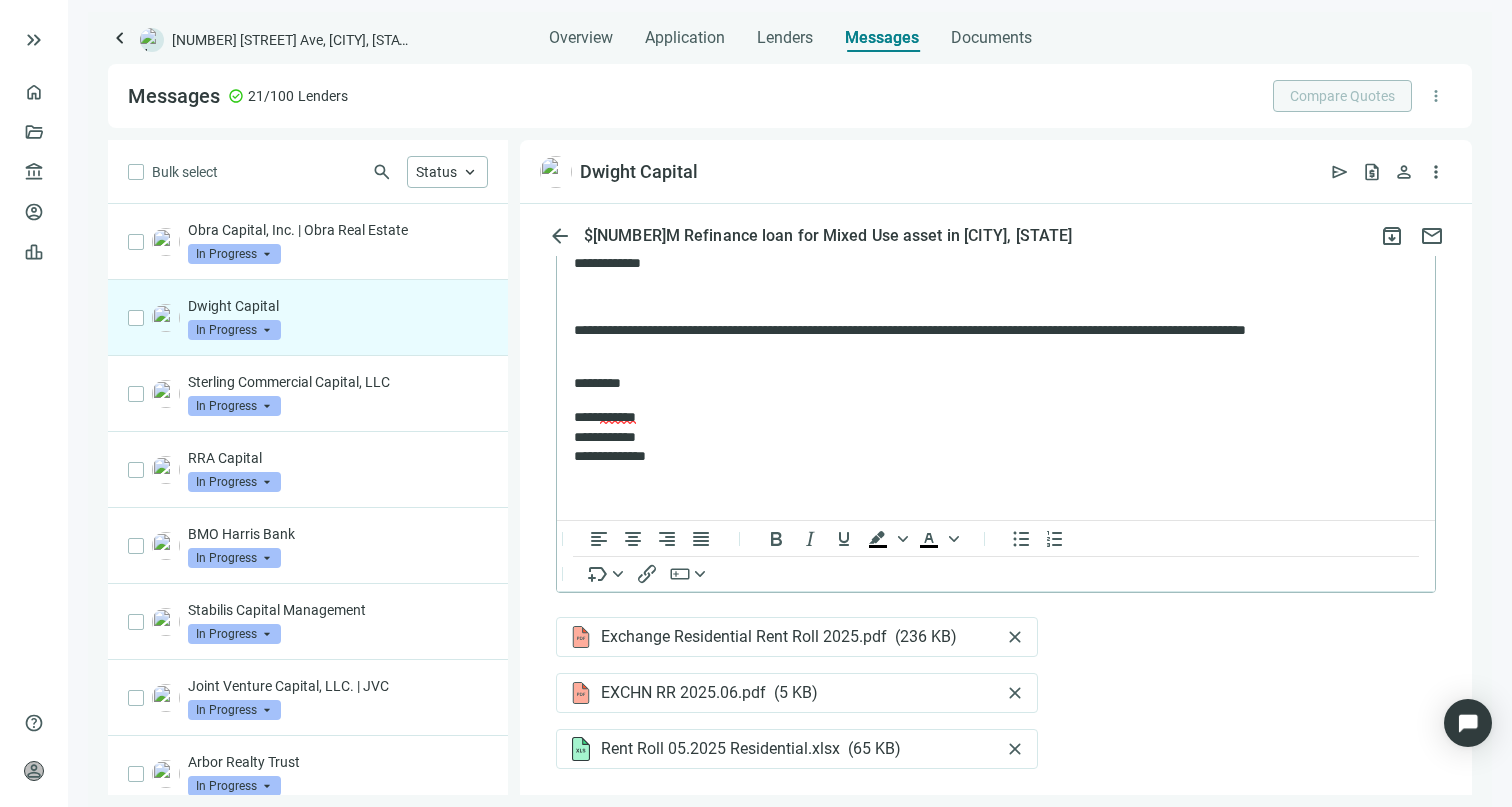 scroll, scrollTop: 2, scrollLeft: 0, axis: vertical 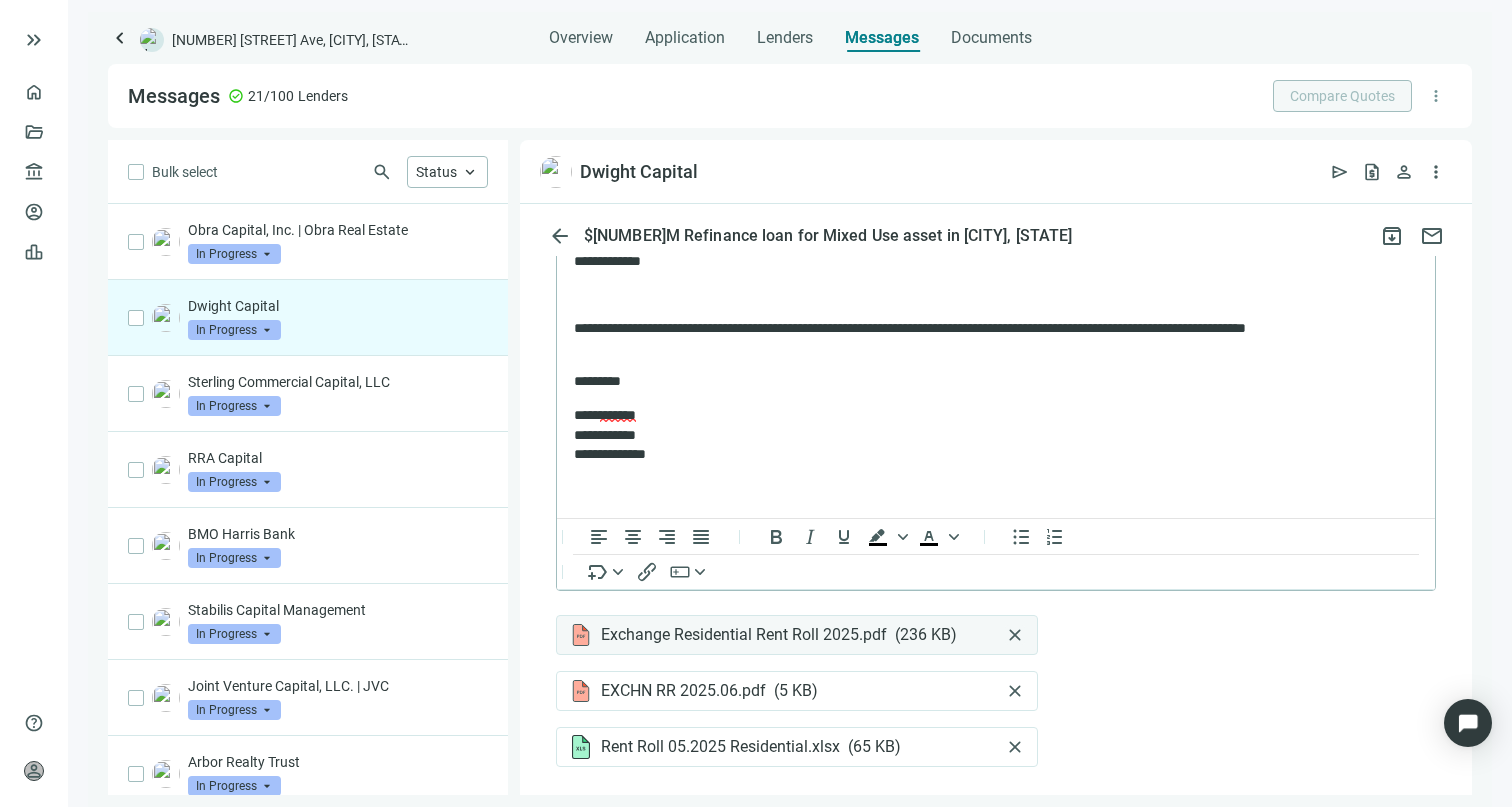 click on "close" at bounding box center (1015, 635) 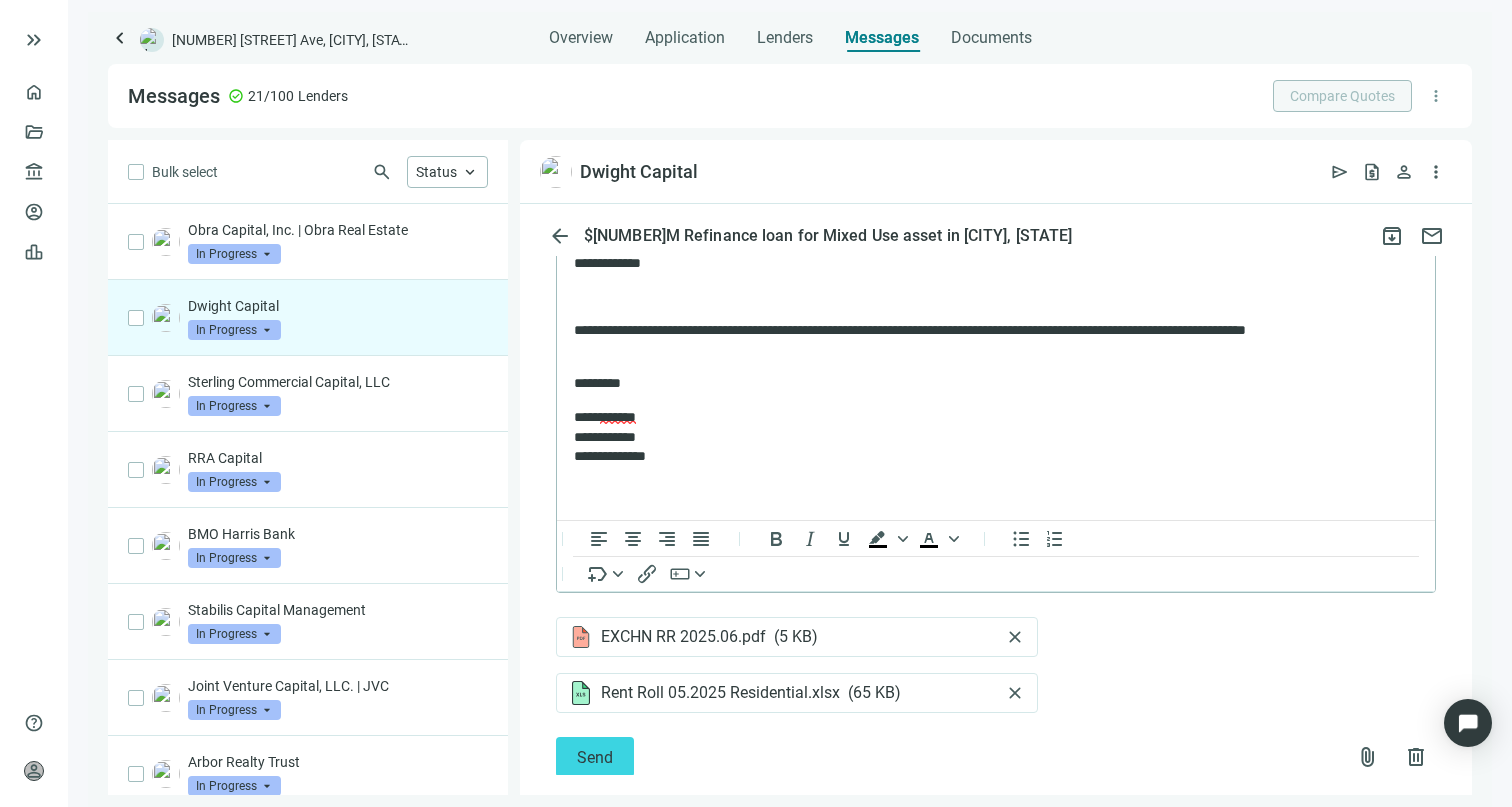 scroll, scrollTop: 0, scrollLeft: 0, axis: both 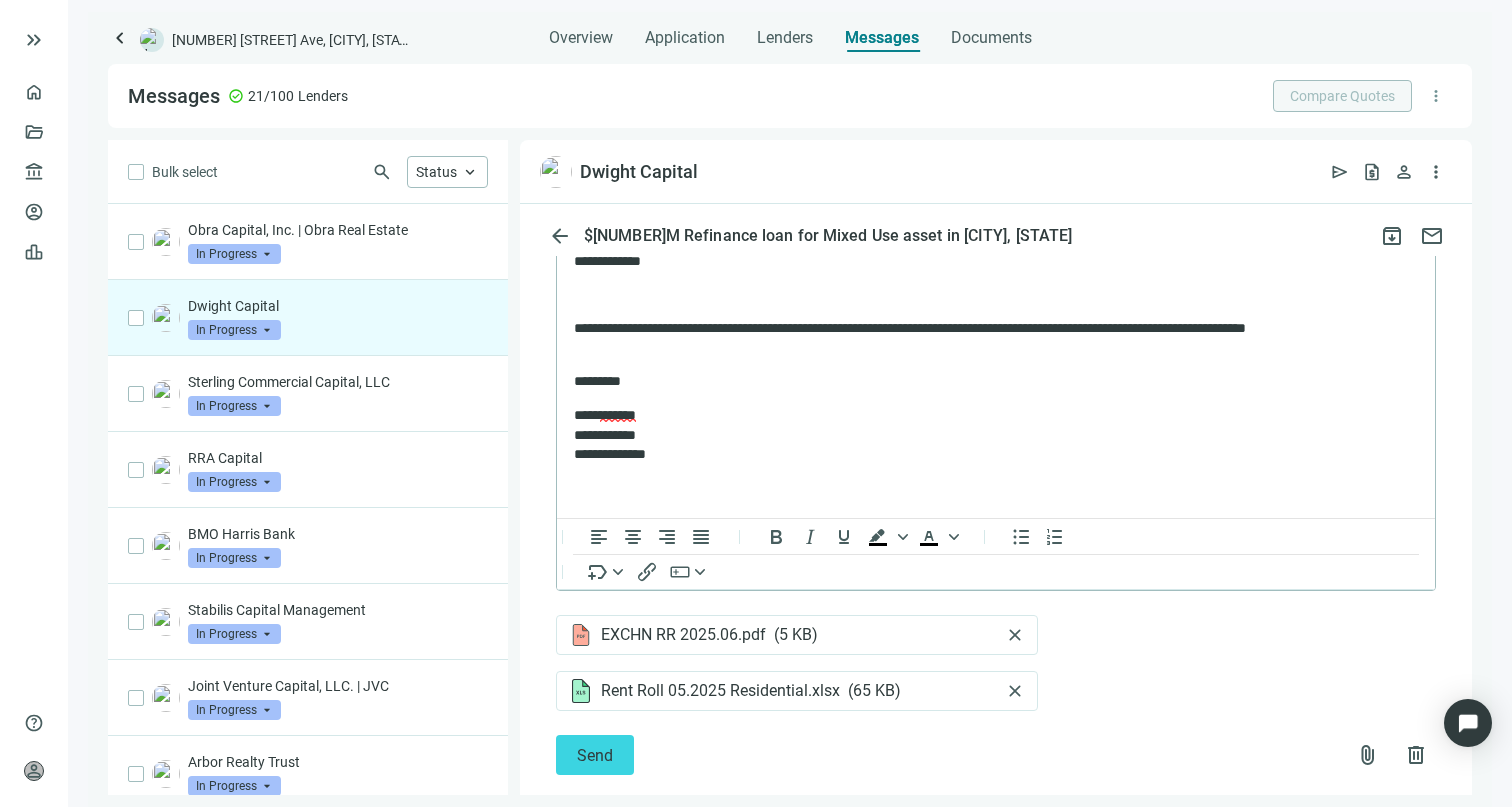 click on "close" at bounding box center (1015, 635) 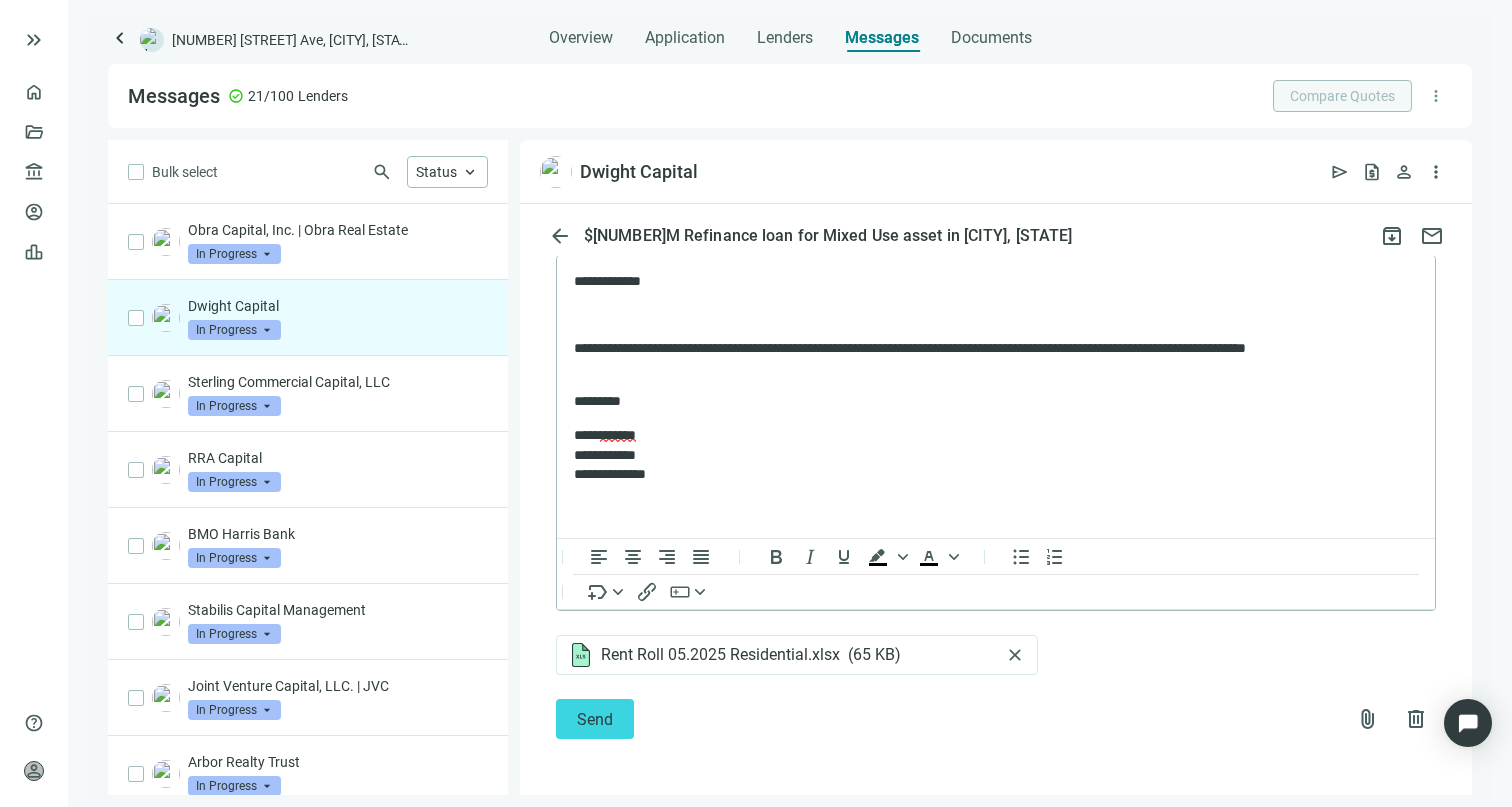 click on "close" at bounding box center [1015, 655] 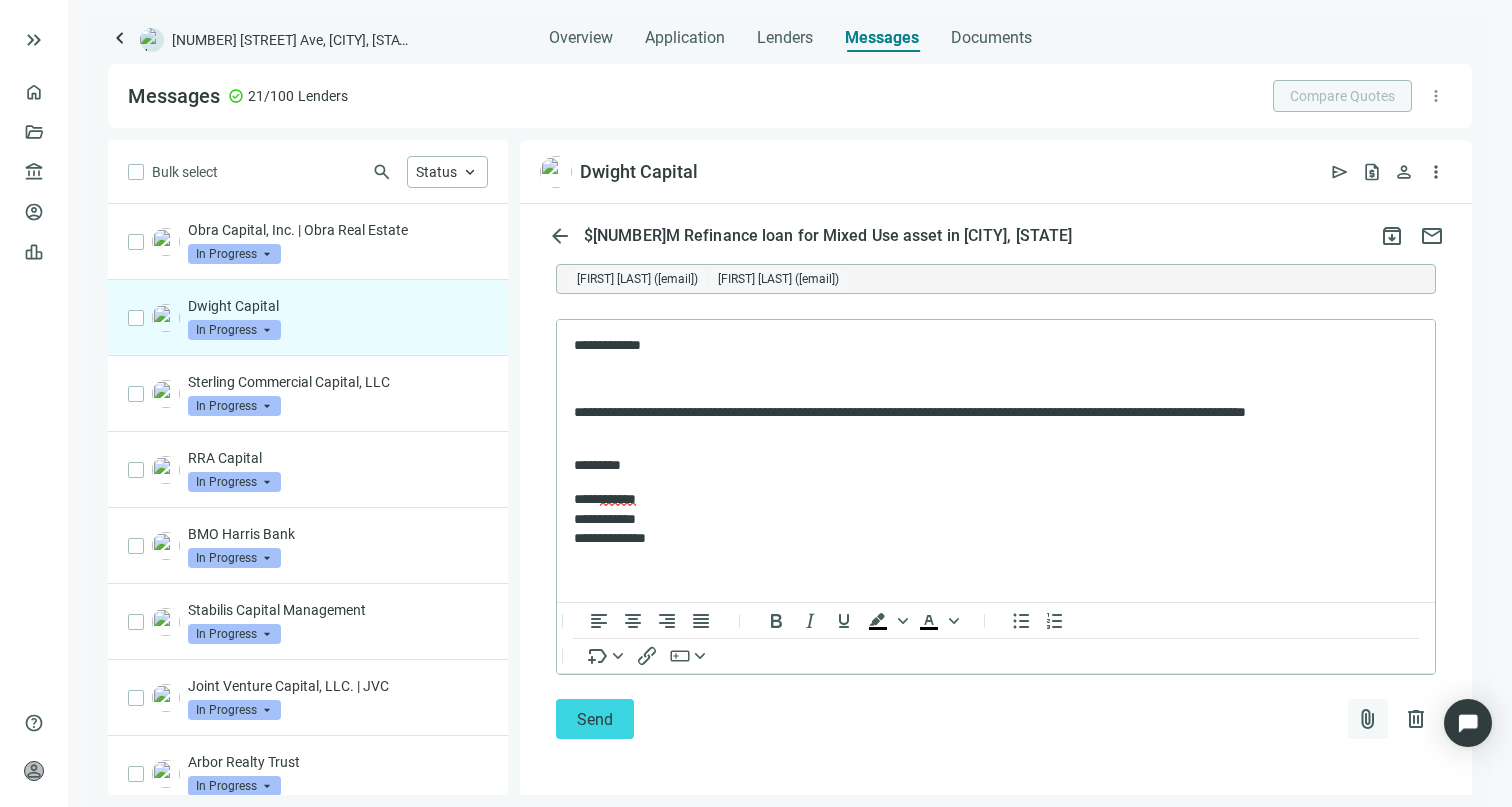 click on "attach_file" at bounding box center [1368, 719] 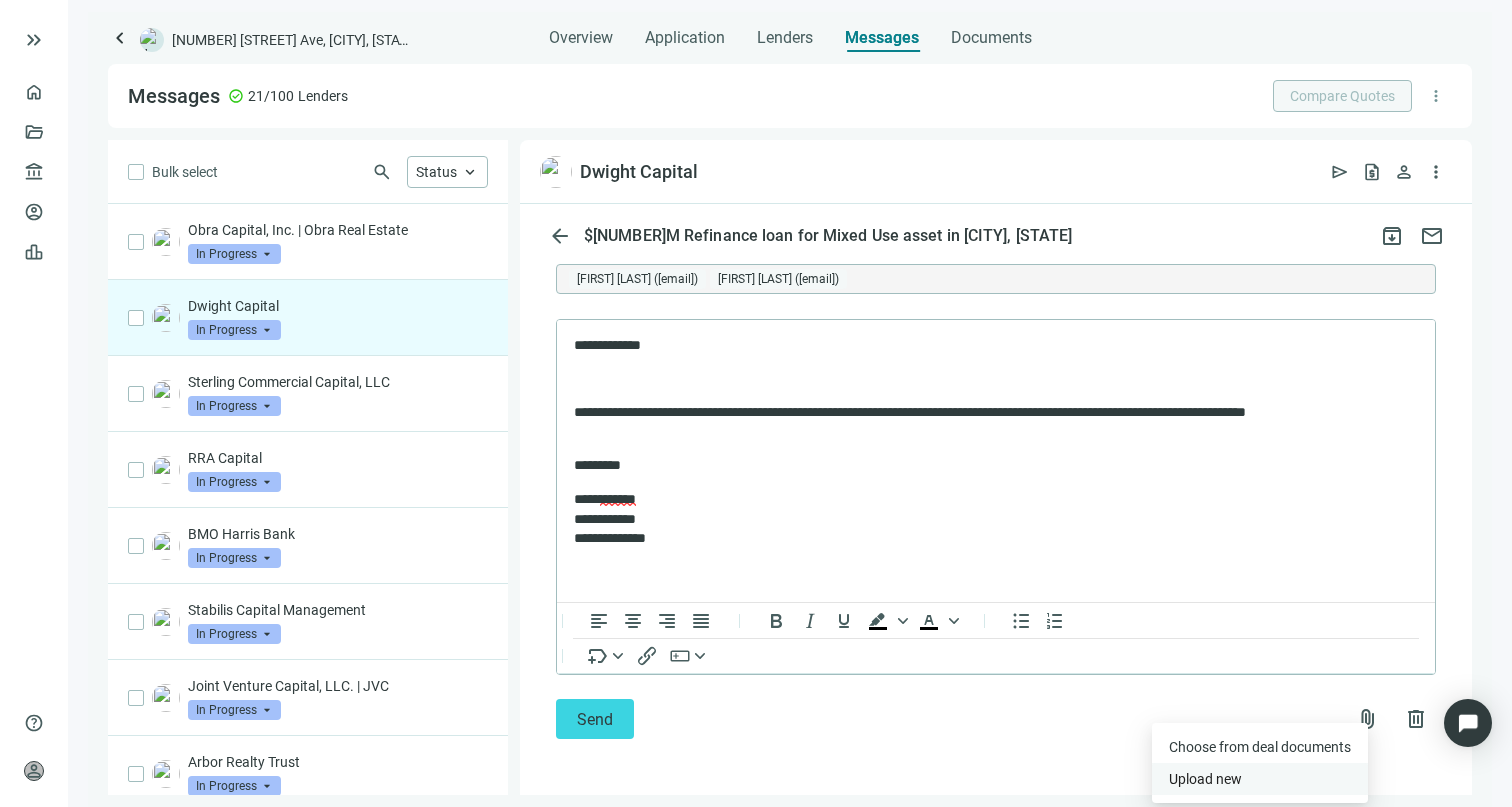 click on "Upload new" at bounding box center [1260, 779] 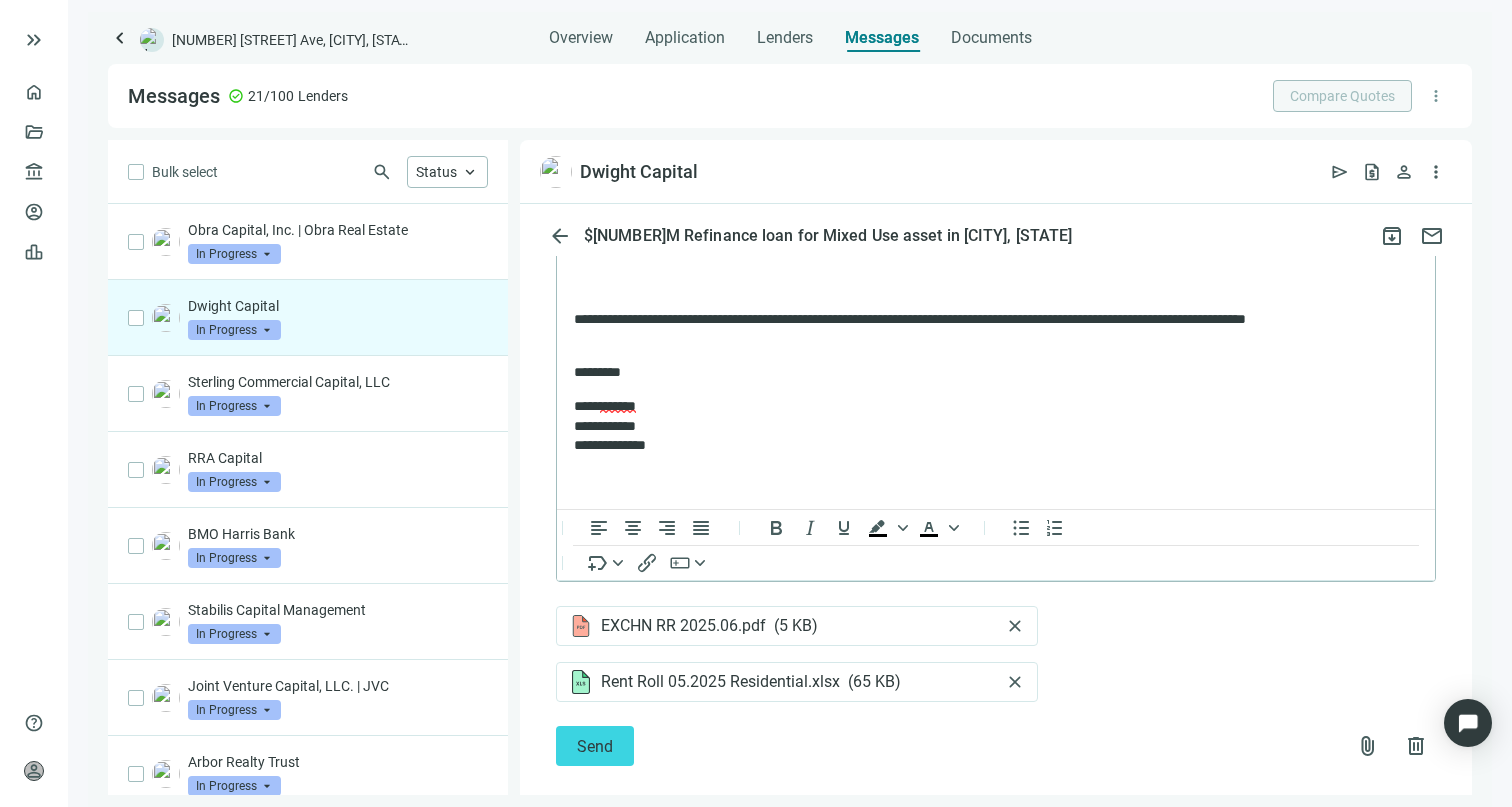 scroll, scrollTop: 8941, scrollLeft: 0, axis: vertical 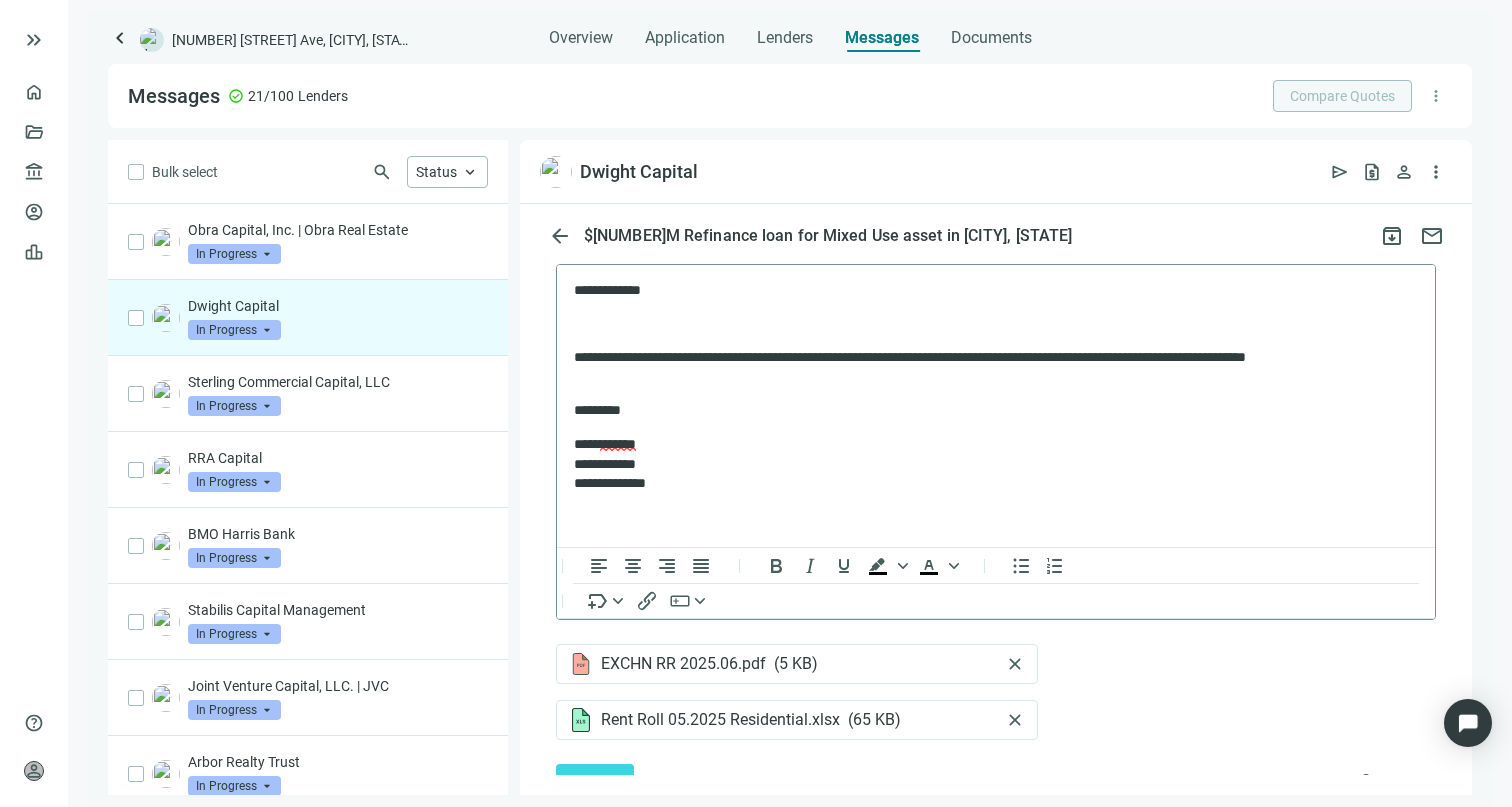 click at bounding box center [996, 325] 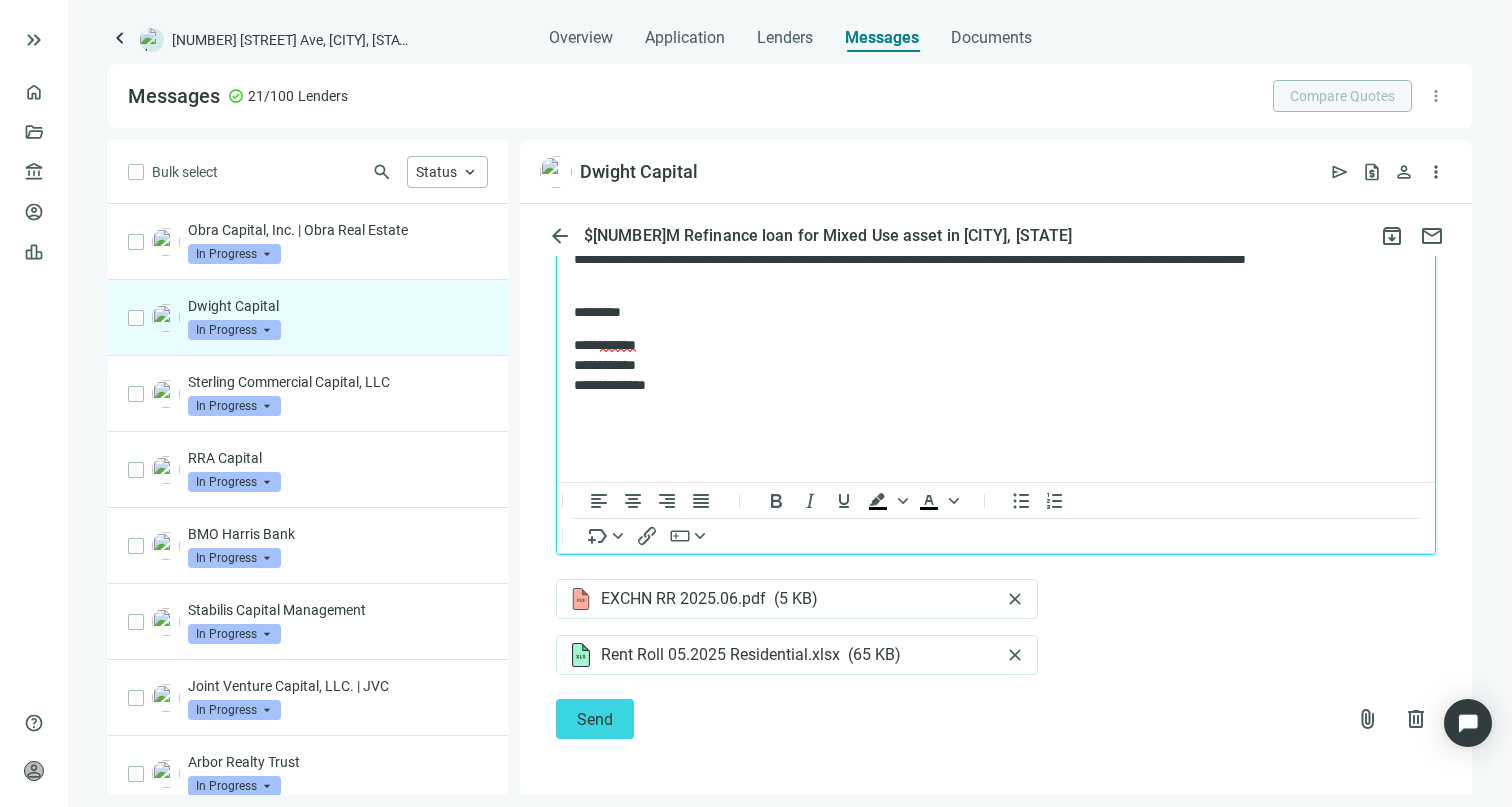 scroll, scrollTop: 9088, scrollLeft: 0, axis: vertical 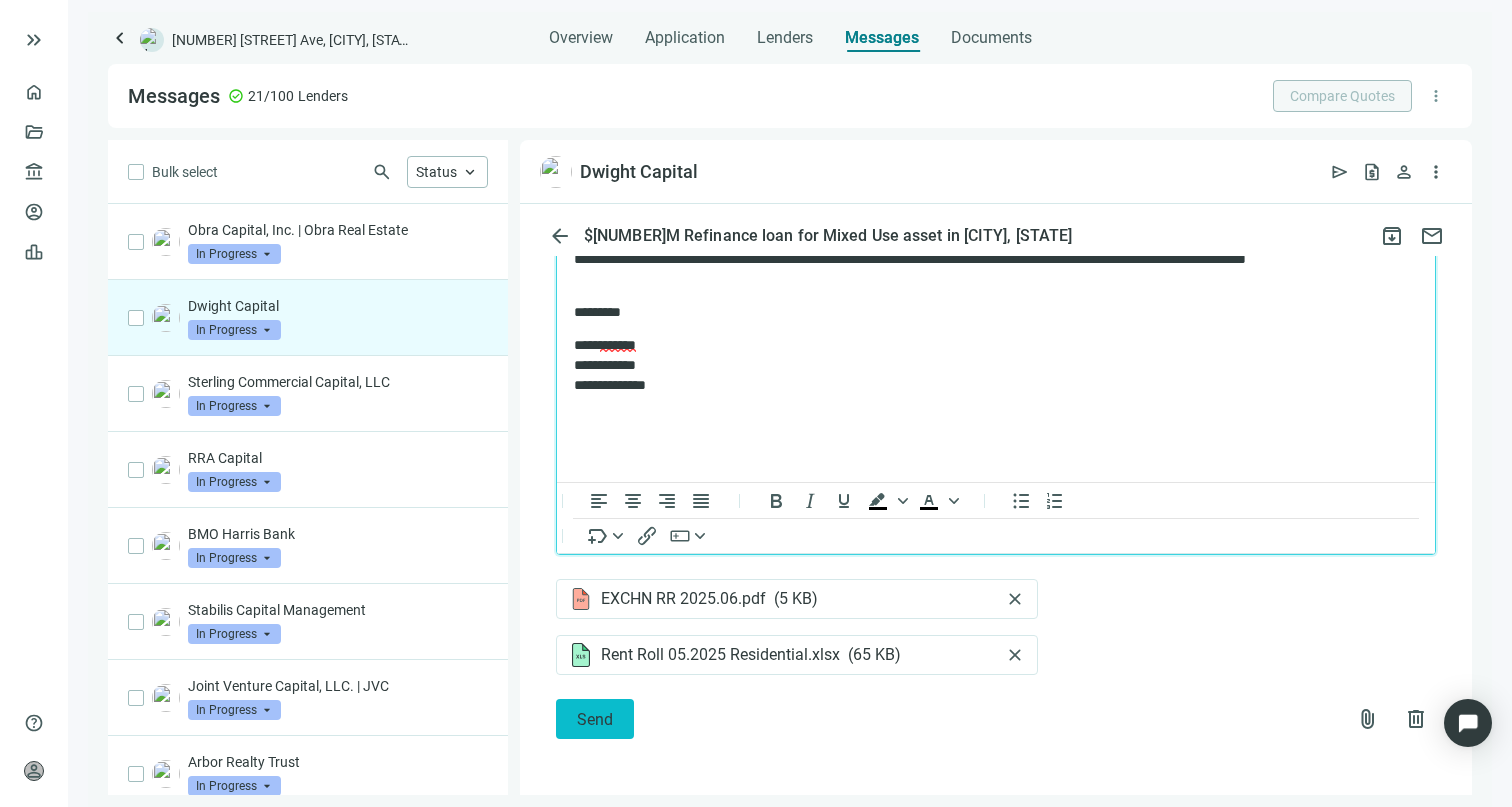click on "Send" at bounding box center (595, 719) 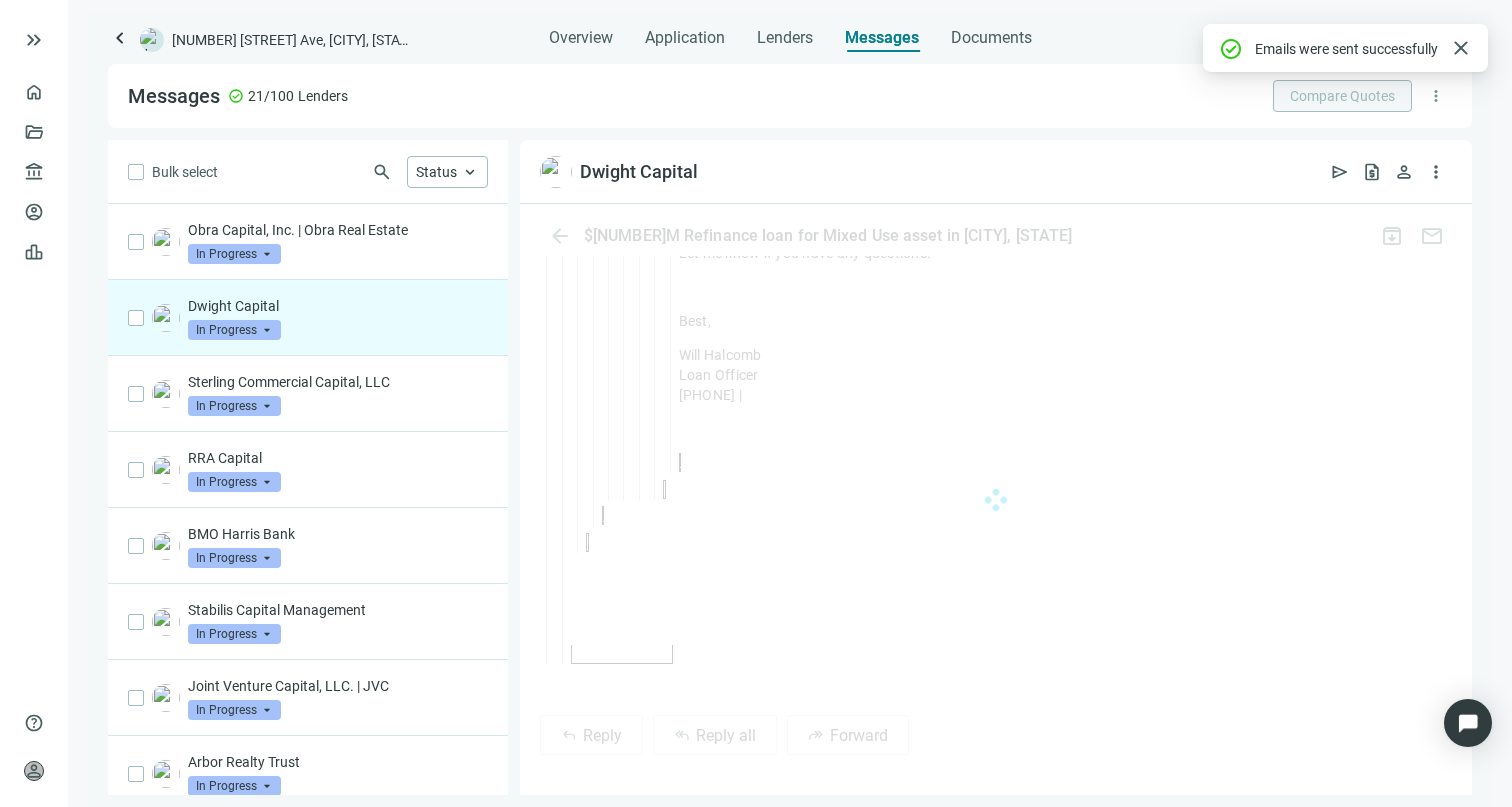 scroll, scrollTop: 8906, scrollLeft: 0, axis: vertical 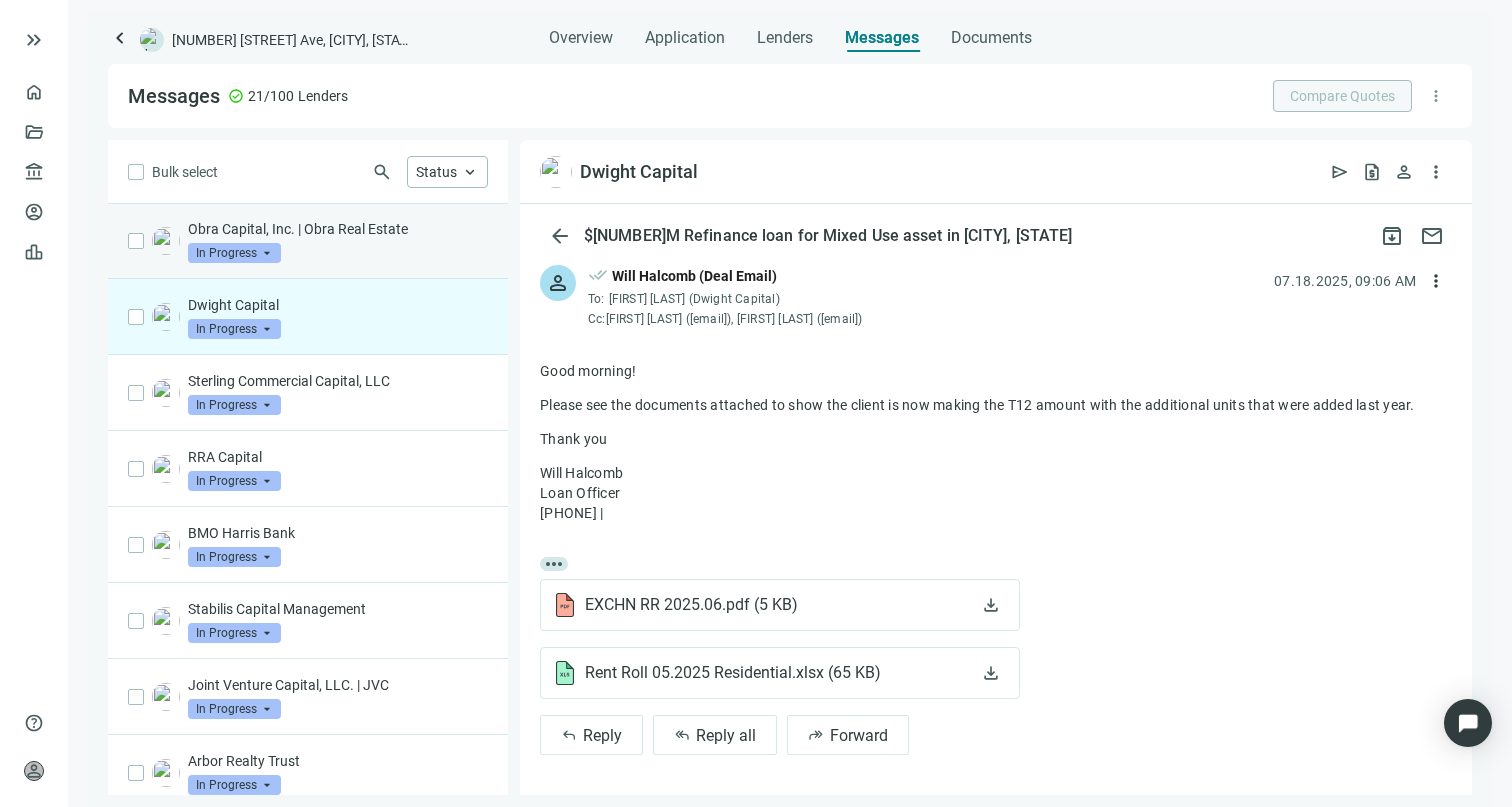 click on "Obra Capital, Inc. | Obra Real Estate" at bounding box center (338, 229) 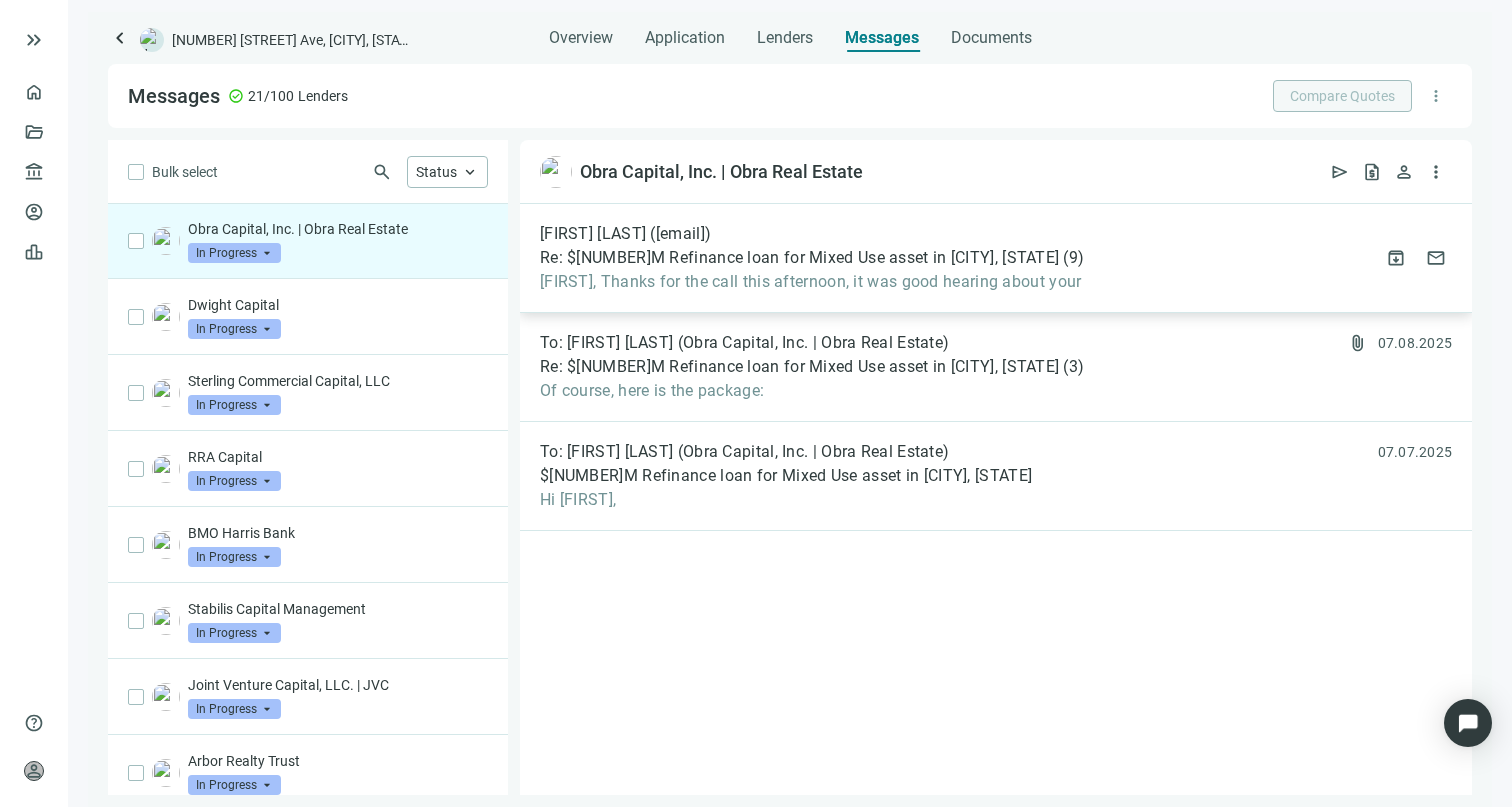 click on "Re: $[AMOUNT] Refinance loan for Mixed Use asset in [CITY], [STATE]" at bounding box center [799, 258] 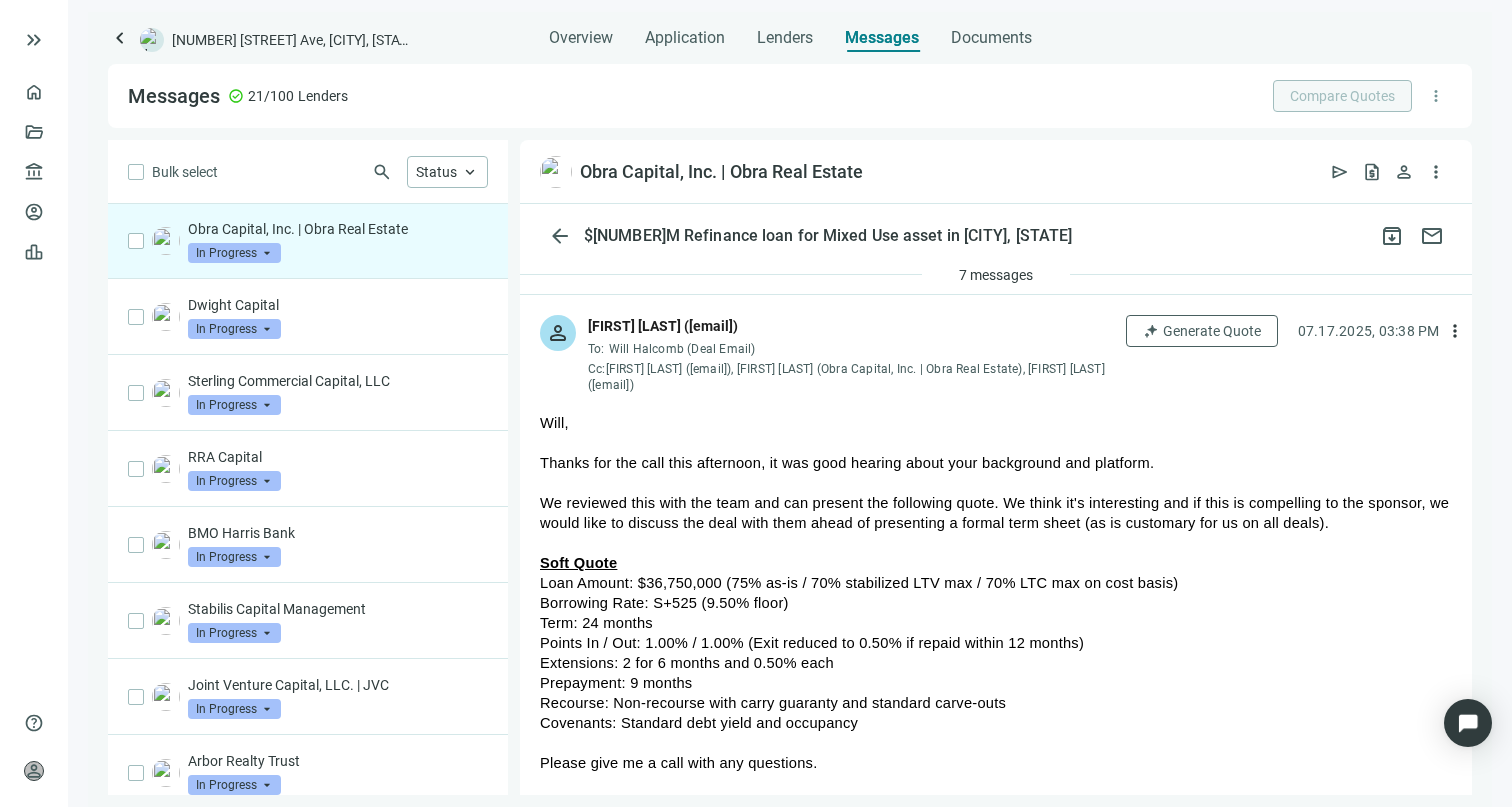 scroll, scrollTop: 123, scrollLeft: 0, axis: vertical 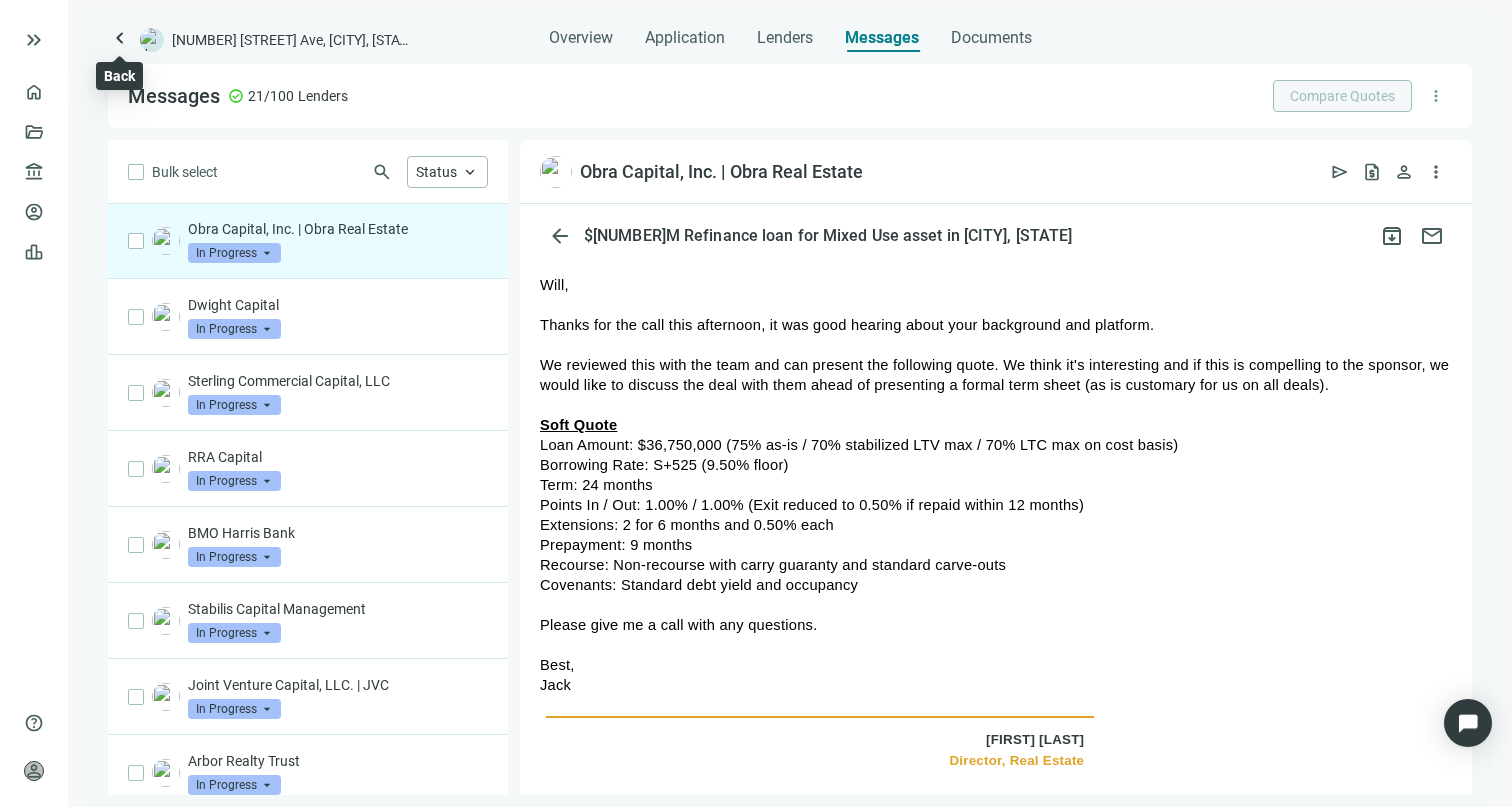 click on "keyboard_arrow_left" at bounding box center [120, 38] 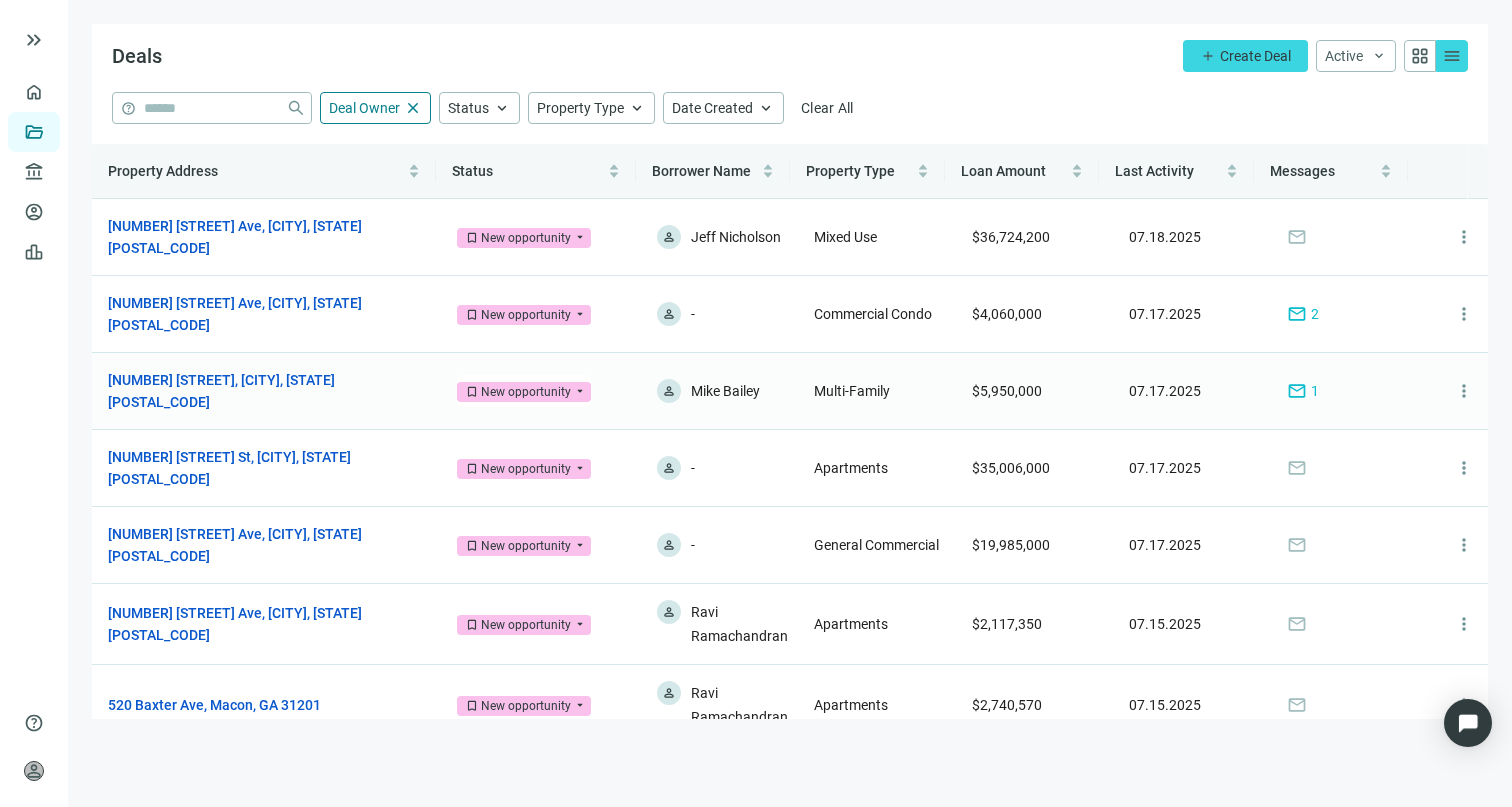 click on "9400 Grannis St, Houston, TX 77075 open_in_new" at bounding box center [266, 391] 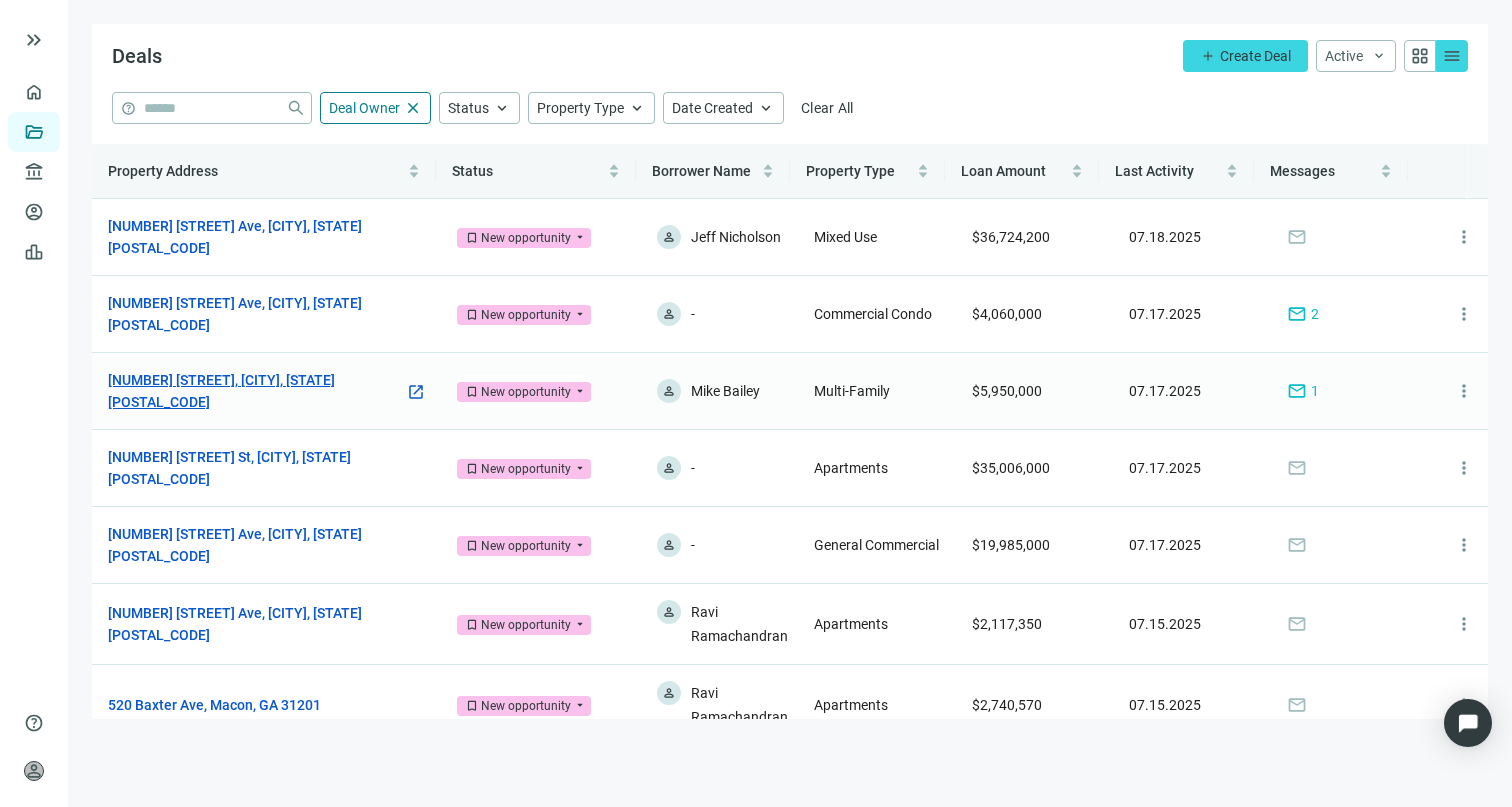 click on "[NUMBER] [STREET], [CITY], [STATE] [POSTAL CODE]" at bounding box center (256, 391) 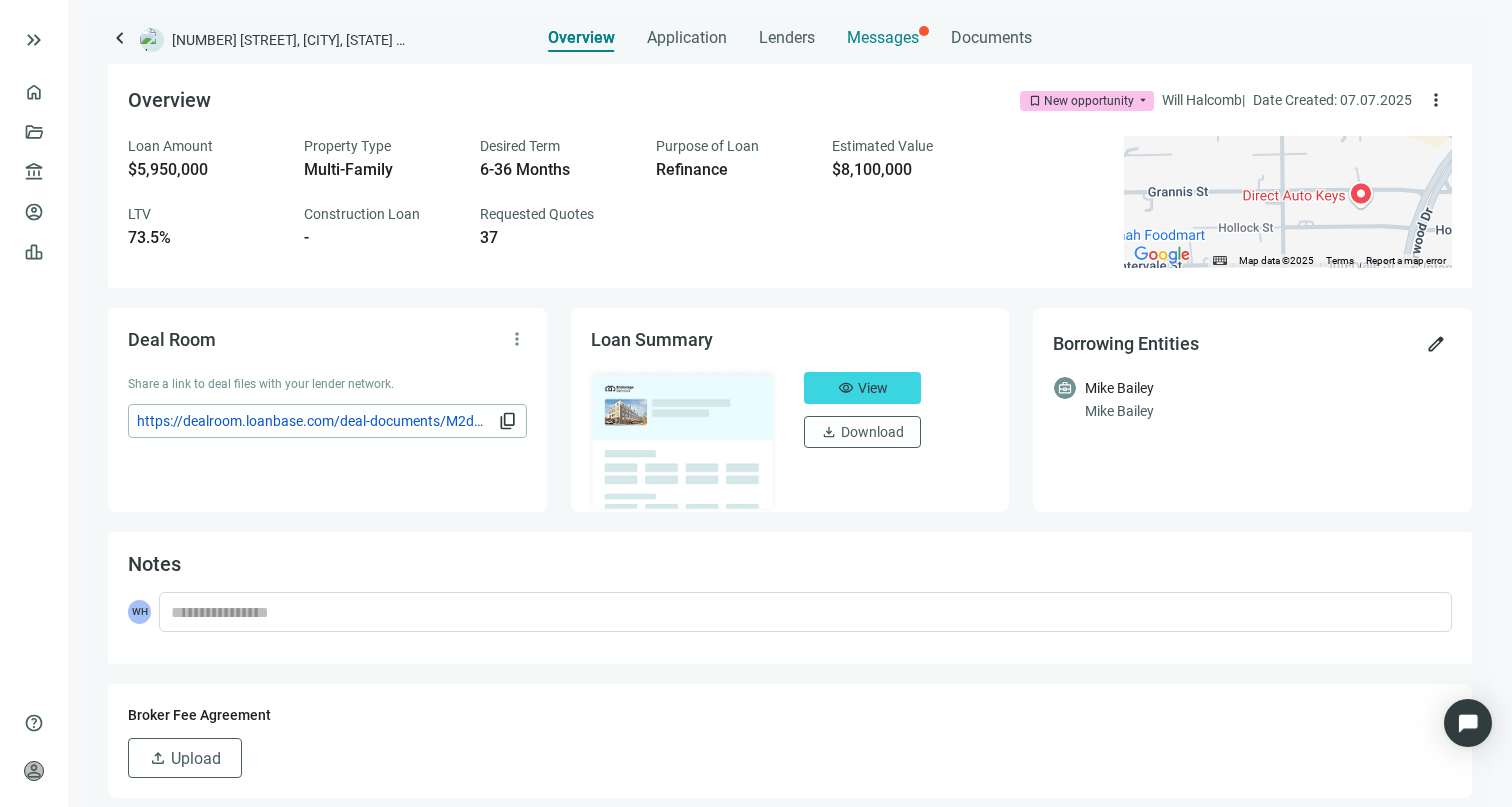 click on "Messages" at bounding box center [883, 37] 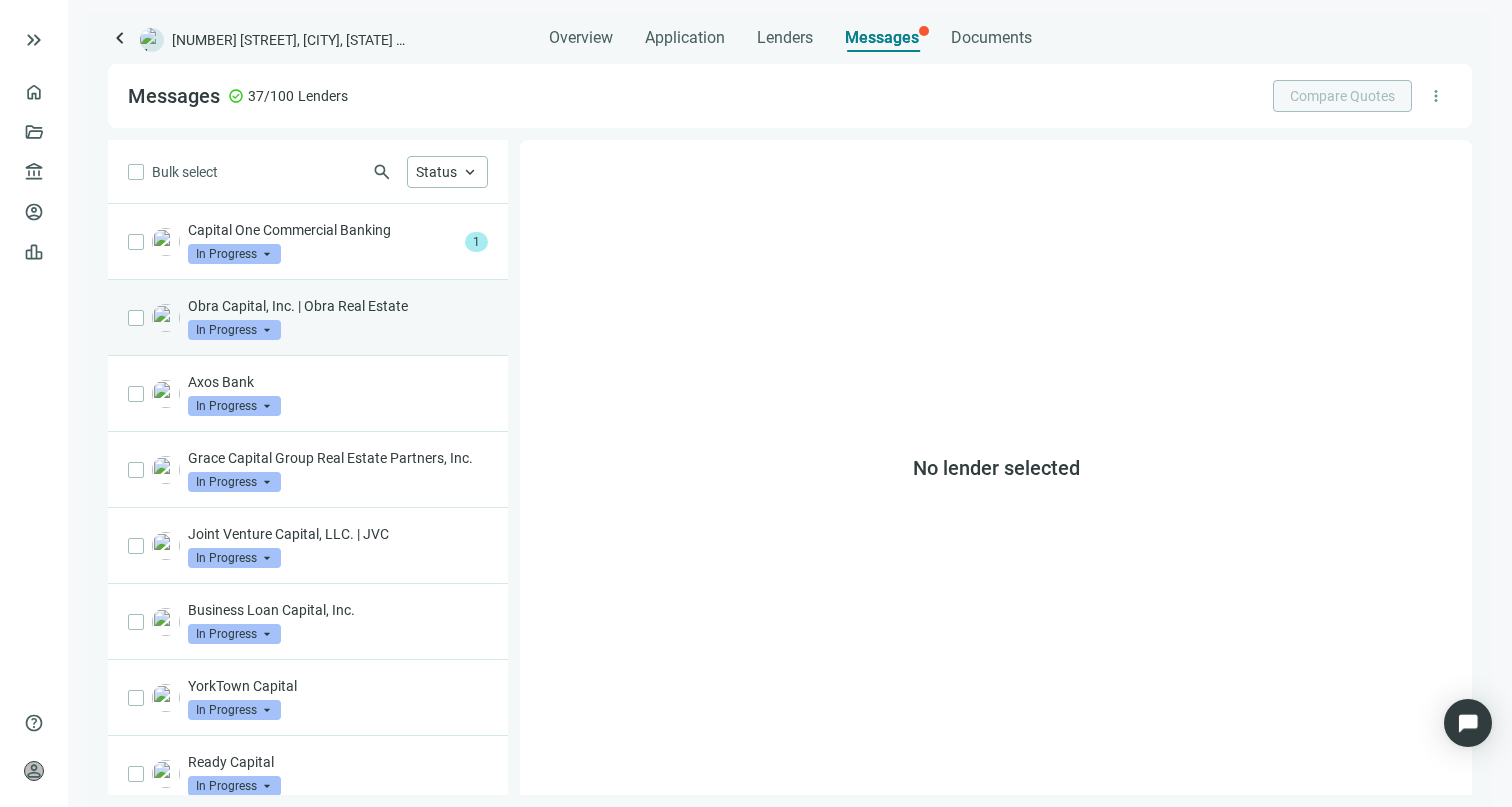 click on "Obra Capital, Inc. | Obra Real Estate" at bounding box center (338, 306) 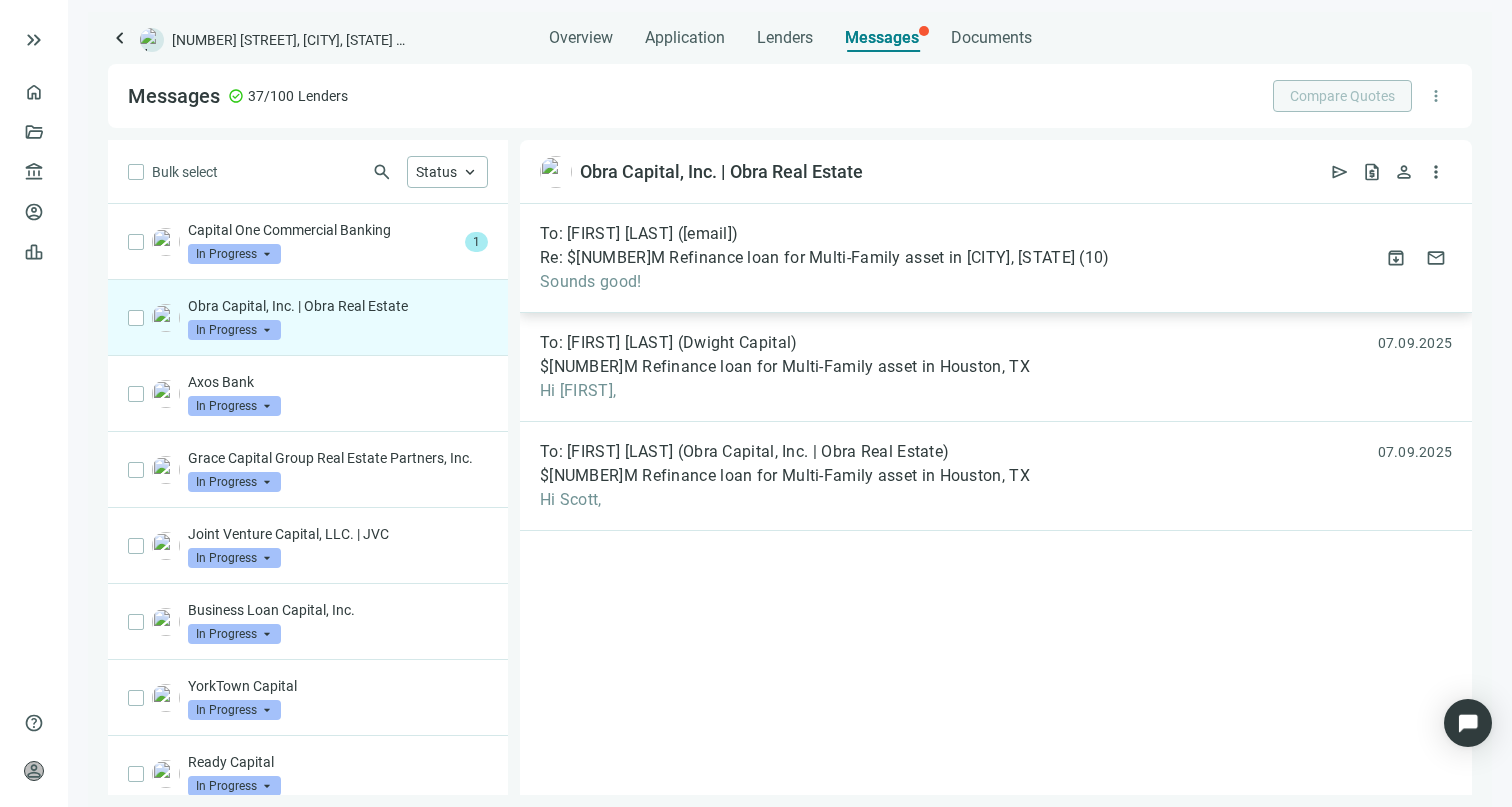 click on "To: Jacob Zimpfer (jacob.zimpfer@obra.com) Re: $6M Refinance loan for Multi-Family asset in Houston, TX ( 10 ) Sounds good! attach_file 07.17.2025 archive mail" at bounding box center (996, 258) 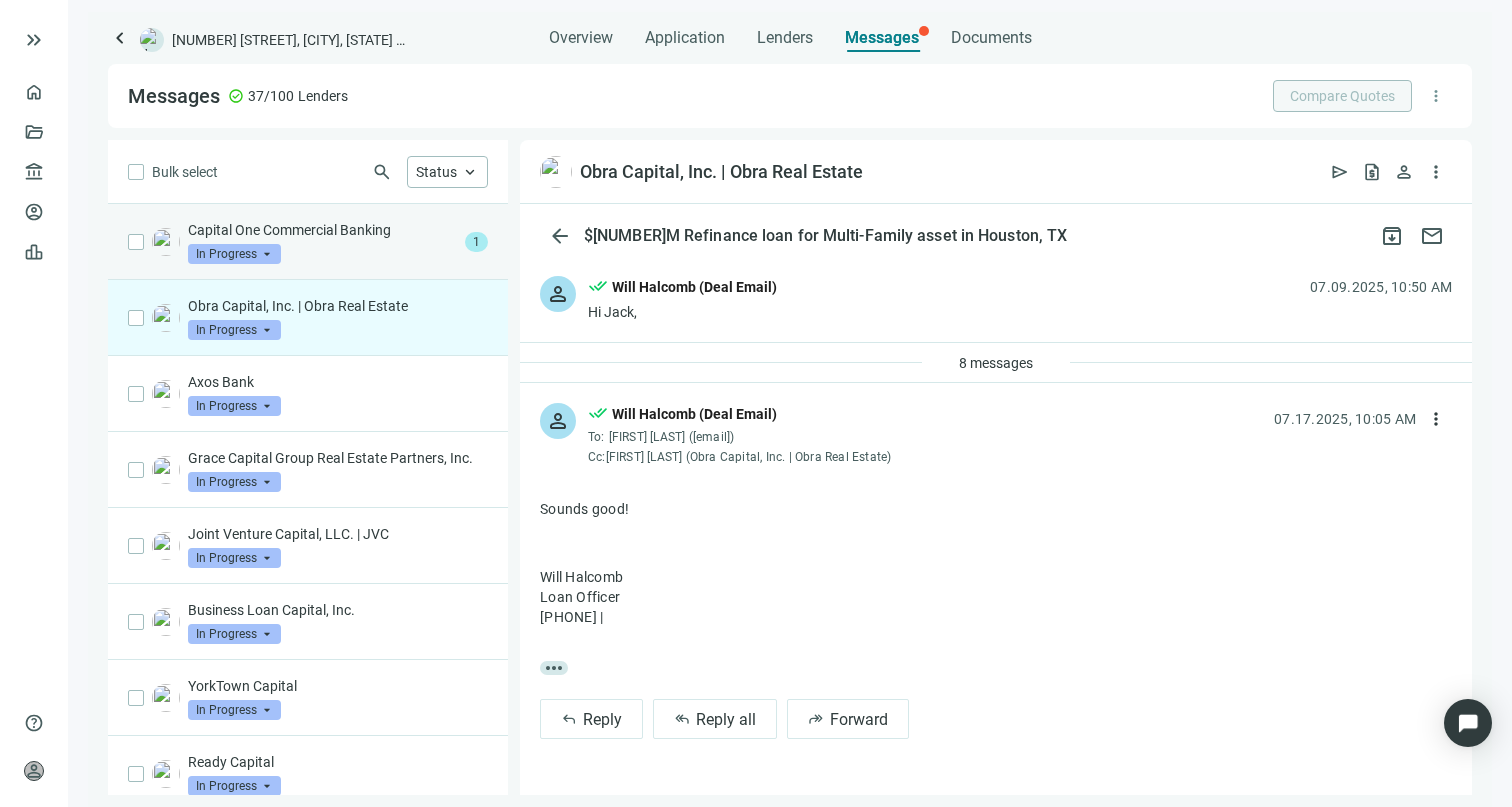 click on "Capital One Commercial Banking" at bounding box center (322, 230) 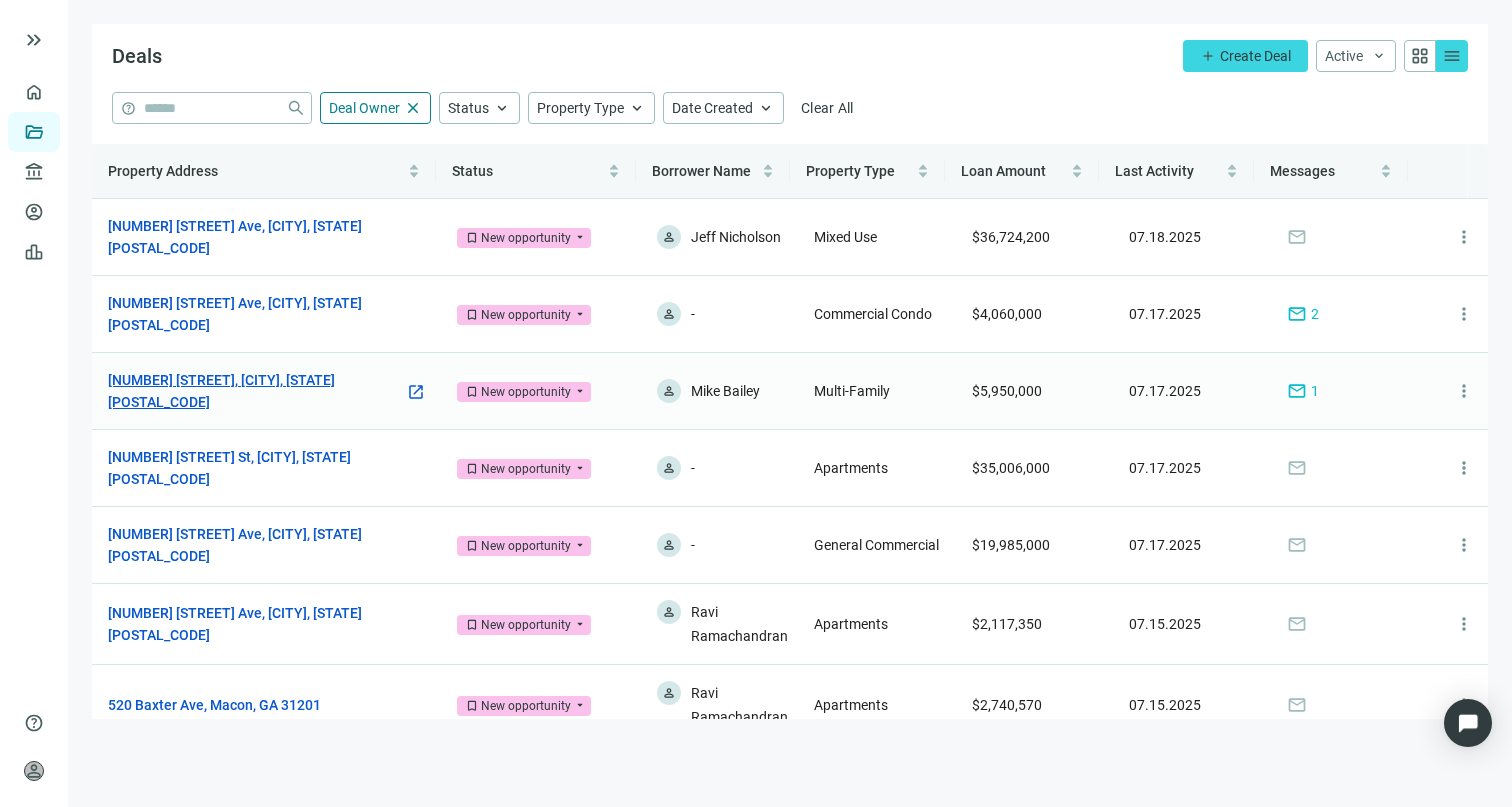click on "[NUMBER] [STREET], [CITY], [STATE] [POSTAL CODE]" at bounding box center (256, 391) 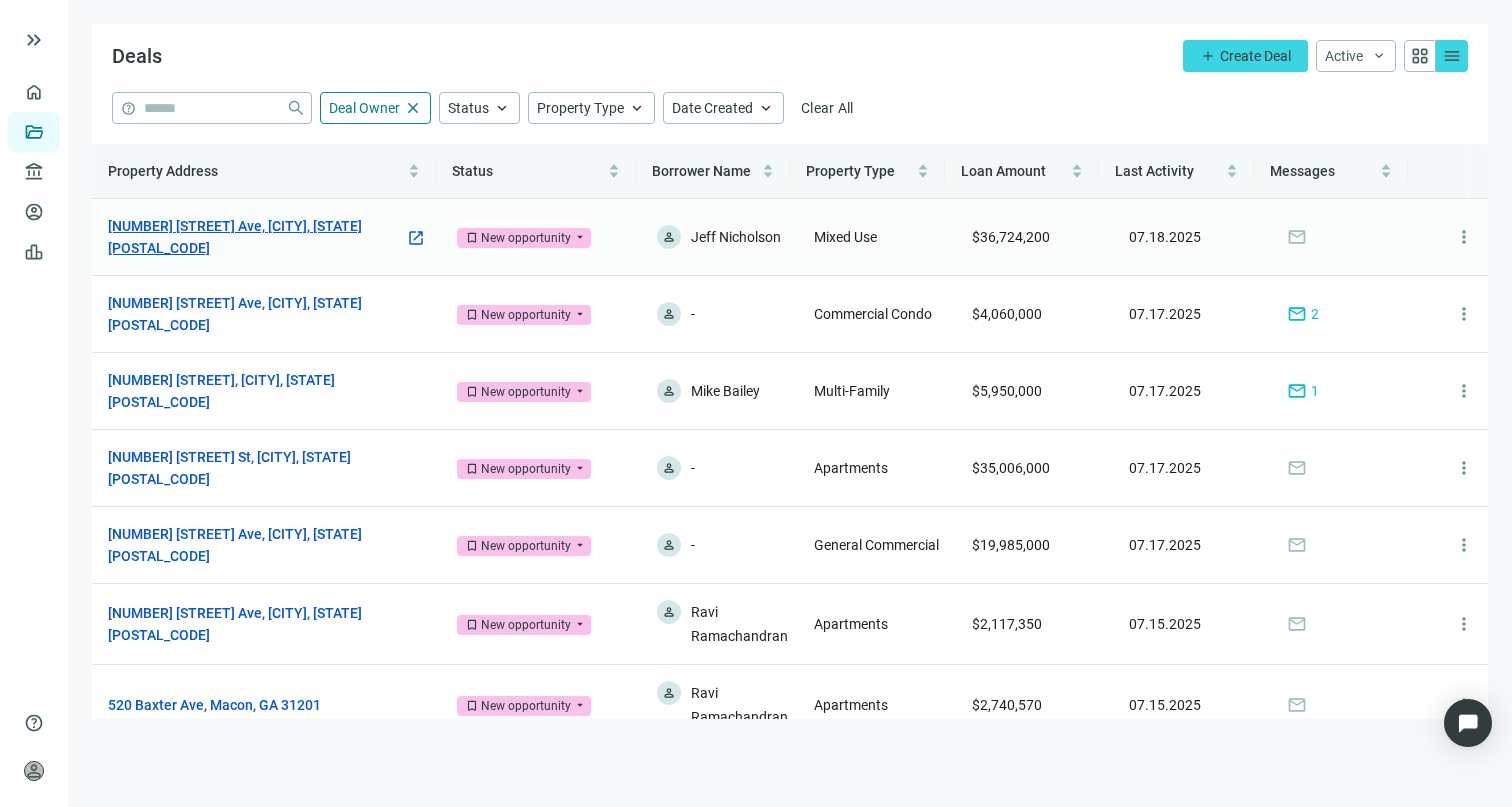 click on "[NUMBER] [STREET], [CITY], [STATE] [POSTAL_CODE]" at bounding box center [256, 237] 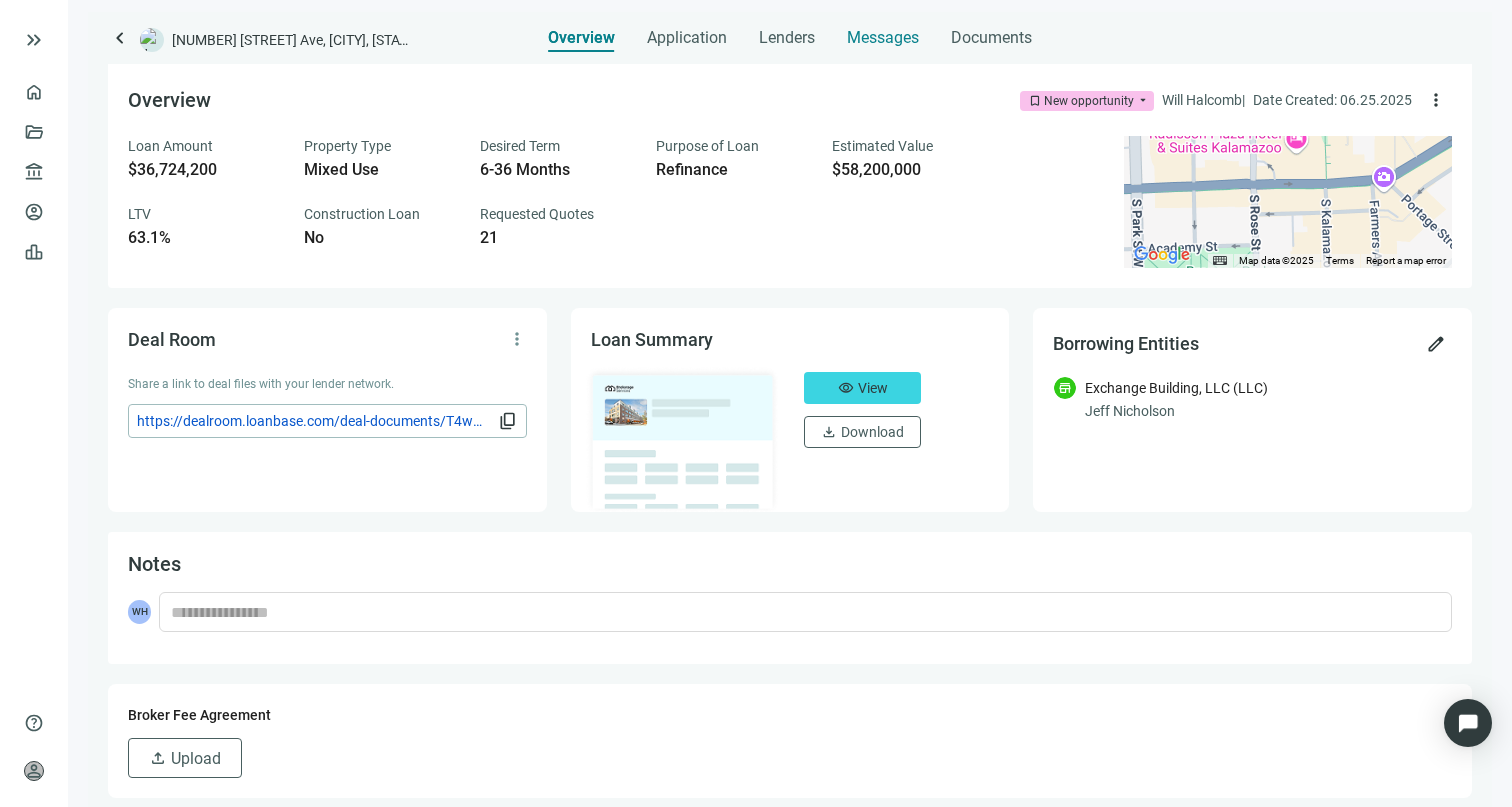 click on "Messages" at bounding box center (883, 37) 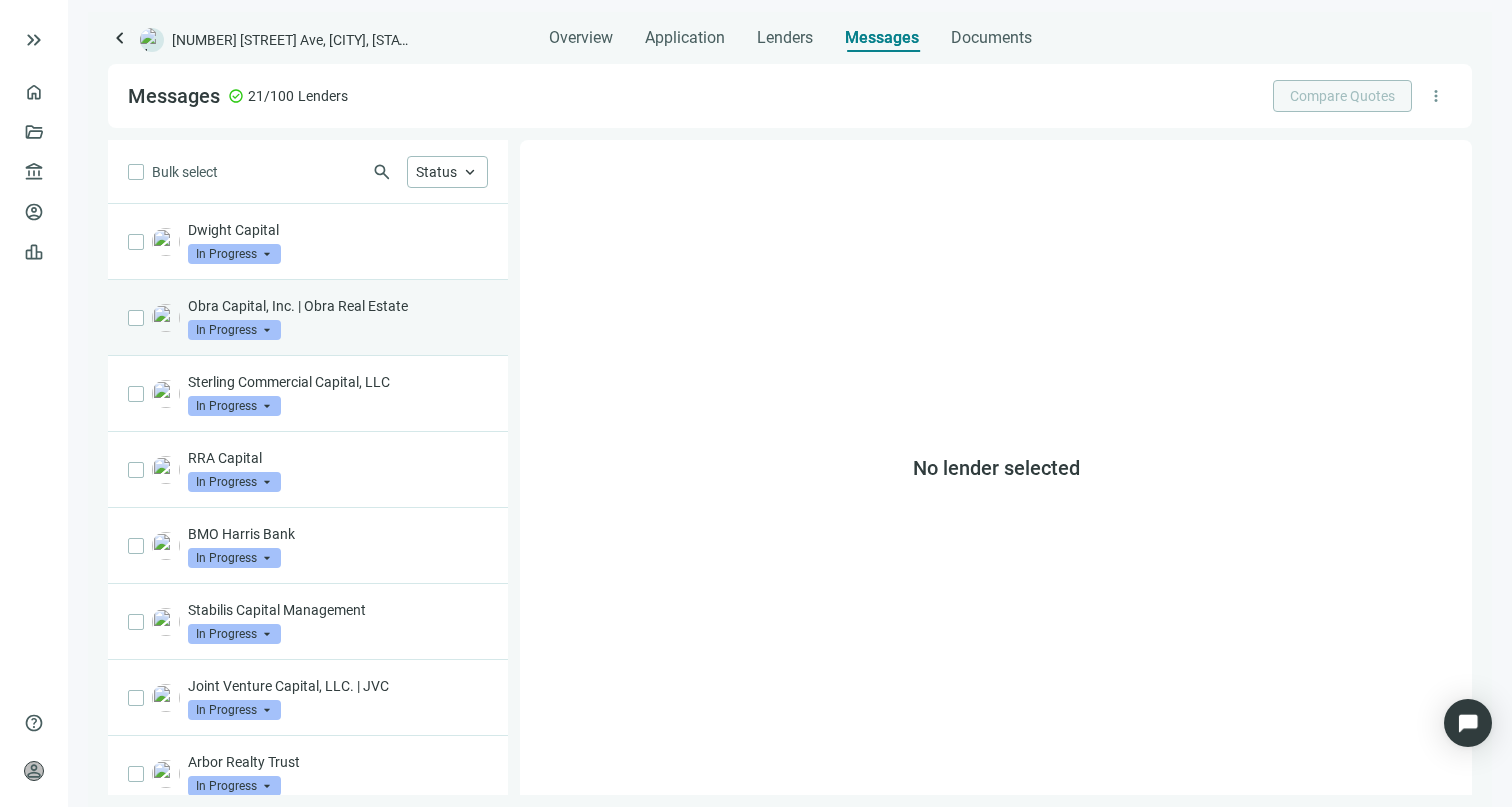 click on "Obra Capital, Inc. | Obra Real Estate In Progress arrow_drop_down" at bounding box center (338, 318) 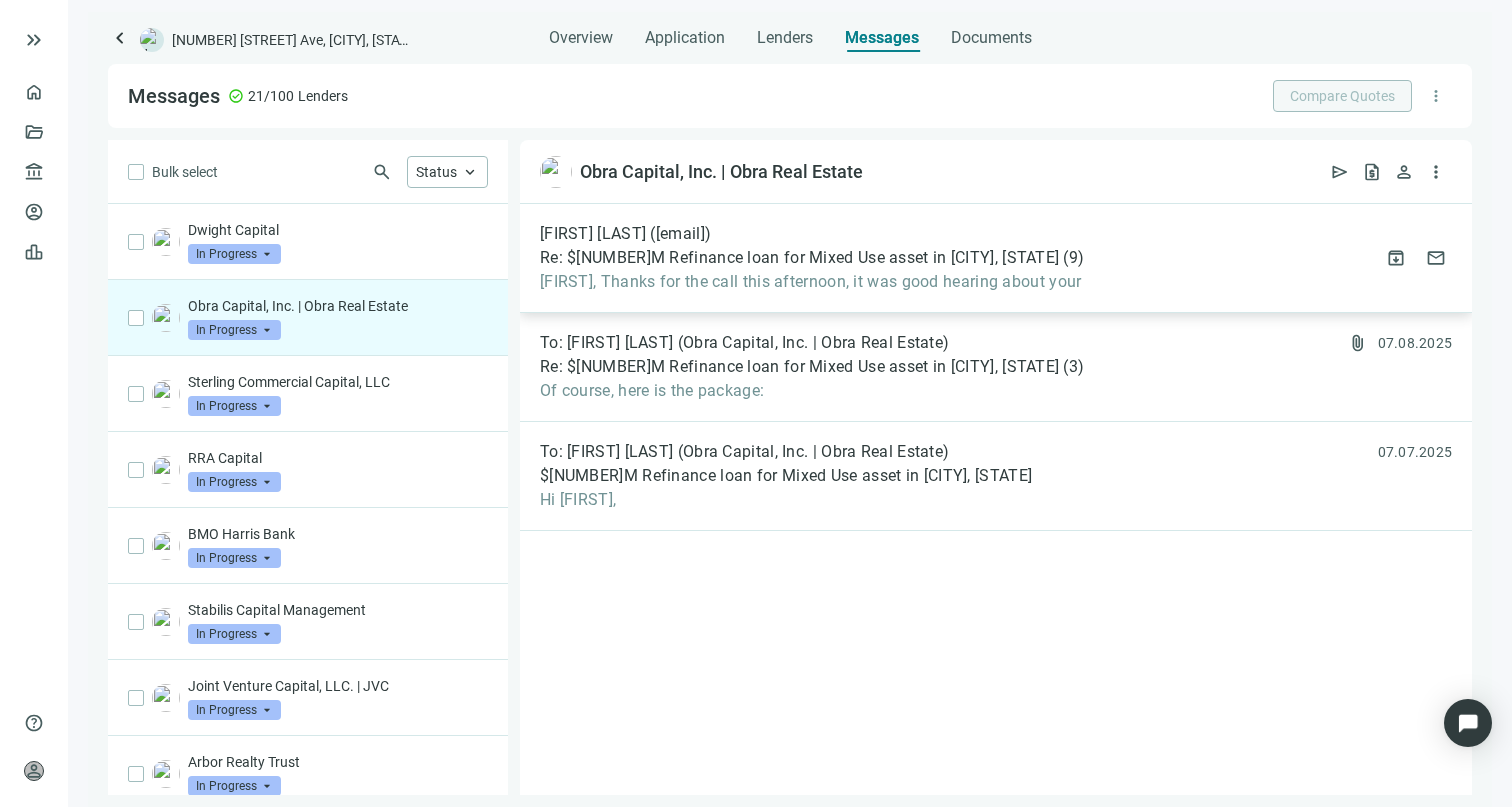 click on "Re: $[AMOUNT] Refinance loan for Mixed Use asset in [CITY], [STATE]" at bounding box center [799, 258] 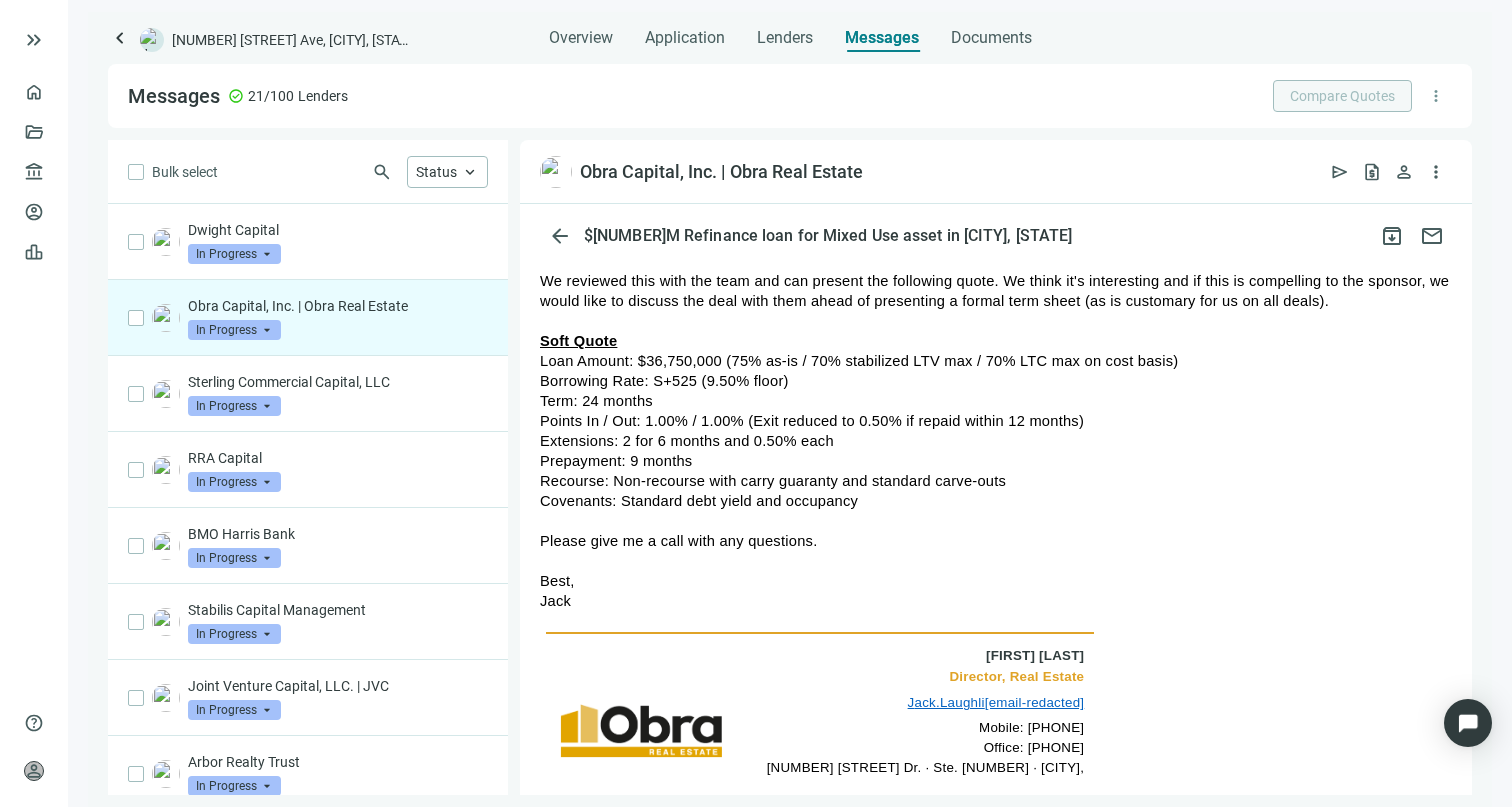 scroll, scrollTop: 731, scrollLeft: 0, axis: vertical 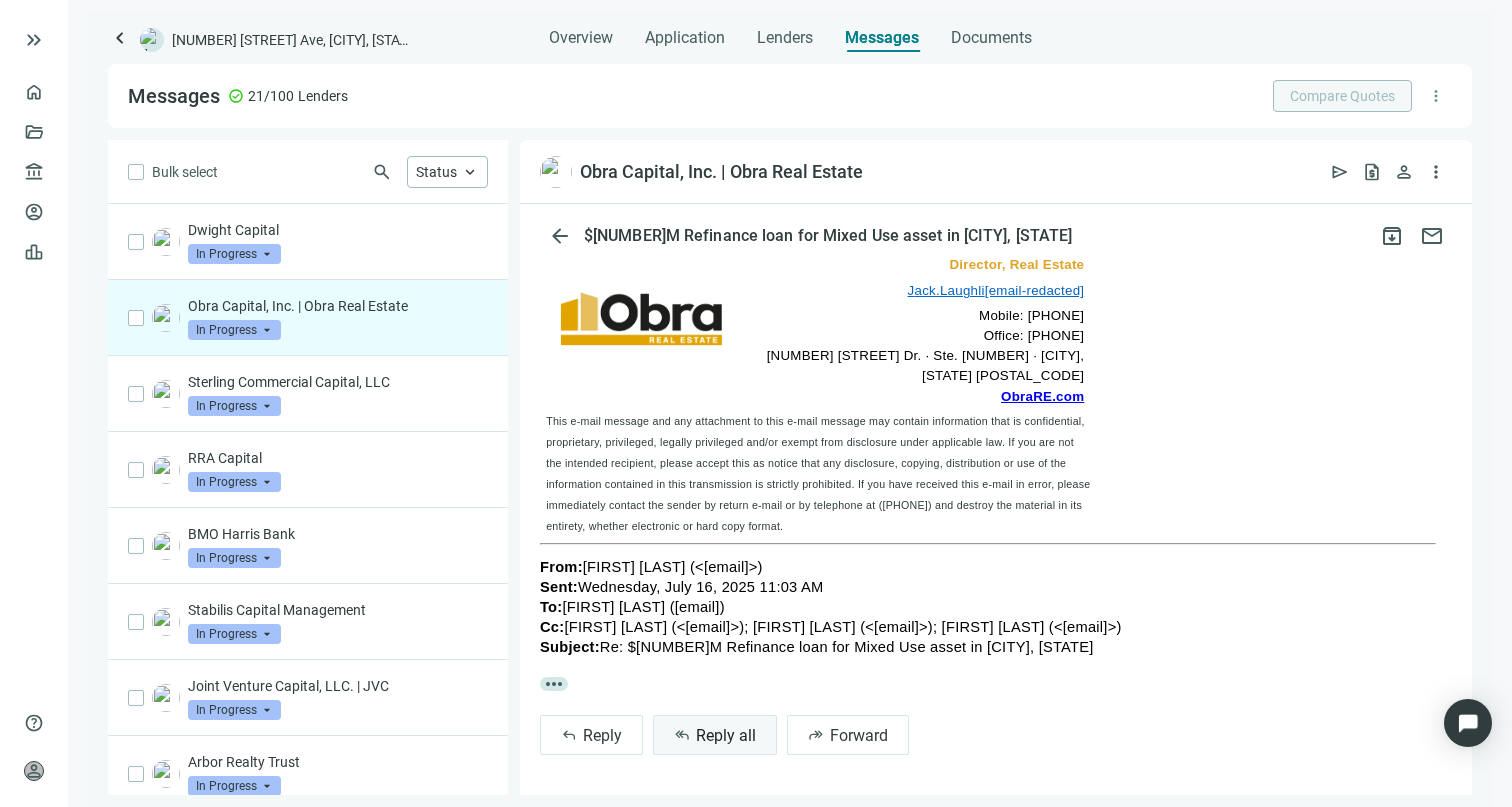 click on "Reply all" at bounding box center [726, 735] 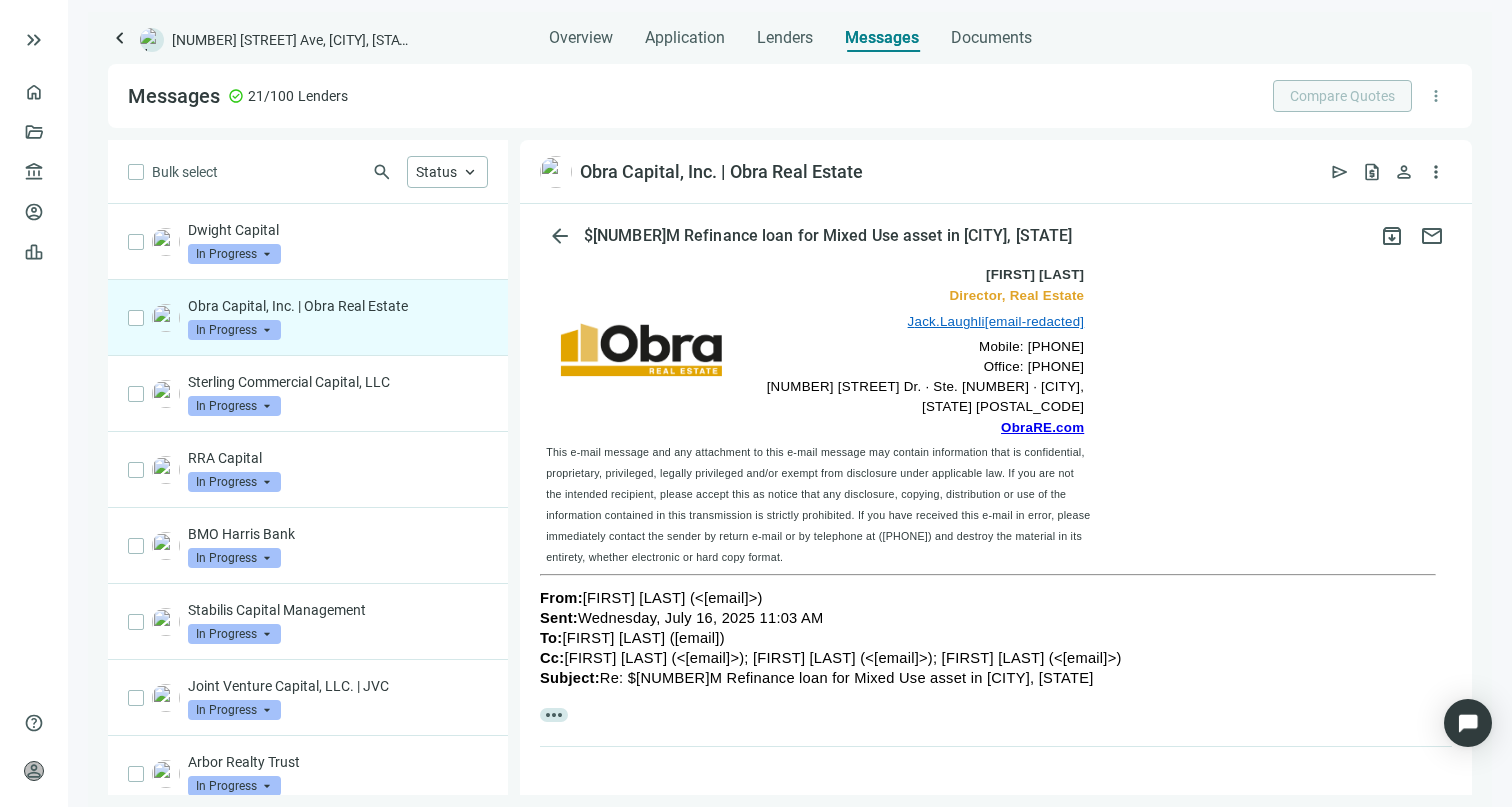 scroll, scrollTop: 731, scrollLeft: 0, axis: vertical 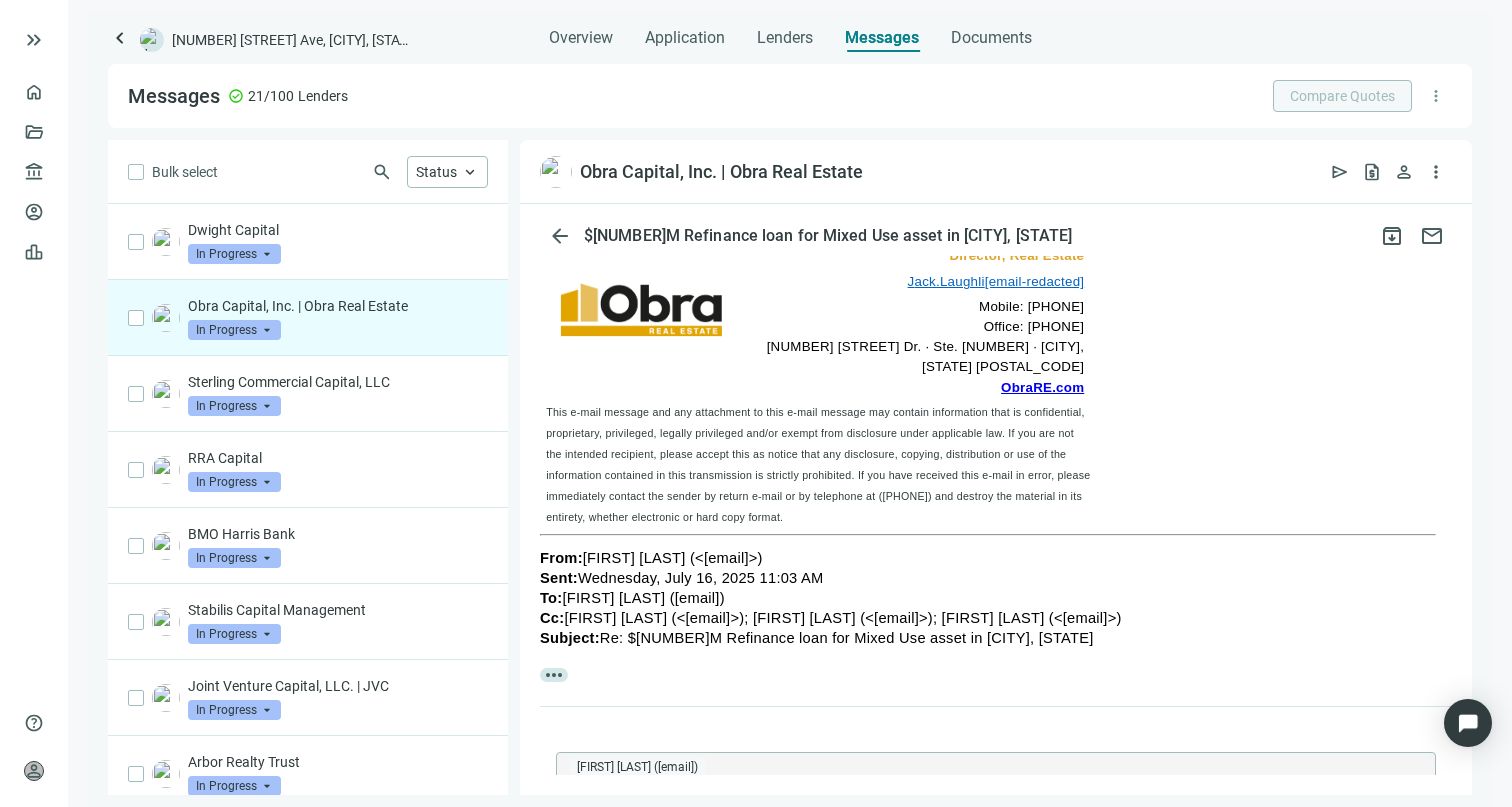 type 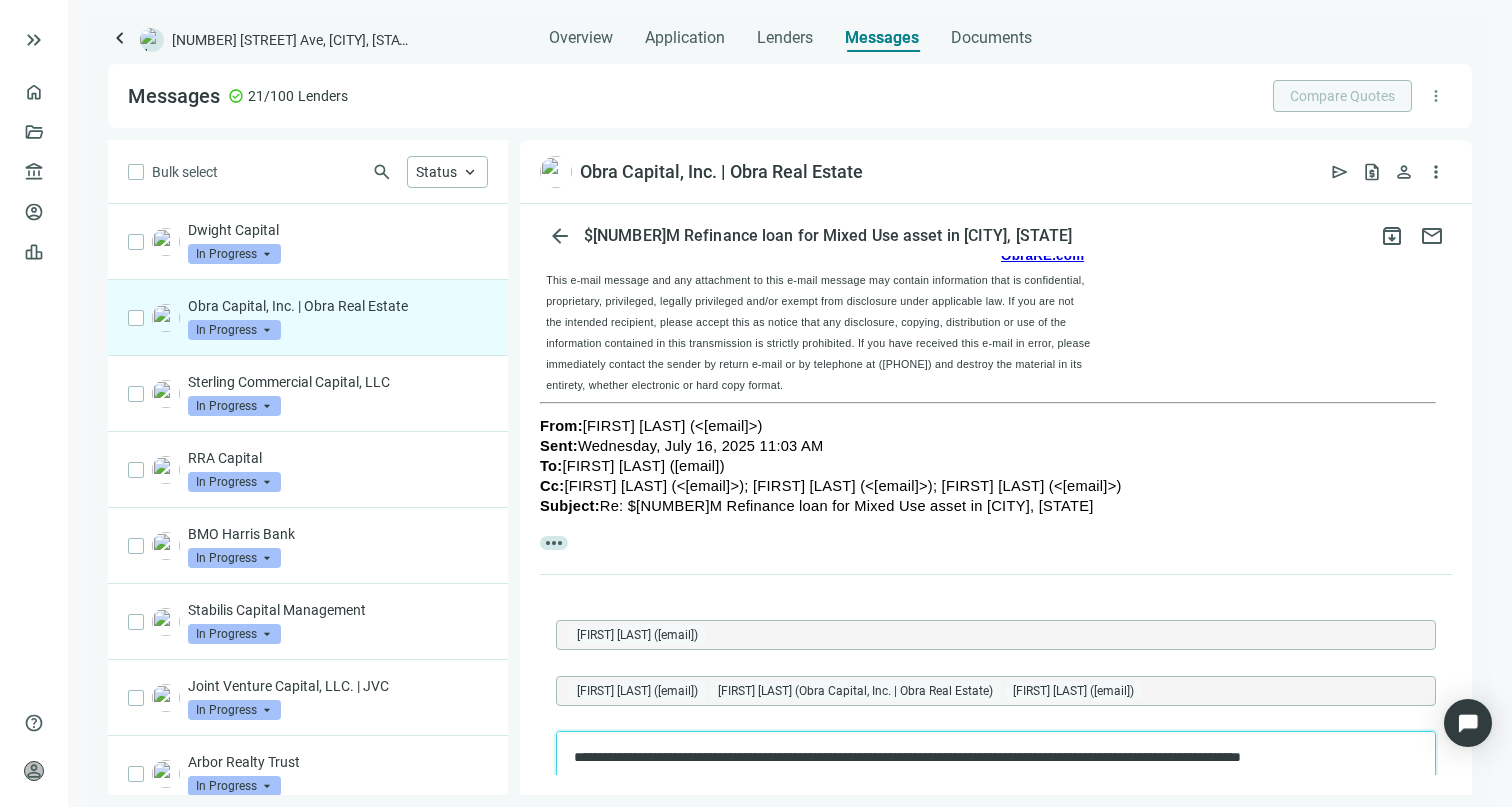 scroll, scrollTop: 883, scrollLeft: 0, axis: vertical 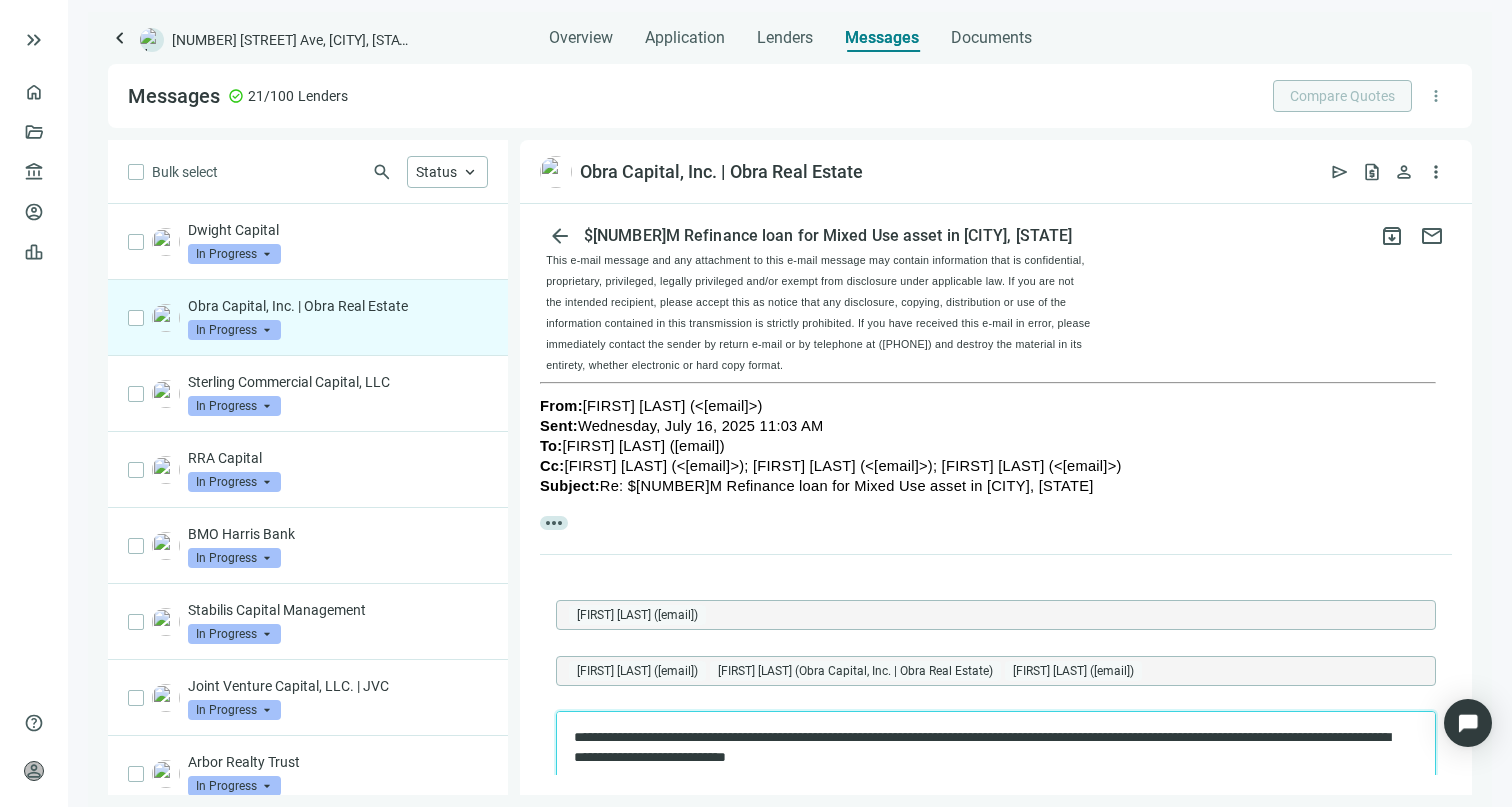 click on "**********" at bounding box center [986, 747] 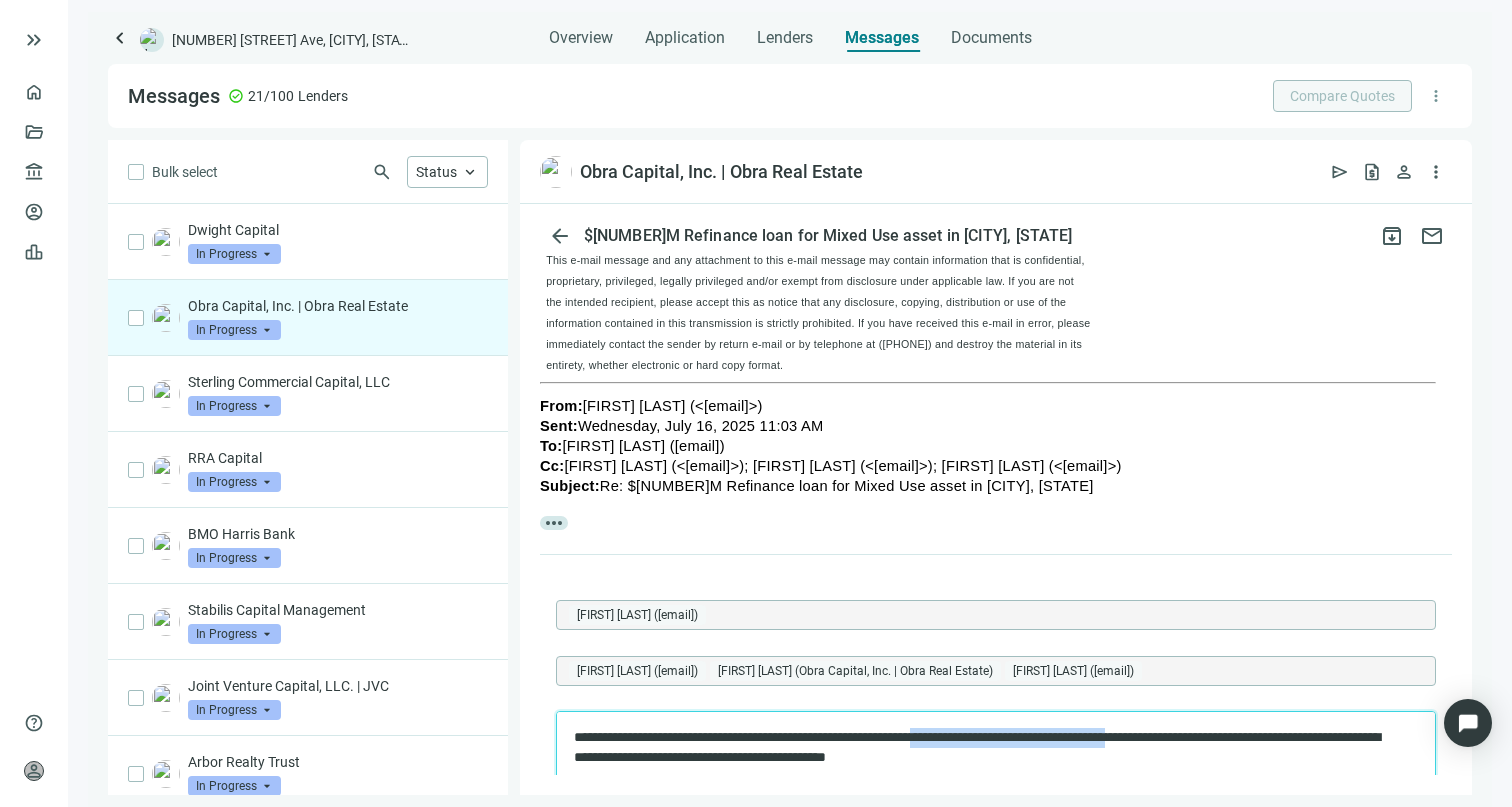 drag, startPoint x: 1227, startPoint y: 737, endPoint x: 980, endPoint y: 737, distance: 247 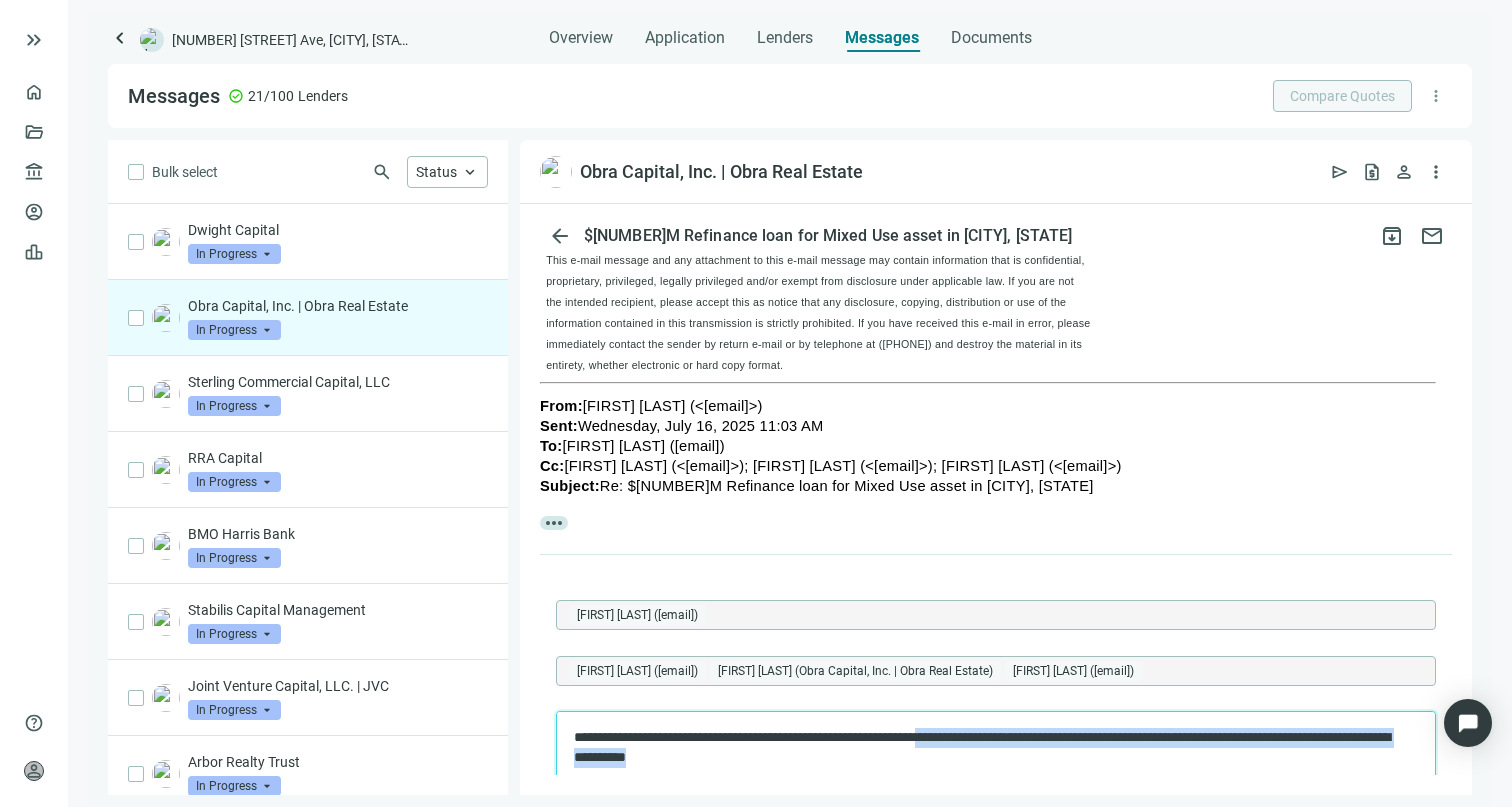 drag, startPoint x: 990, startPoint y: 753, endPoint x: 982, endPoint y: 743, distance: 12.806249 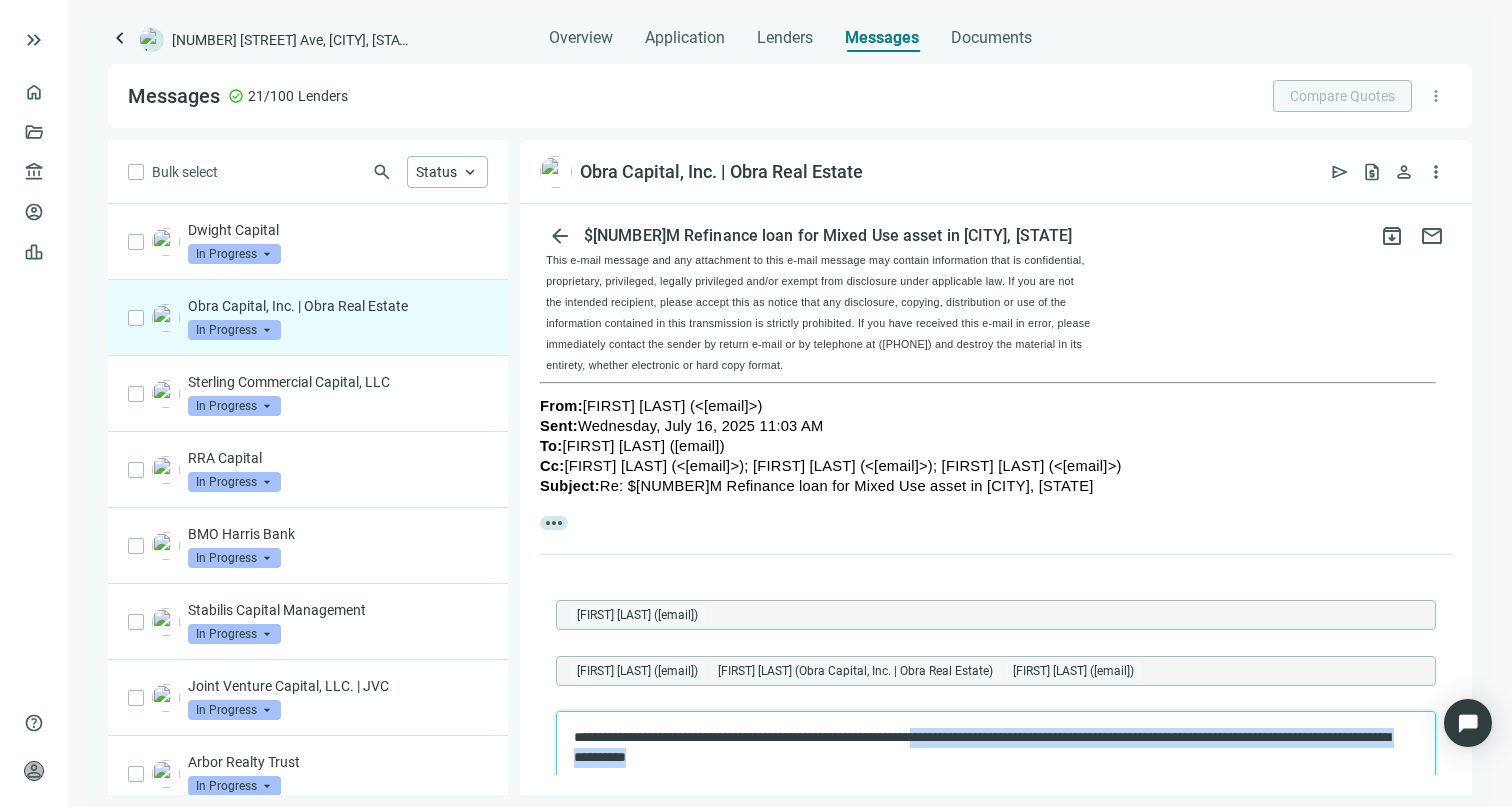 click on "**********" at bounding box center (986, 747) 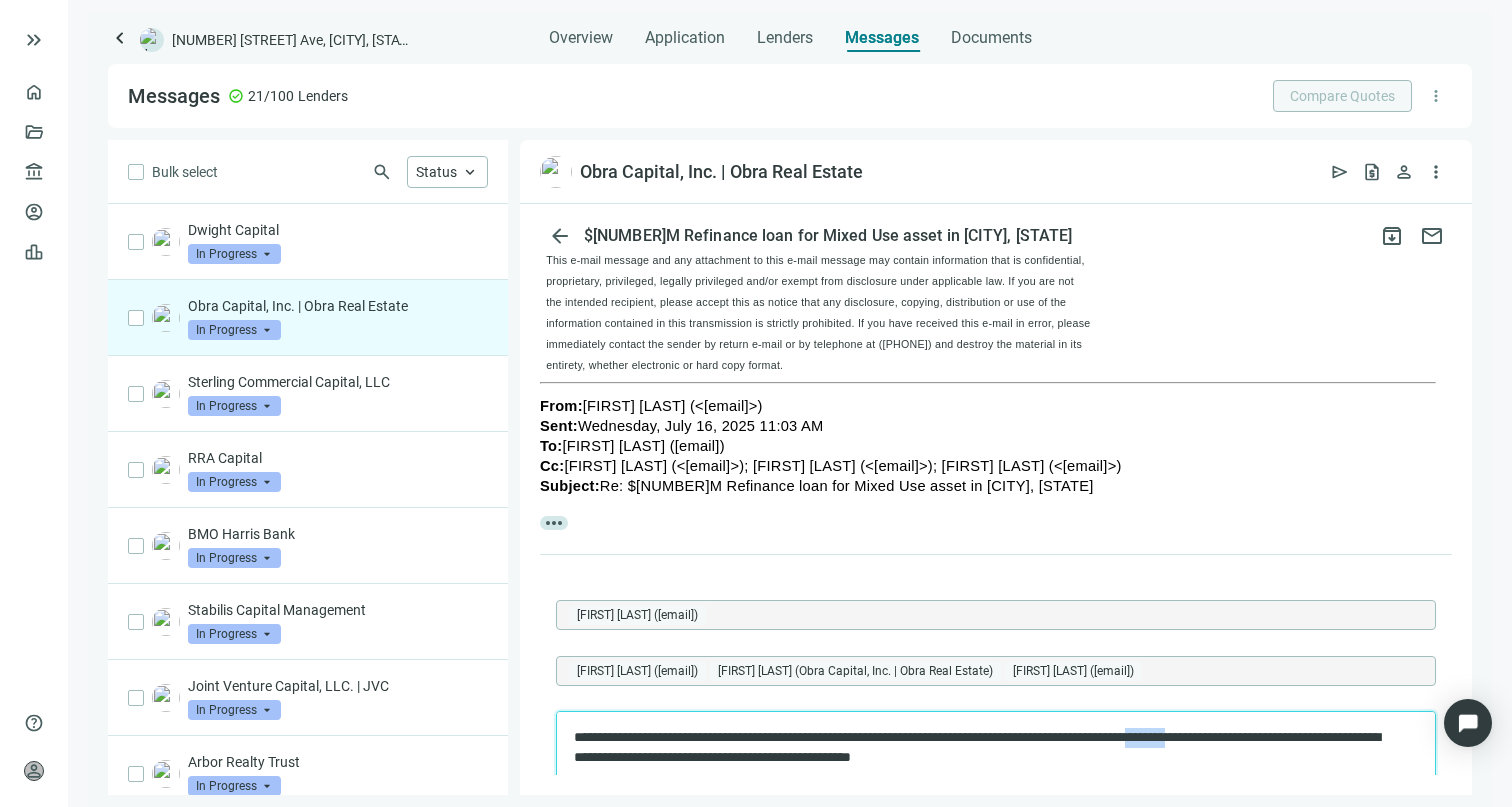drag, startPoint x: 1293, startPoint y: 740, endPoint x: 1238, endPoint y: 740, distance: 55 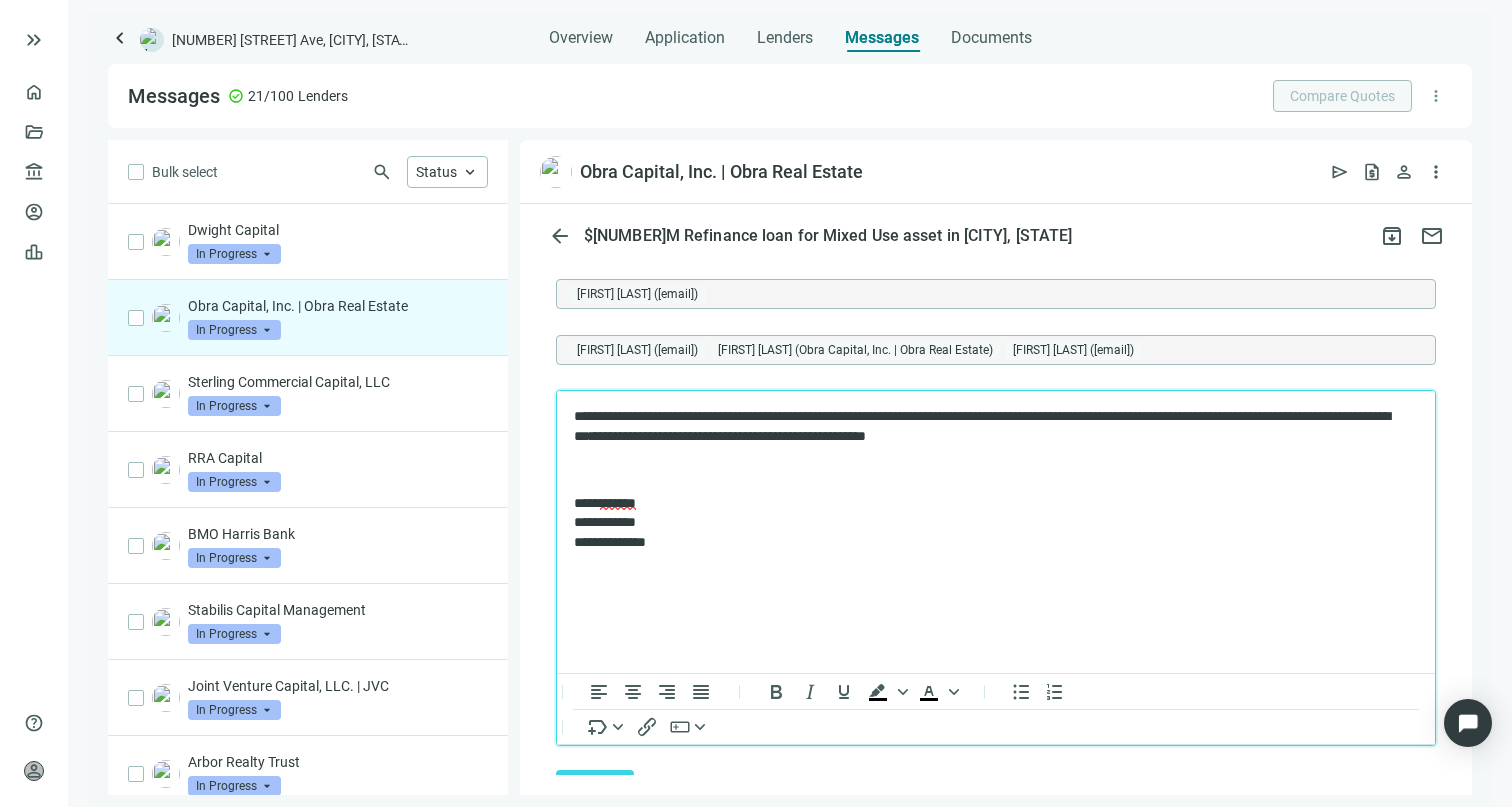 scroll, scrollTop: 1284, scrollLeft: 0, axis: vertical 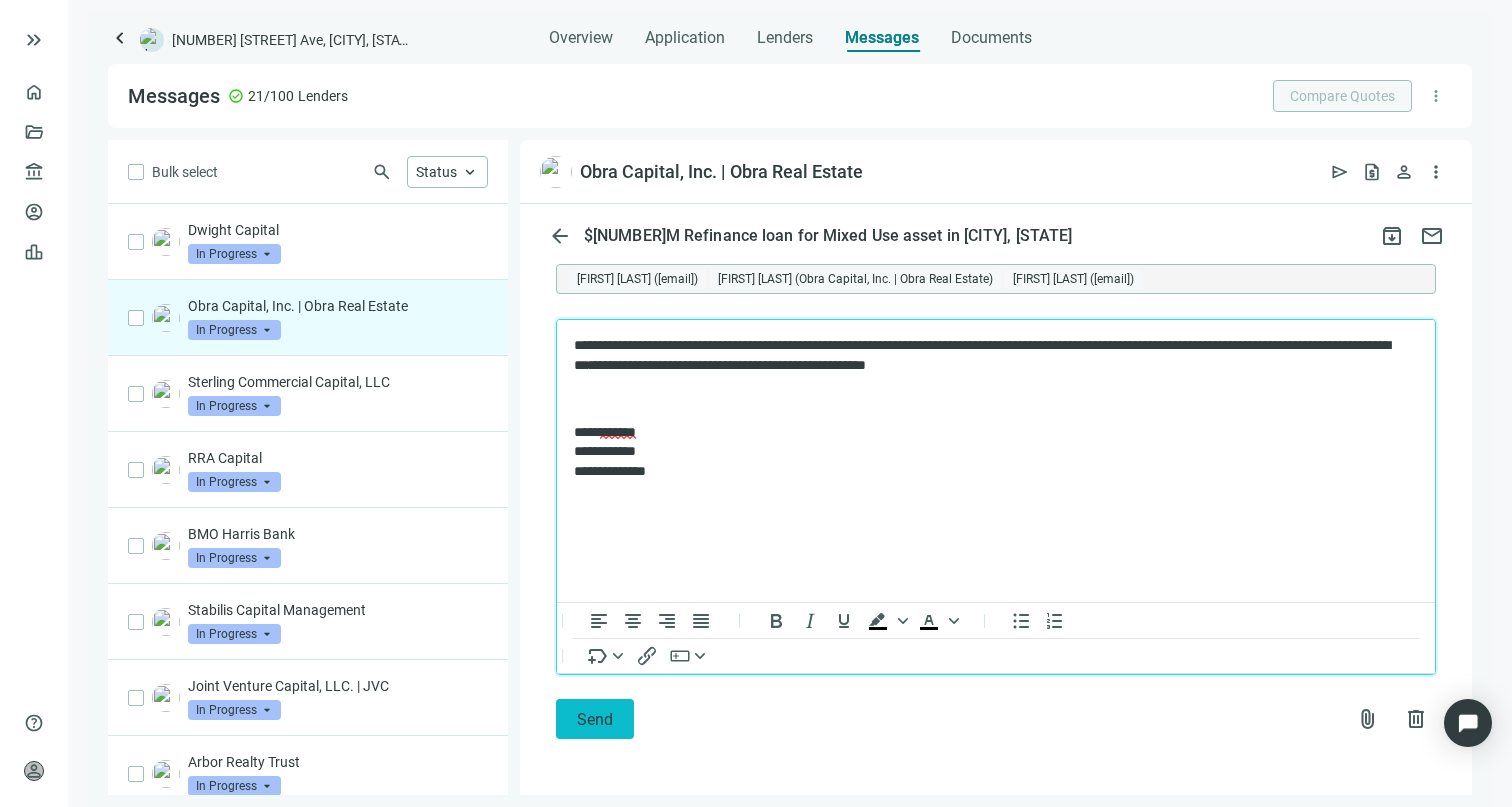 click on "Send" at bounding box center [595, 719] 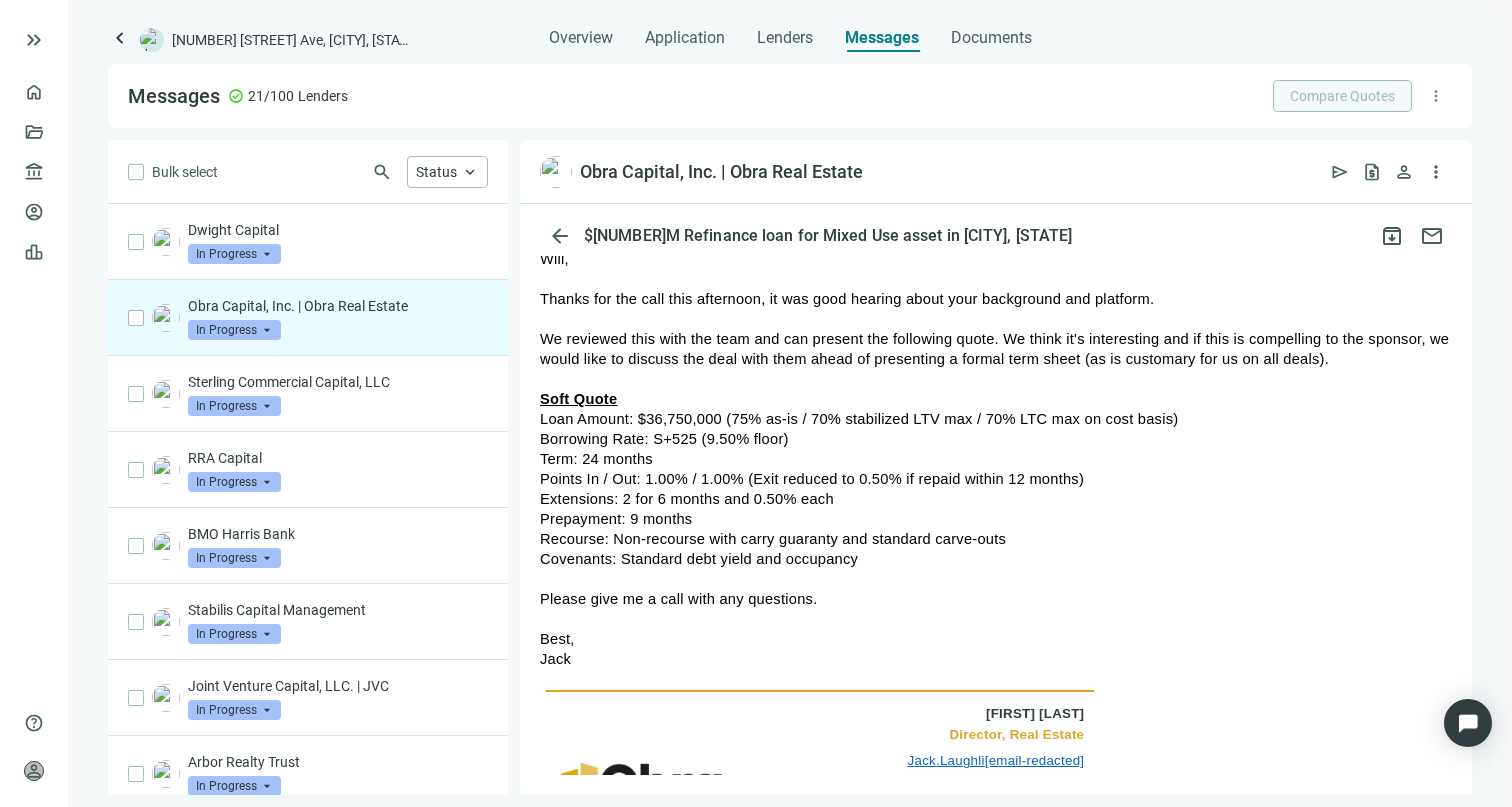 scroll, scrollTop: 0, scrollLeft: 0, axis: both 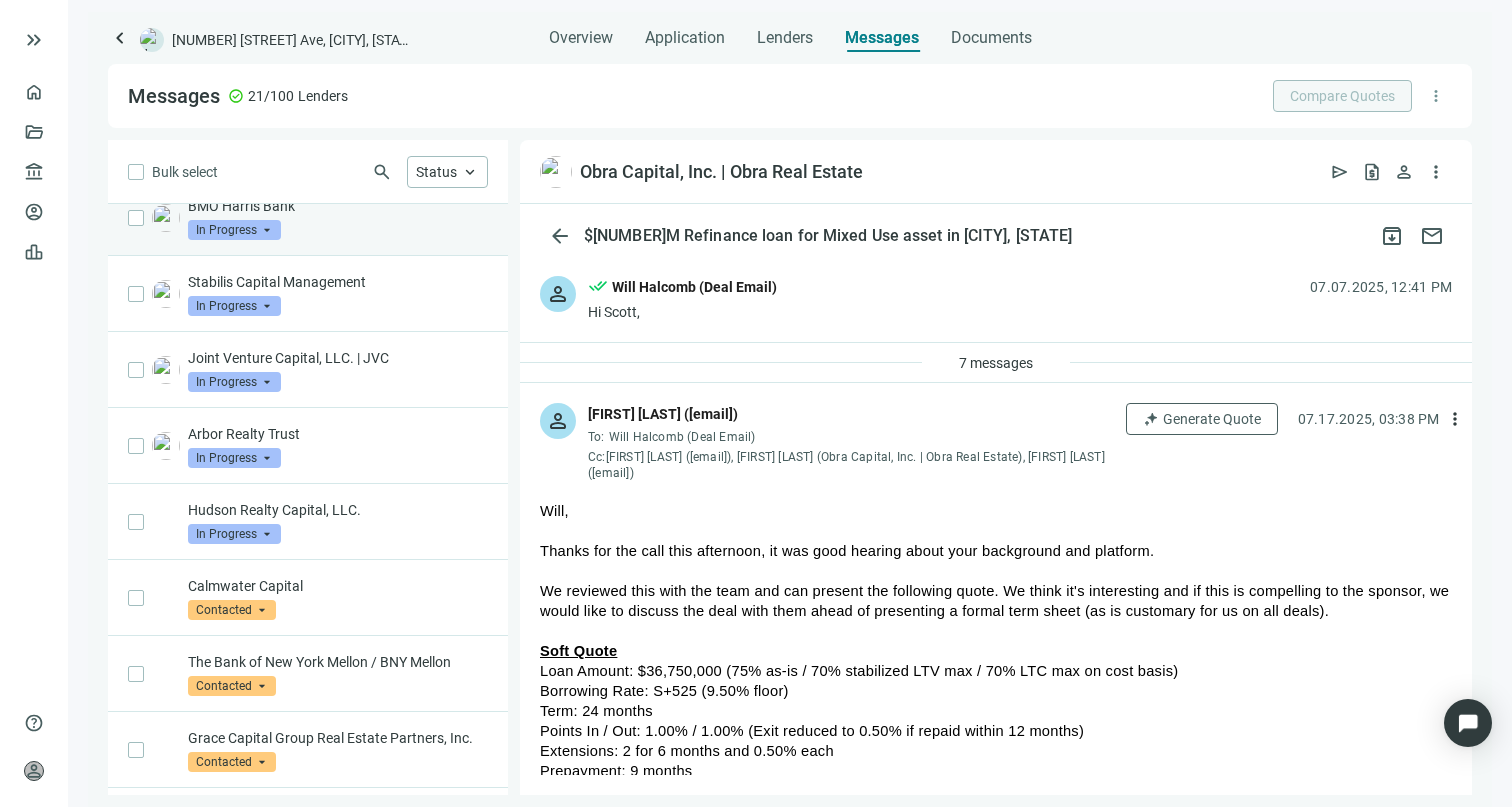 click on "Hudson Realty Capital, LLC. In Progress arrow_drop_down" at bounding box center (308, 522) 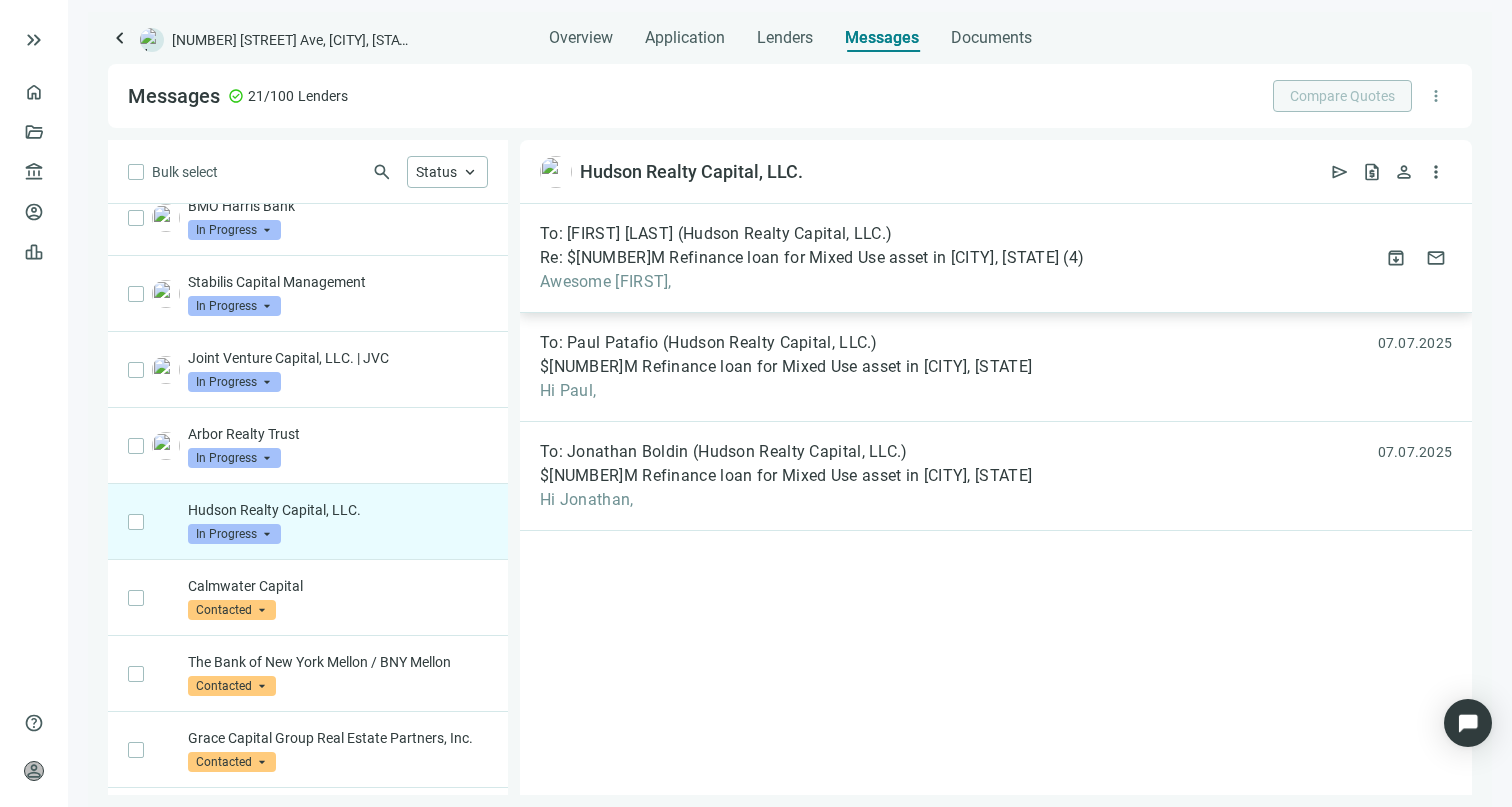 click on "To: Alex Loo (Hudson Realty Capital, LLC.)" at bounding box center [716, 234] 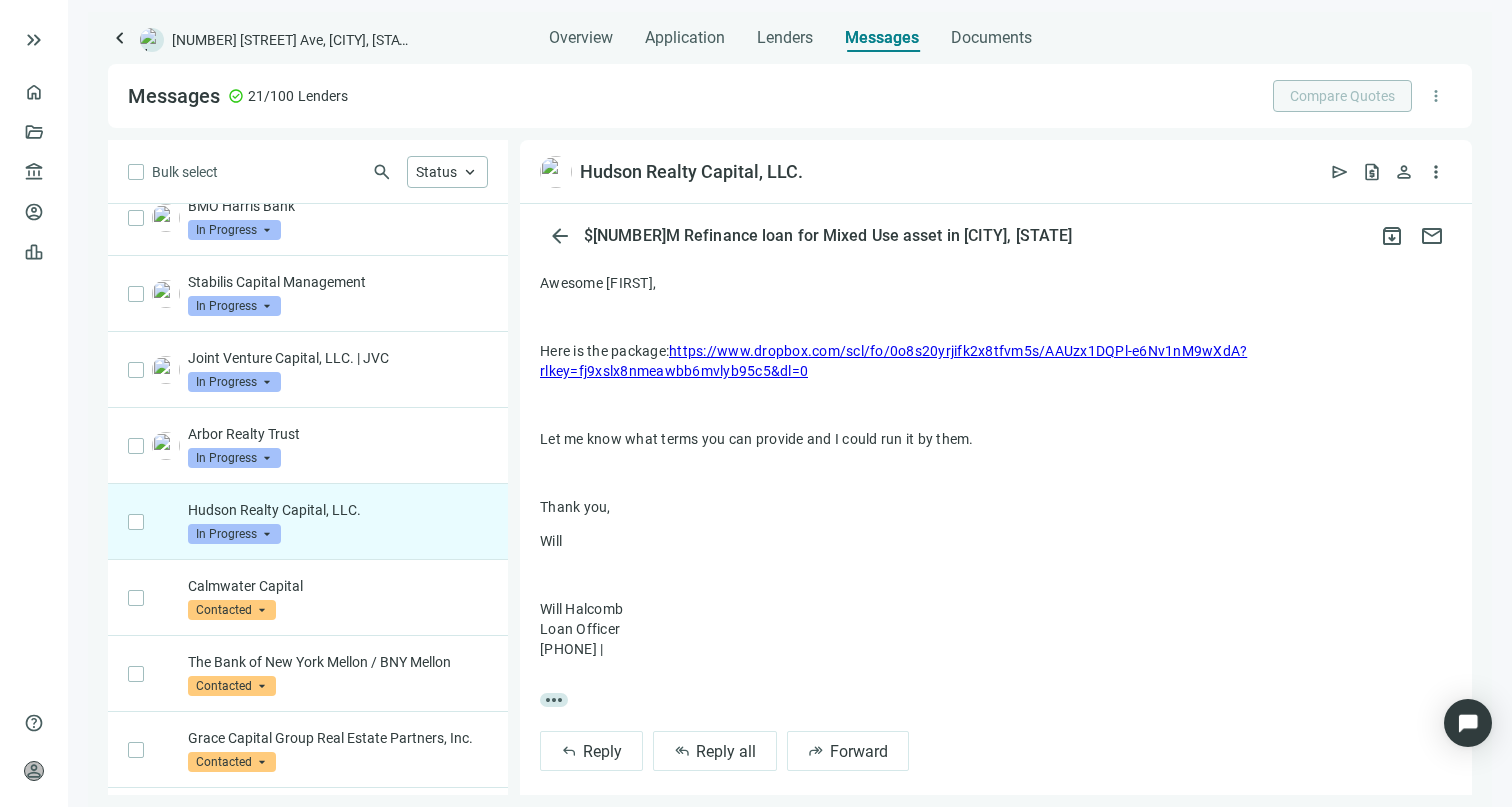 scroll, scrollTop: 222, scrollLeft: 0, axis: vertical 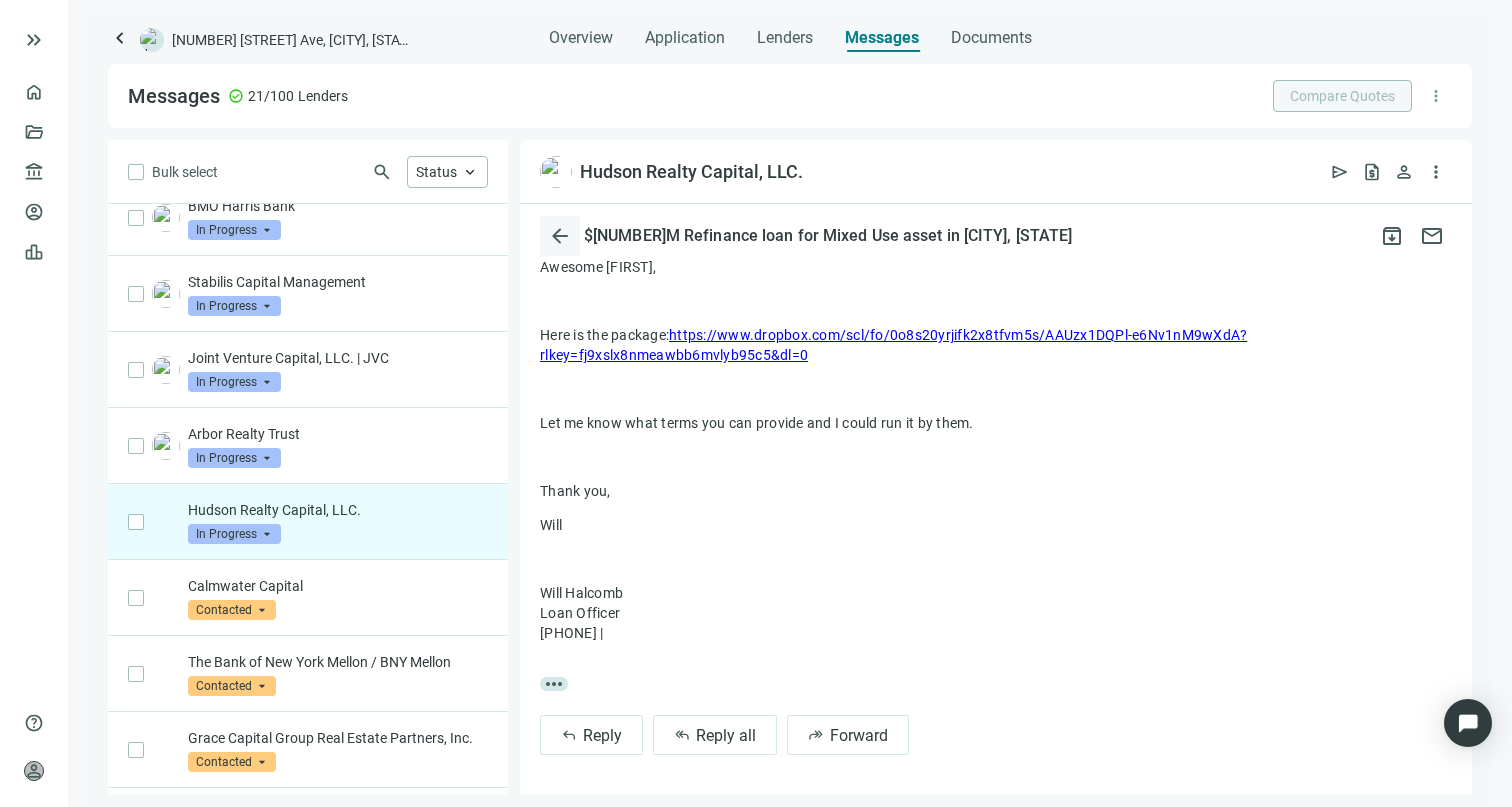 click on "arrow_back" at bounding box center [560, 236] 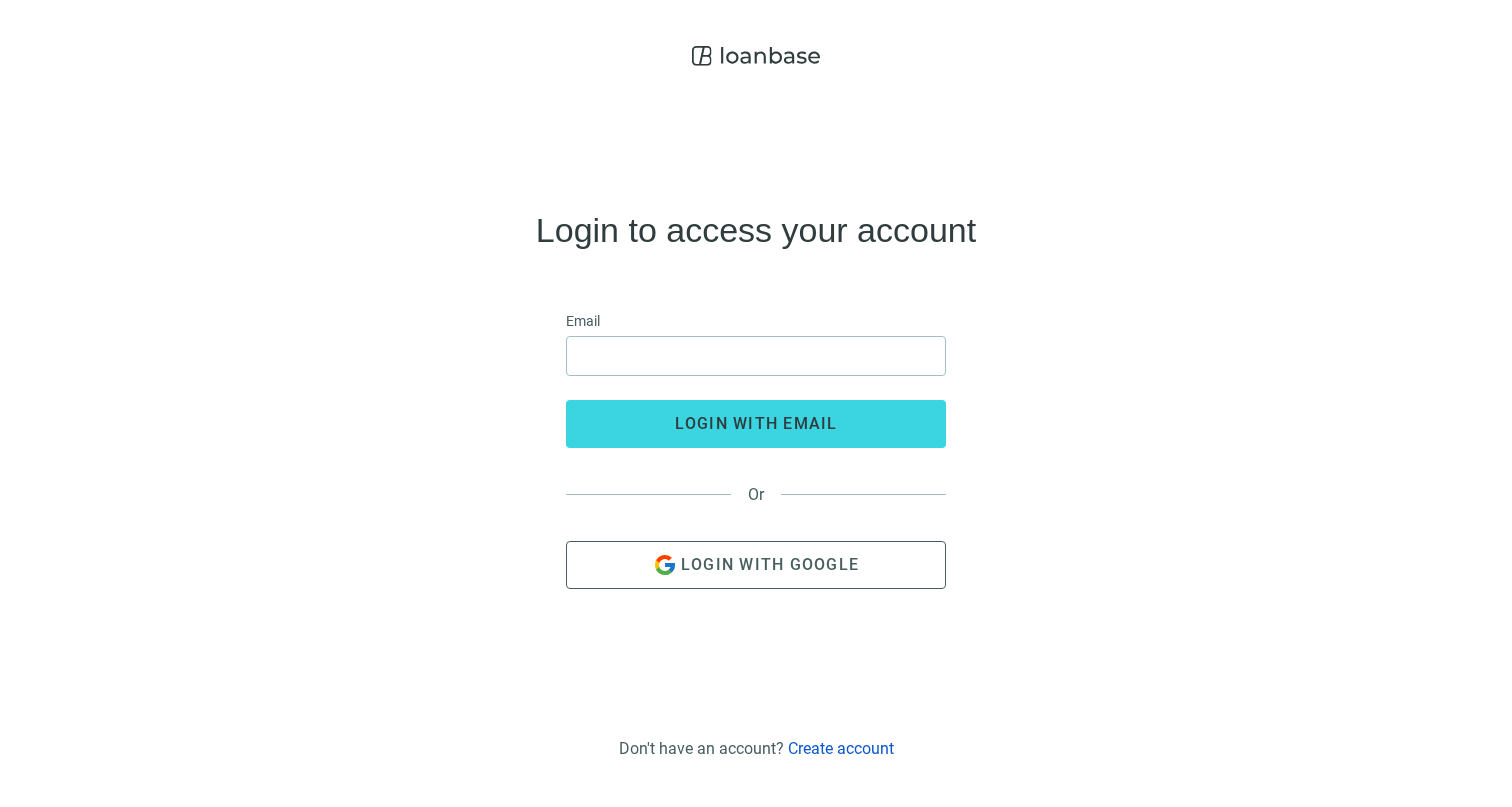 click on "Email" at bounding box center [756, 323] 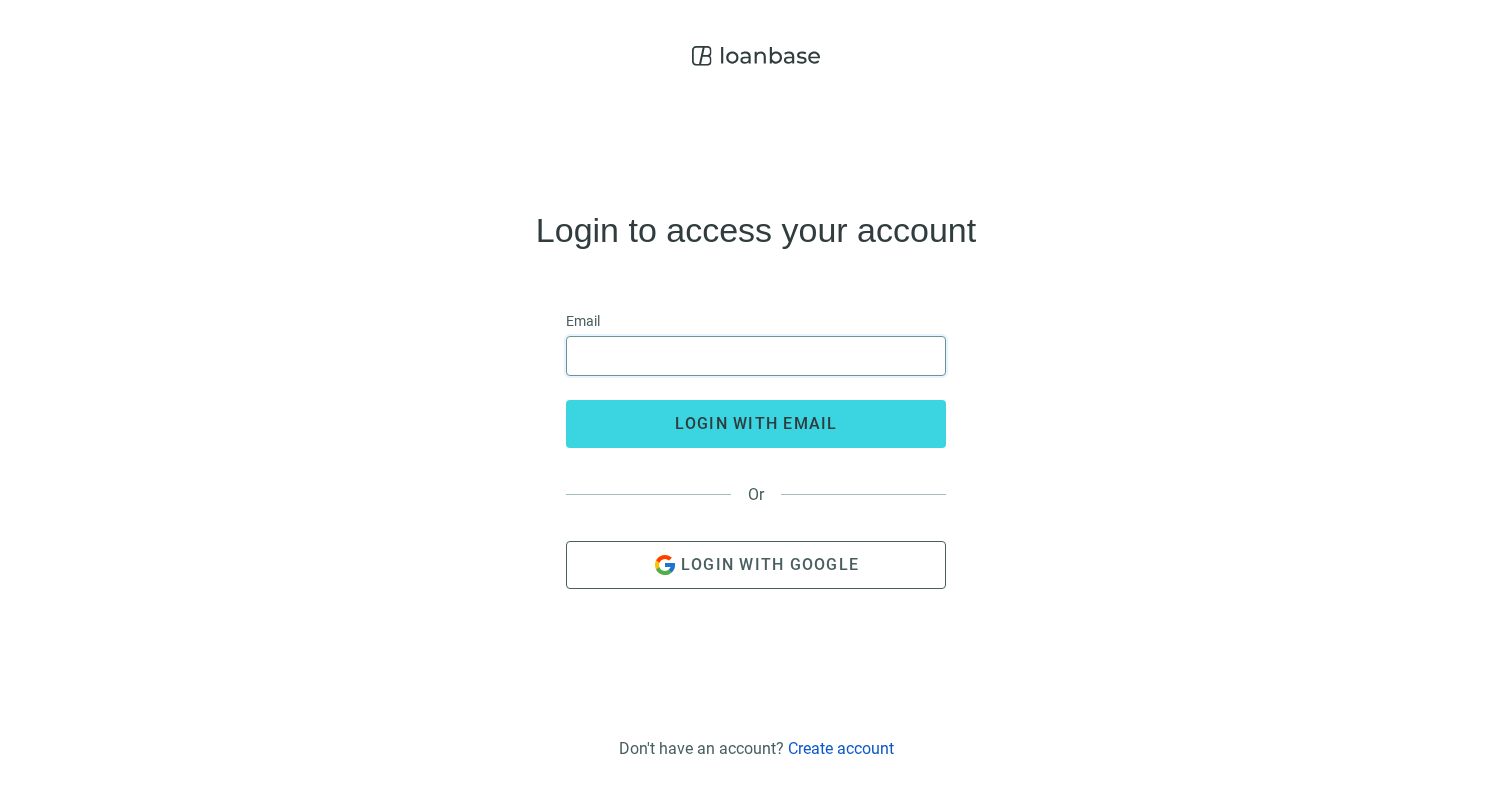 click at bounding box center (756, 356) 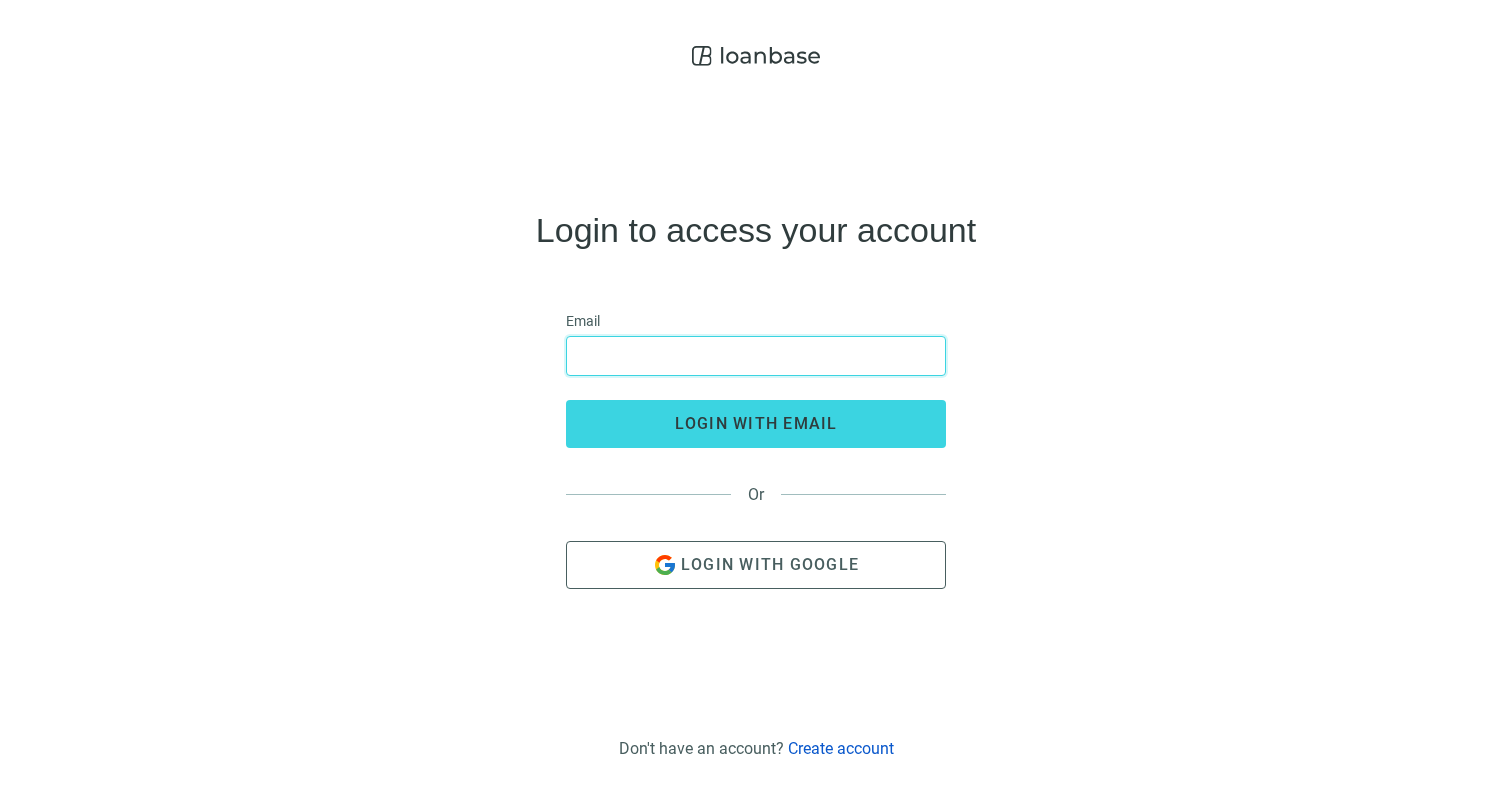 type on "**********" 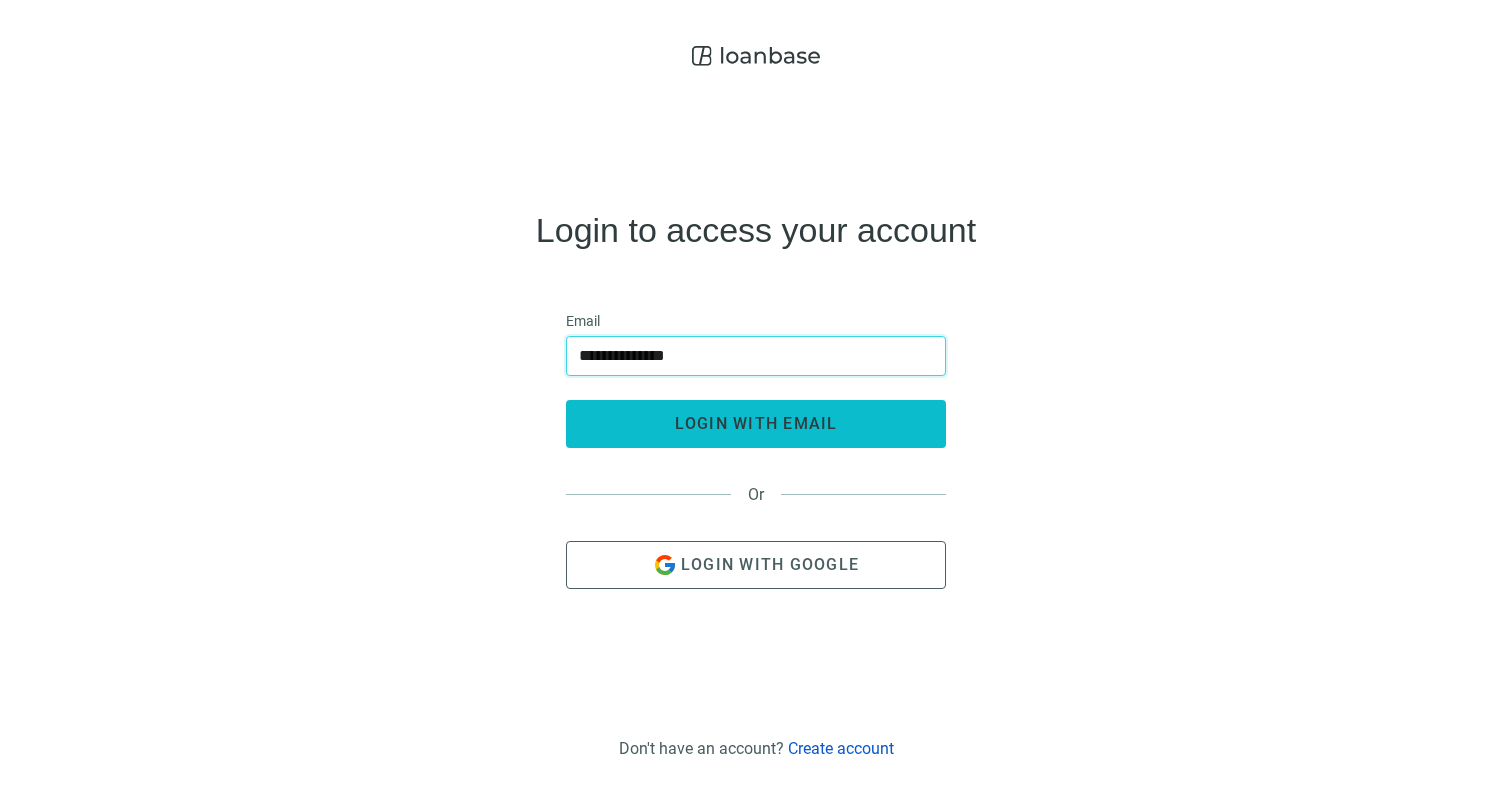click on "login with email" at bounding box center [756, 424] 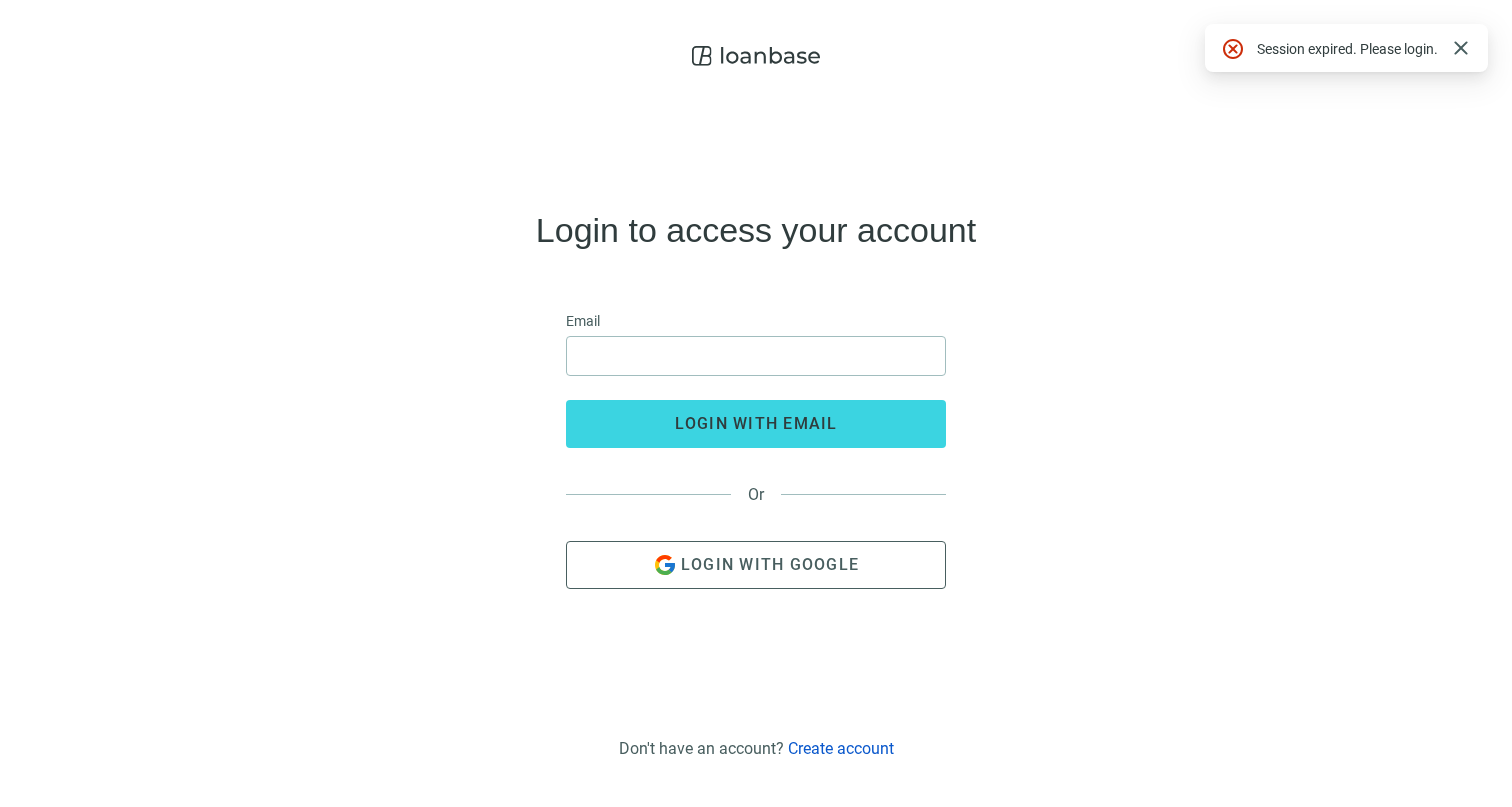 scroll, scrollTop: 0, scrollLeft: 0, axis: both 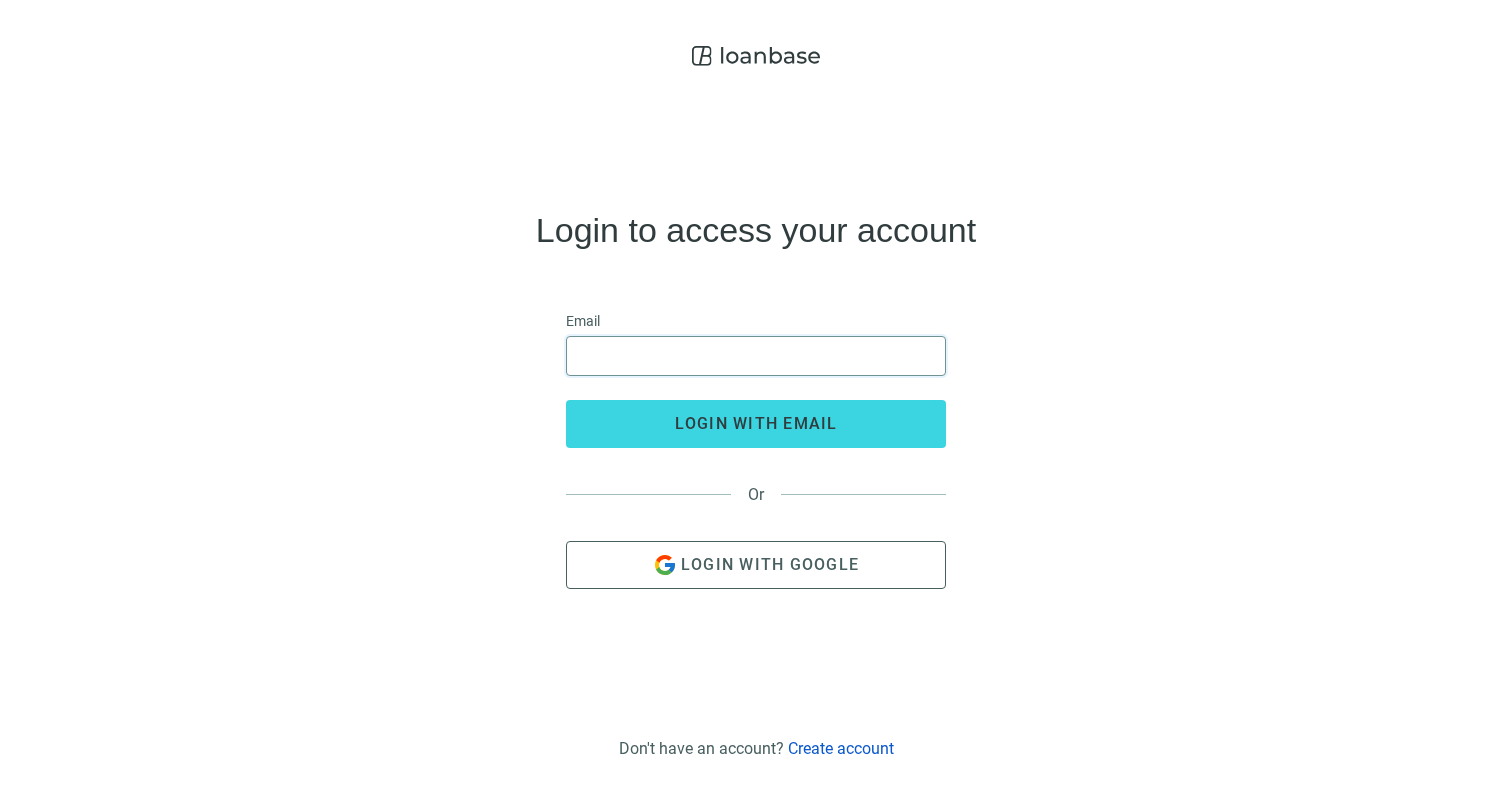 click at bounding box center [756, 356] 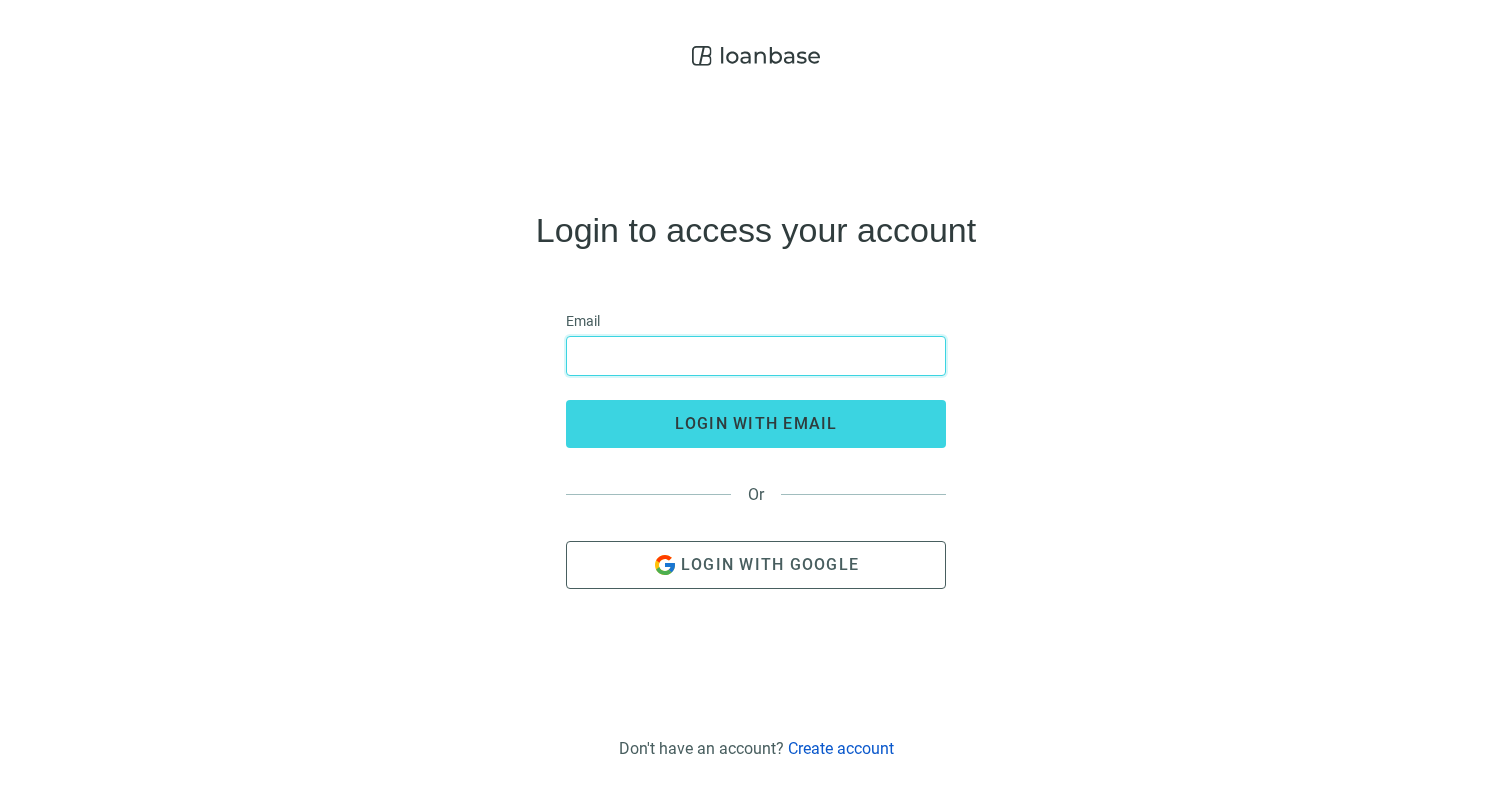 type on "**********" 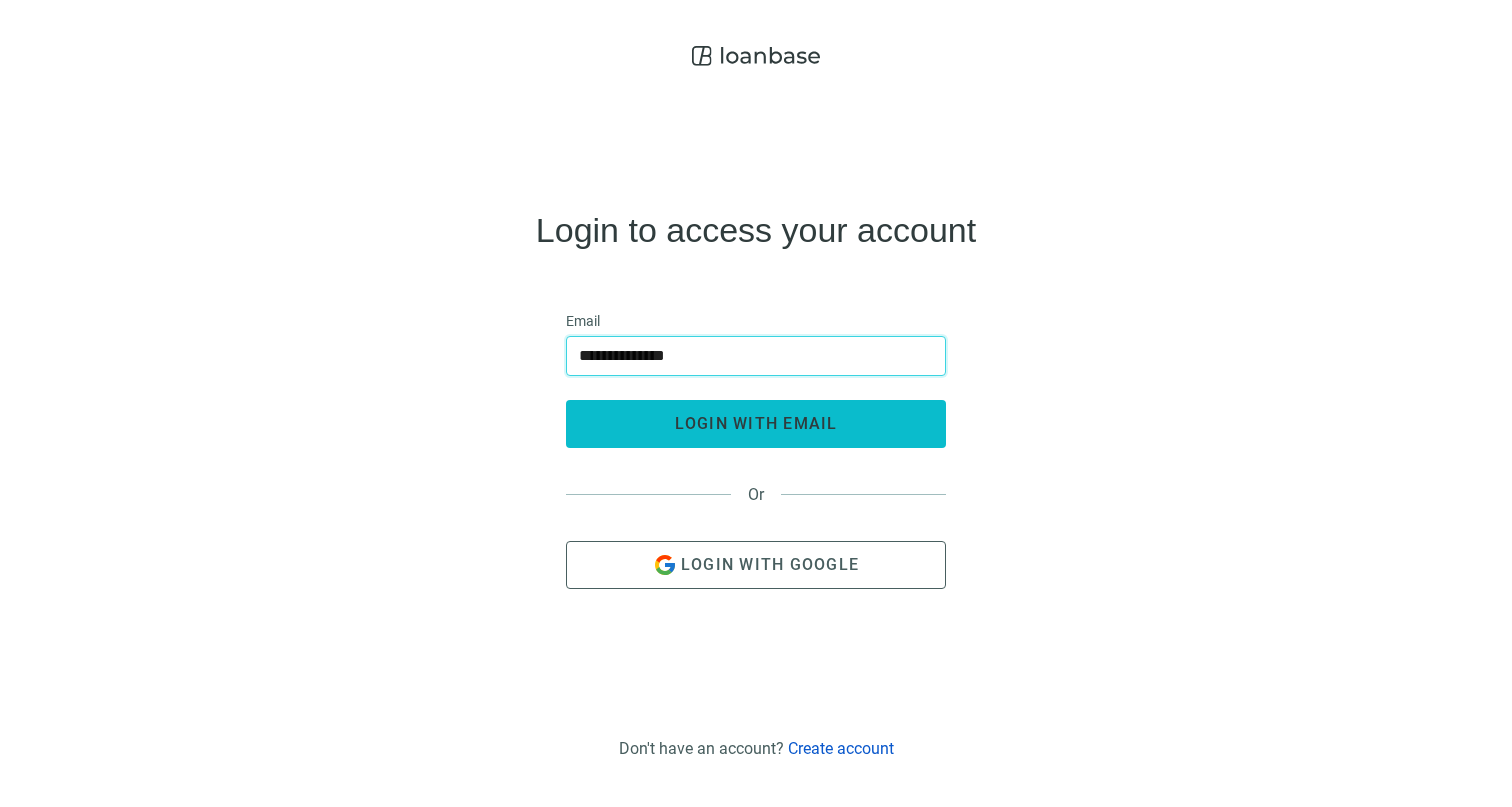 click on "login with email" at bounding box center [756, 423] 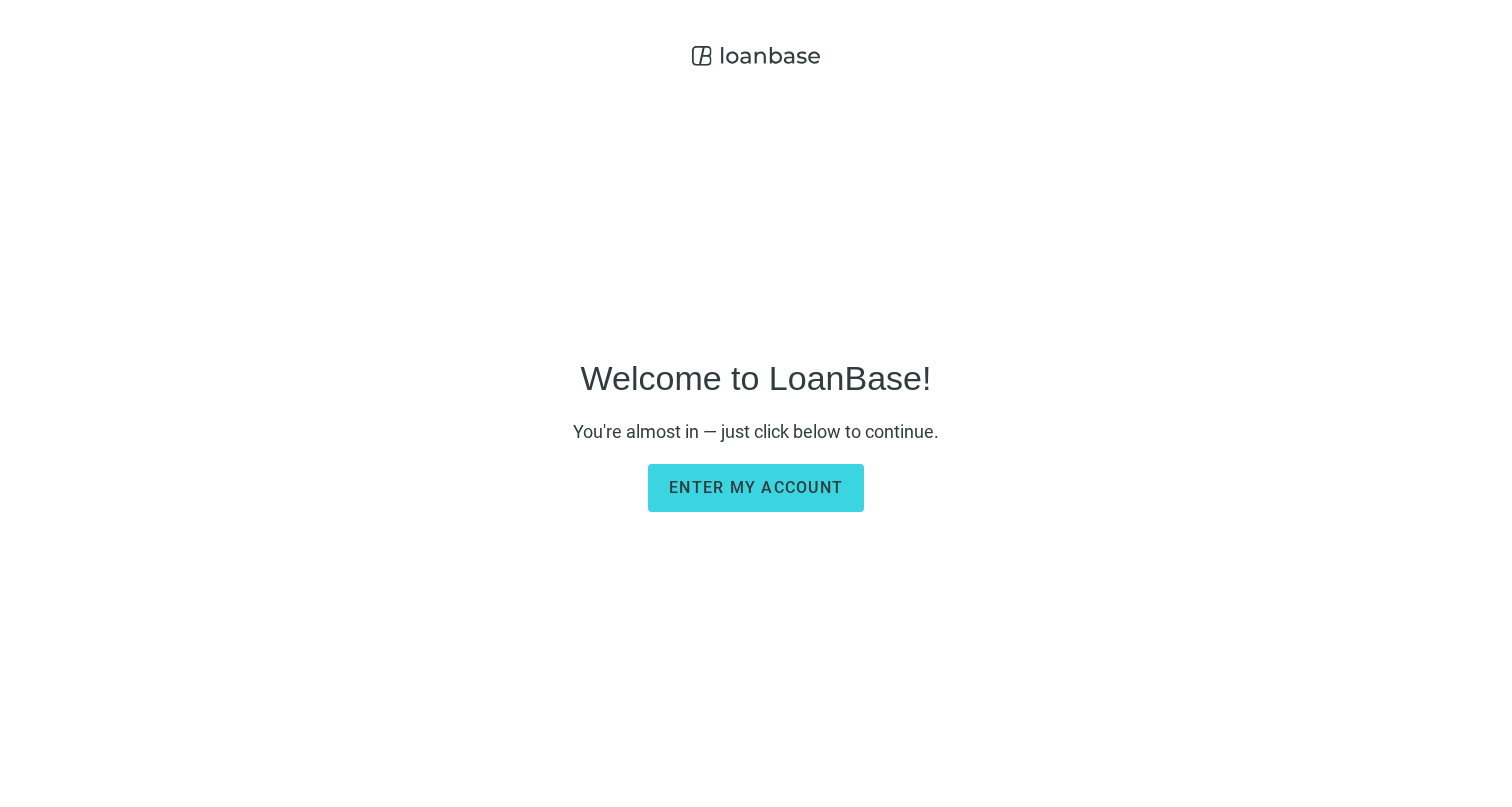 scroll, scrollTop: 0, scrollLeft: 0, axis: both 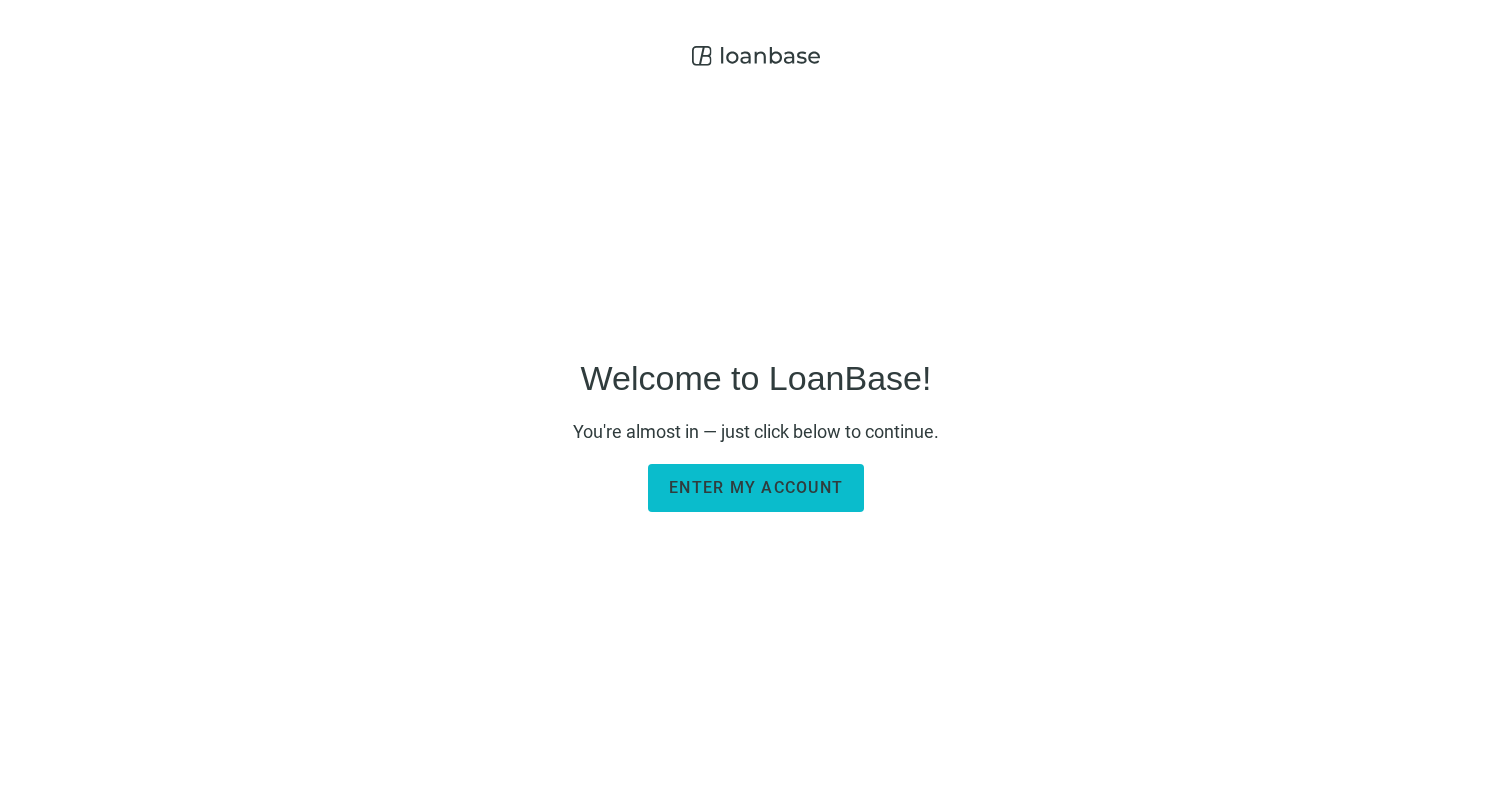 click on "Enter my account" at bounding box center (756, 487) 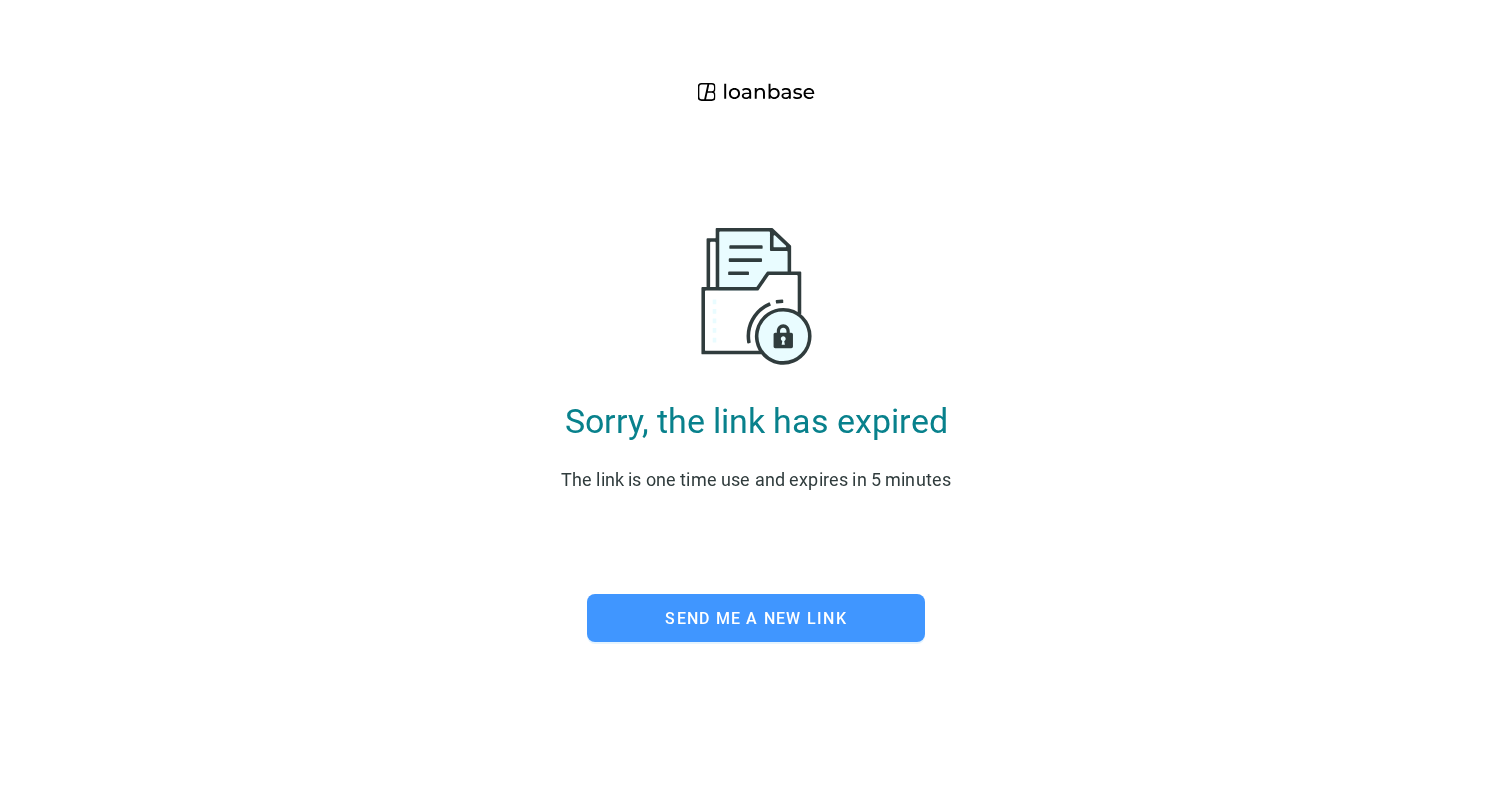 click on "Send me a new link" at bounding box center [756, 618] 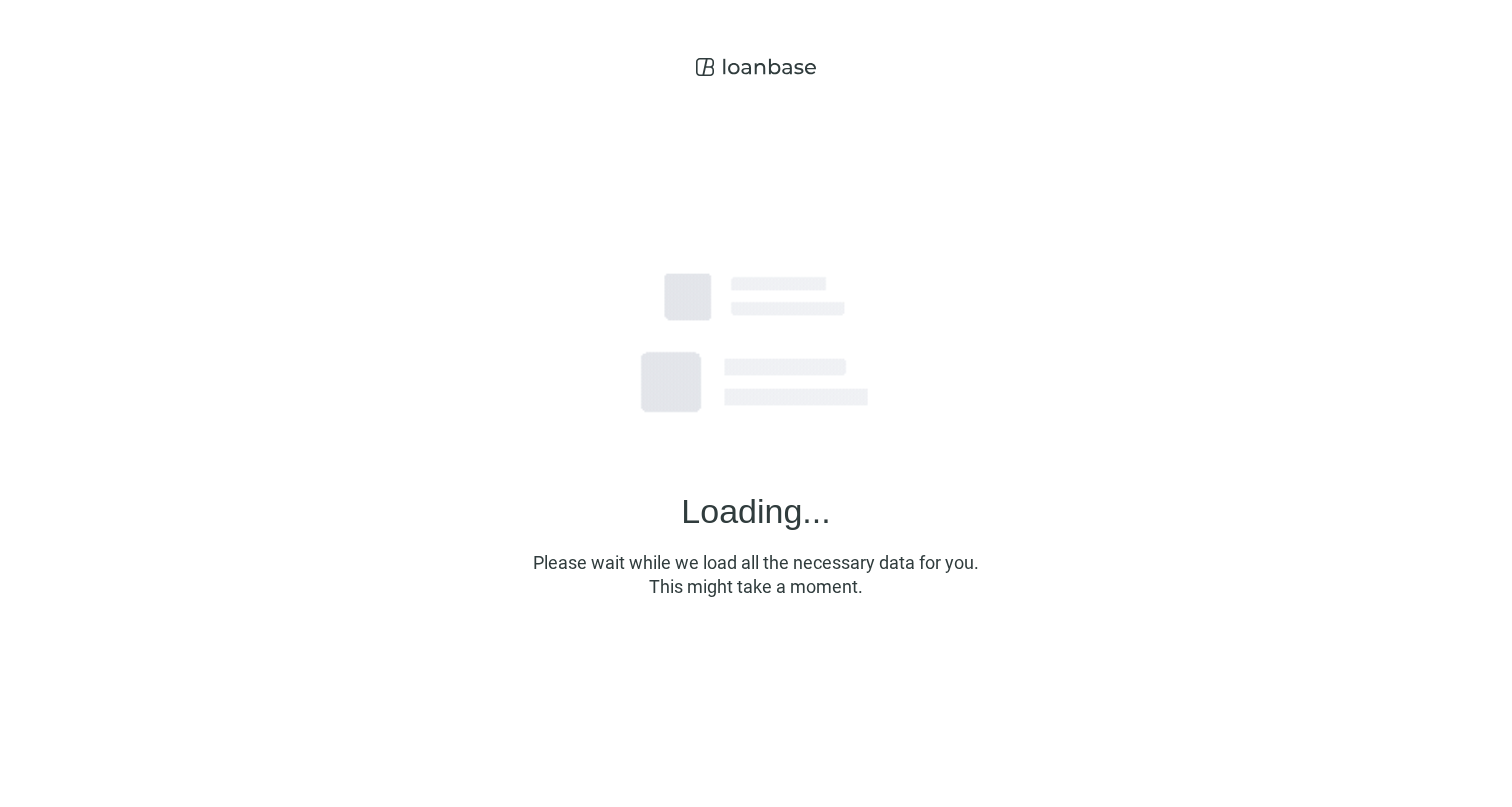 scroll, scrollTop: 0, scrollLeft: 0, axis: both 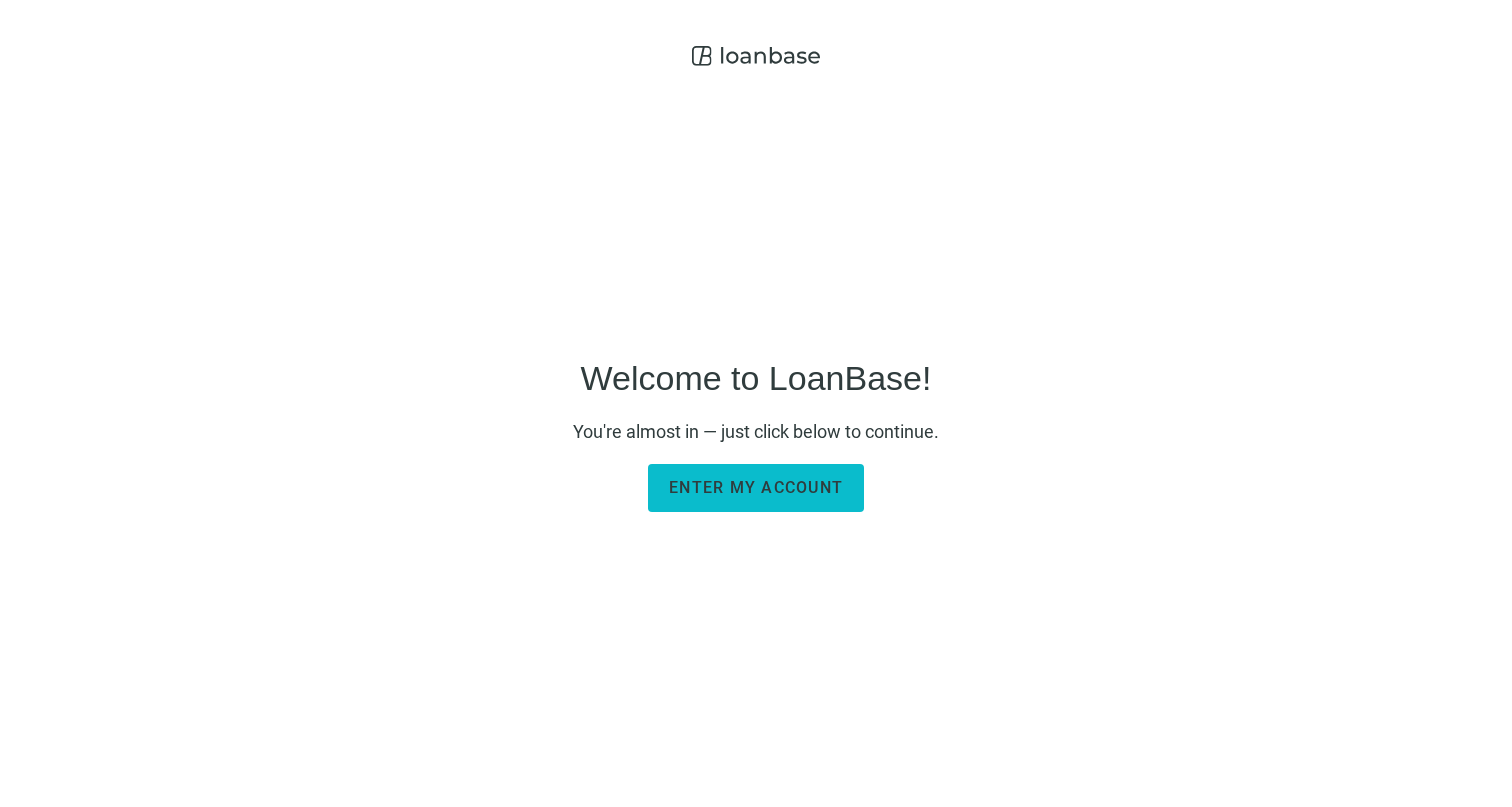 click on "Enter my account" at bounding box center (756, 488) 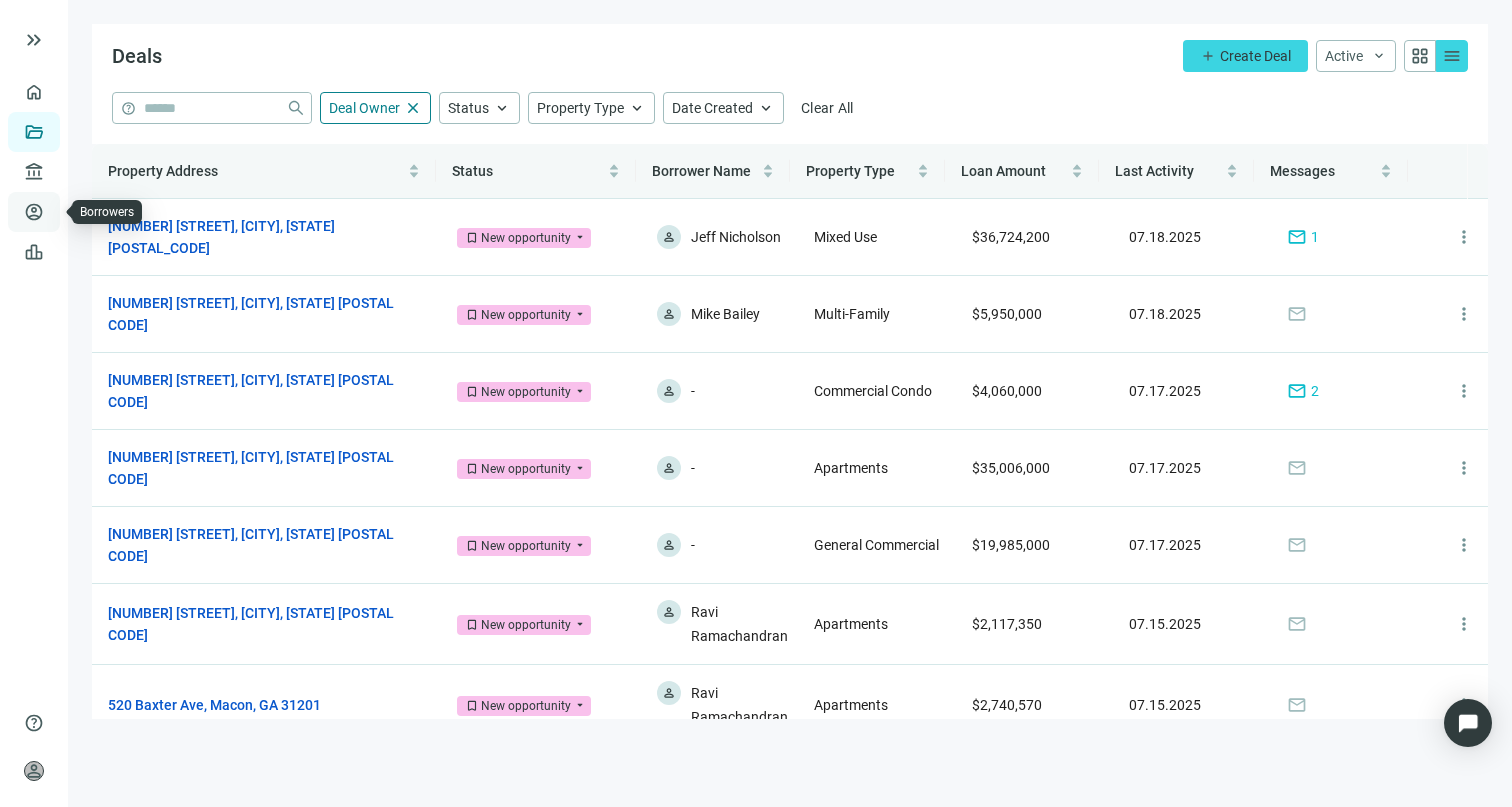 click on "Borrowers" at bounding box center [82, 212] 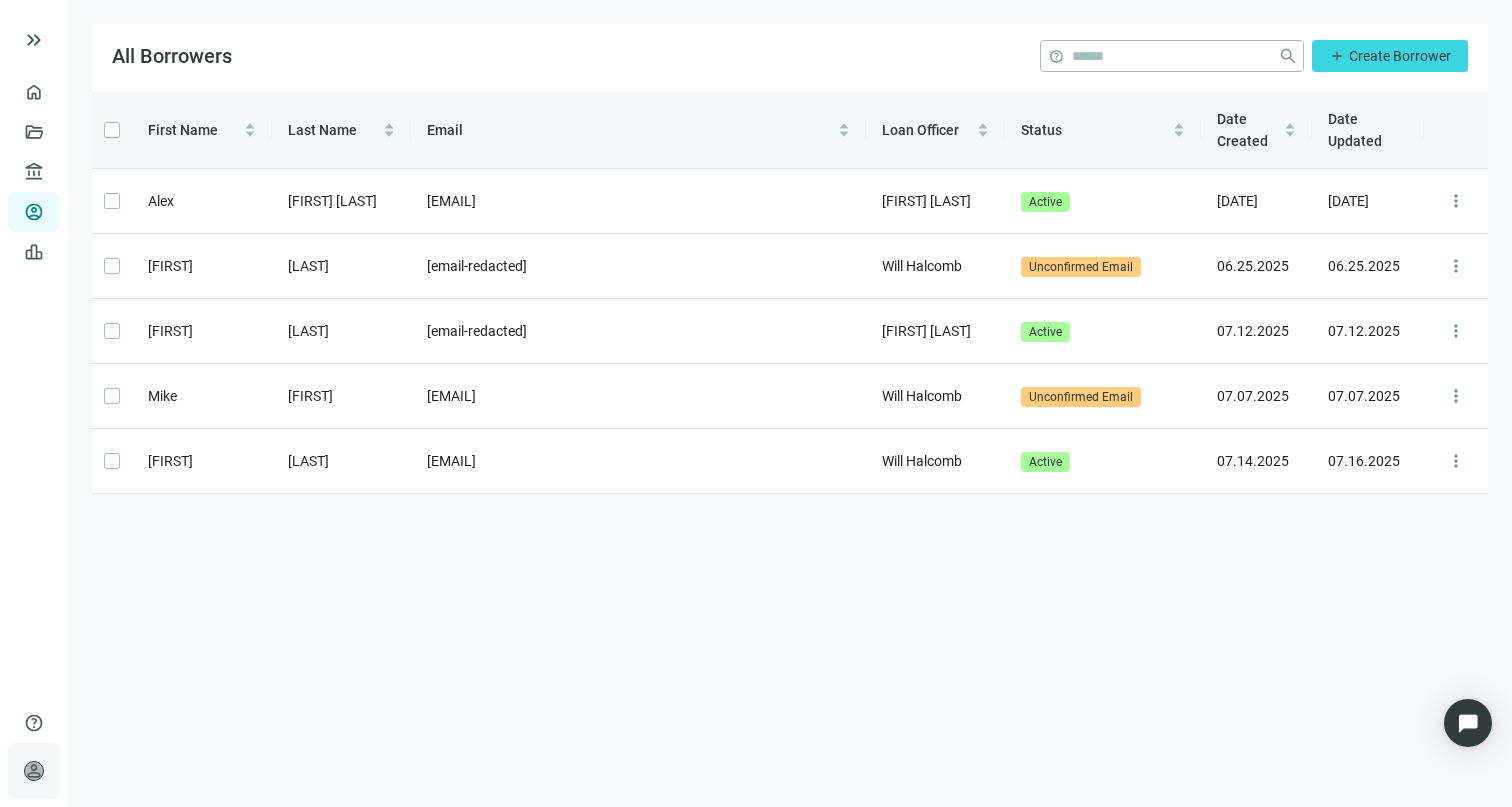 click on "person [PERSON] [COMPANY] keyboard_arrow_right" at bounding box center (34, 771) 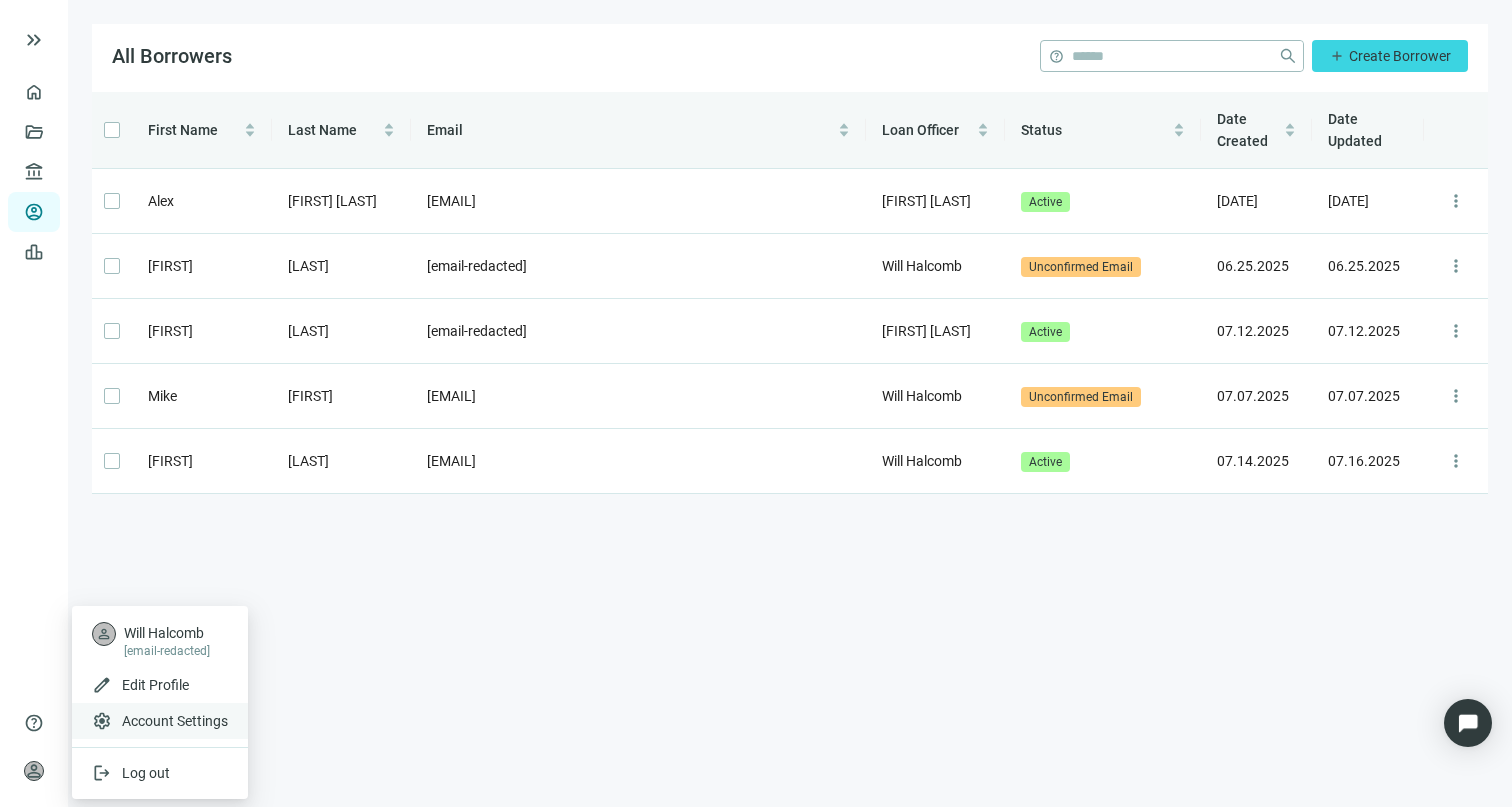 click on "Account Settings" at bounding box center (175, 721) 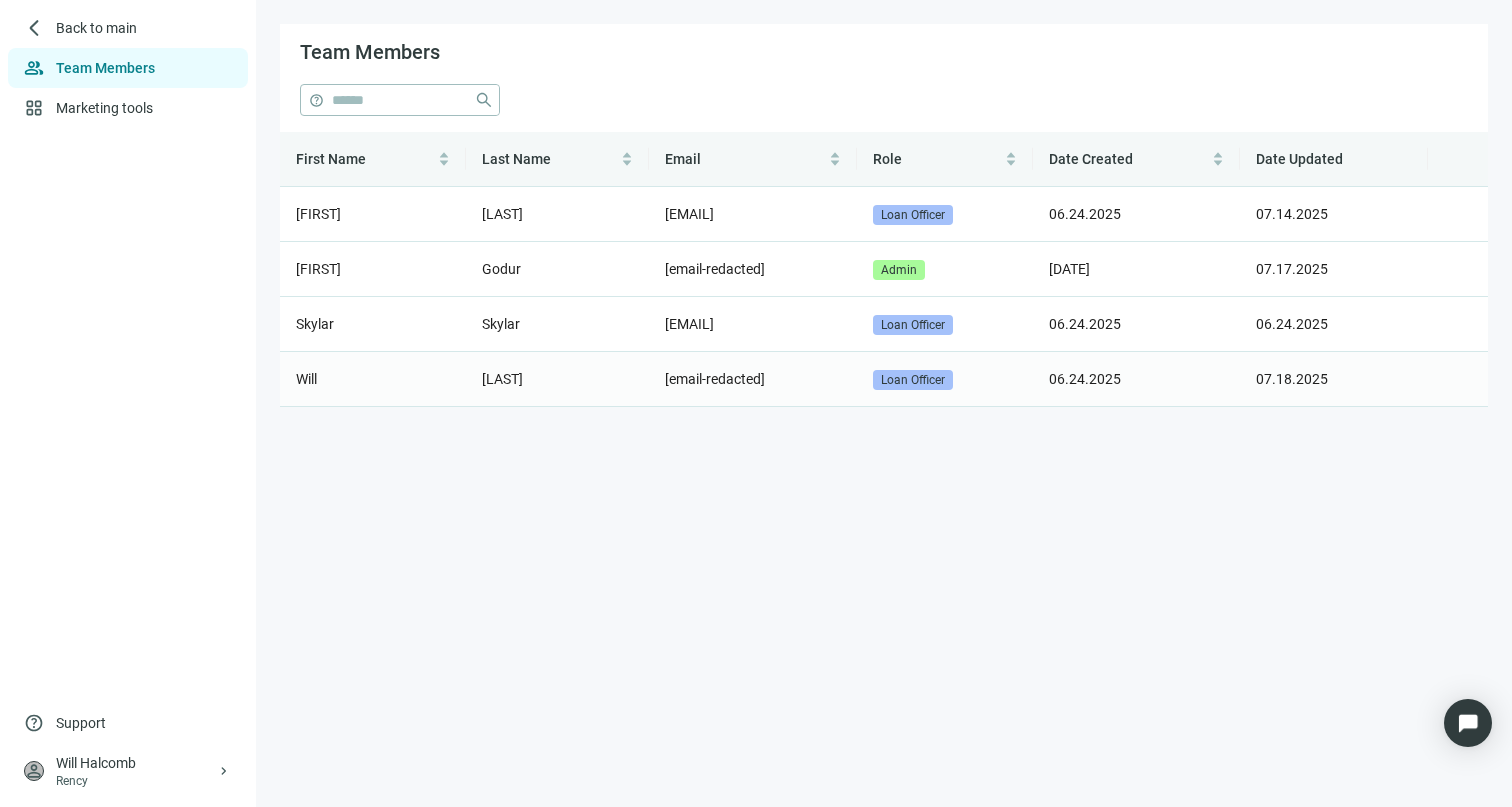 click on "Will" at bounding box center [373, 379] 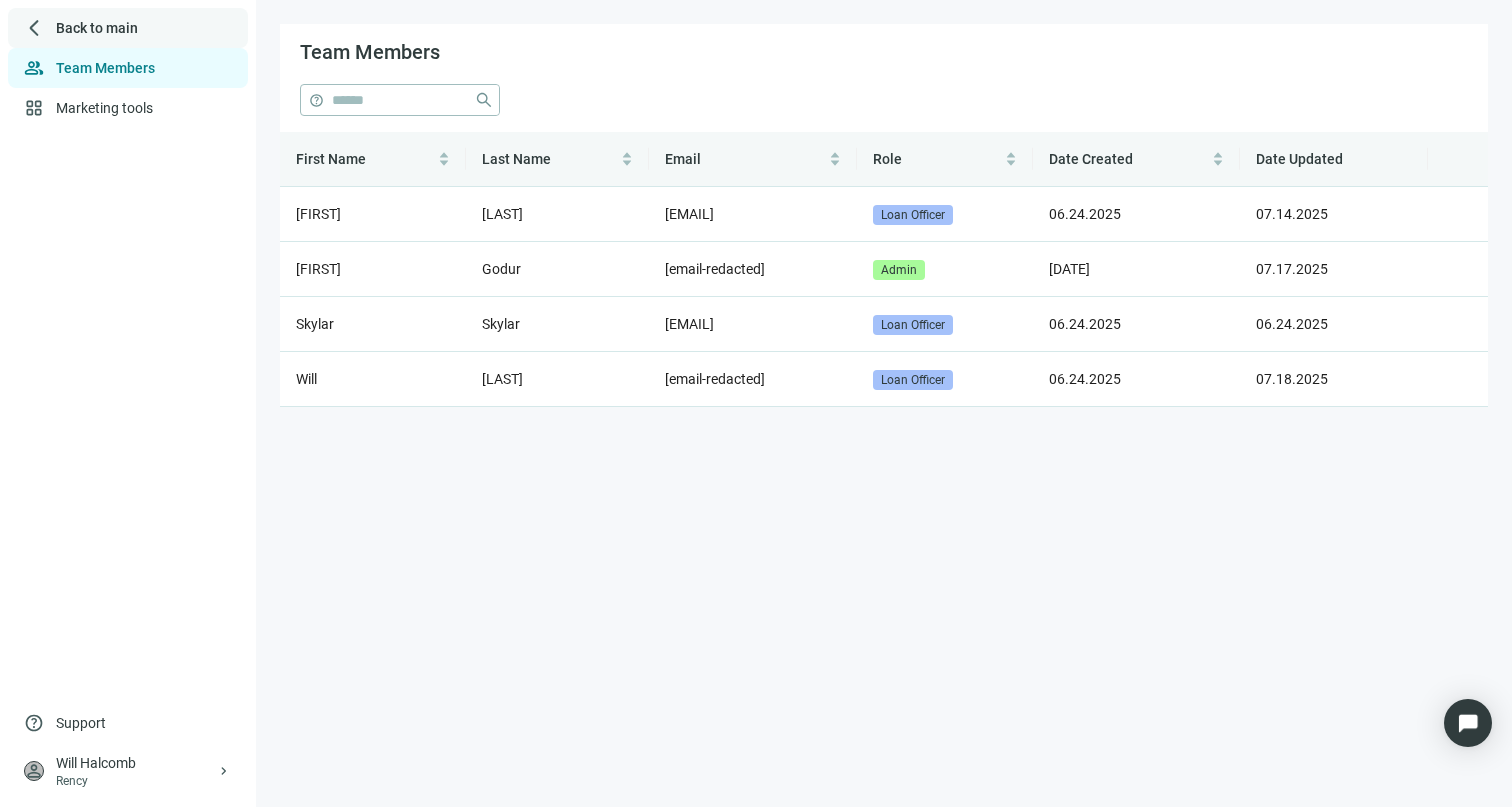 click on "Back to main" at bounding box center (97, 28) 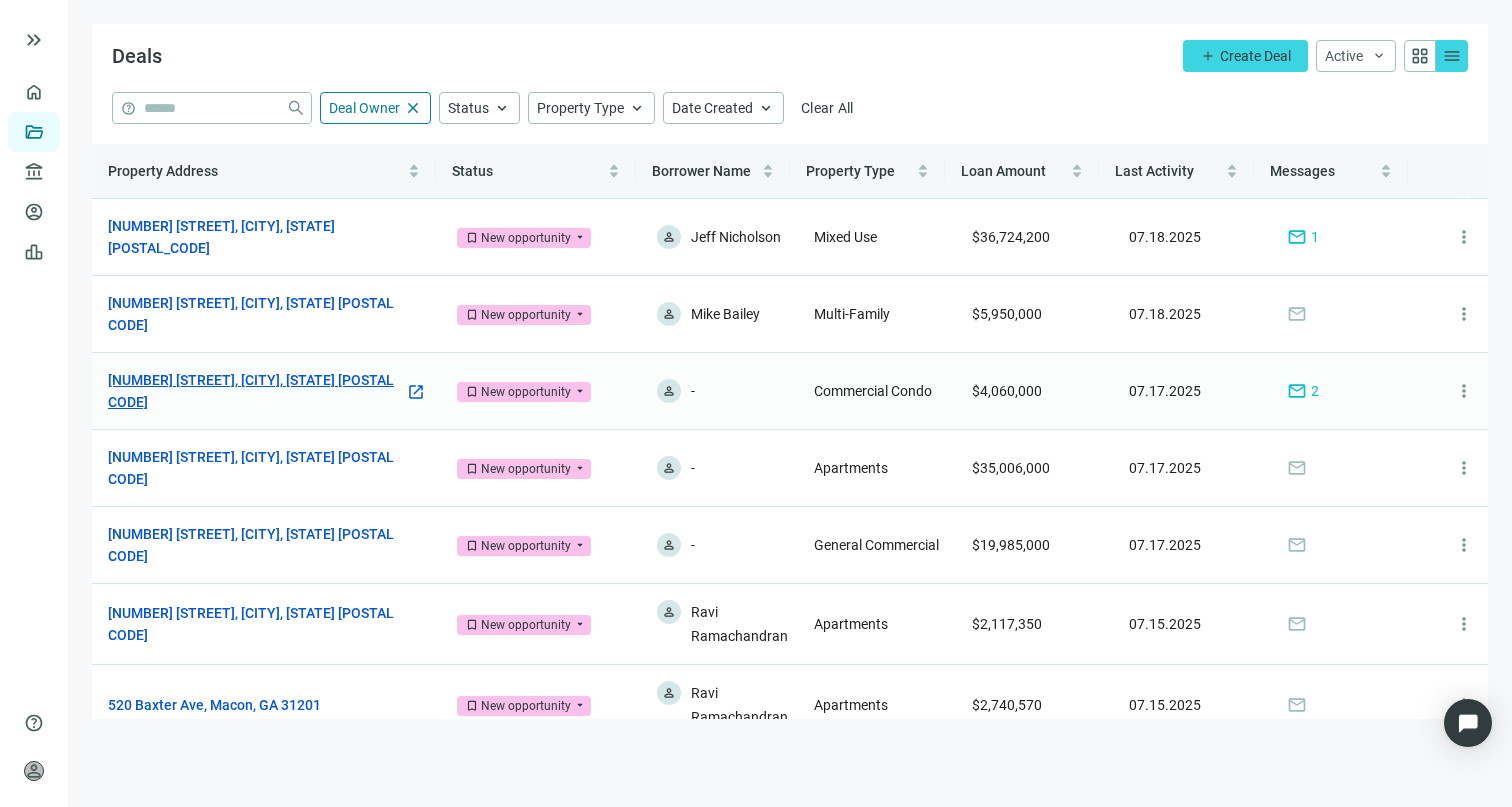 click on "[NUMBER] [STREET], [CITY], [STATE] [POSTAL CODE]" at bounding box center (256, 391) 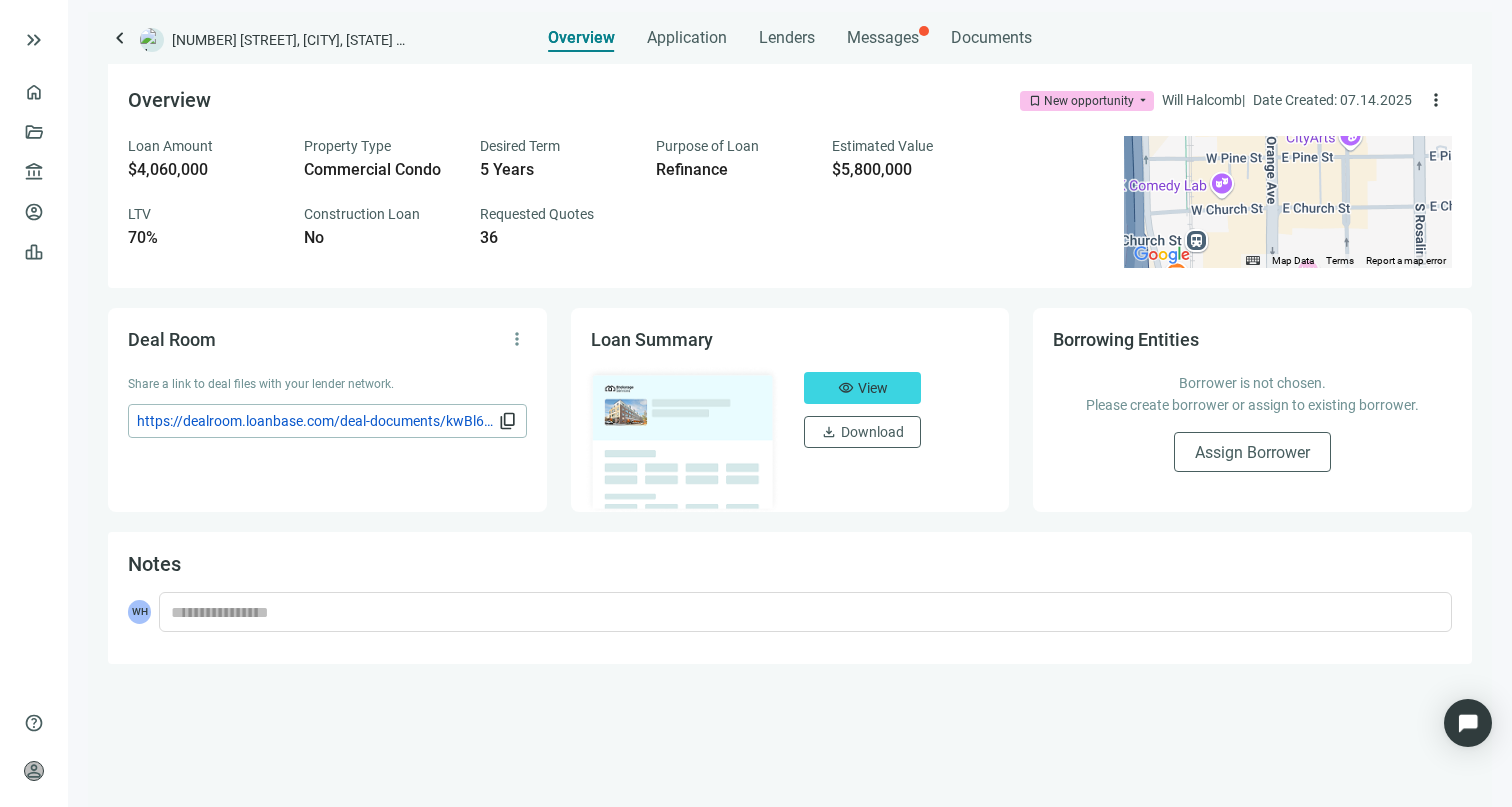 click on "keyboard_arrow_left [NUMBER] [STREET], [CITY], [STATE] [POSTAL CODE] Overview Application Lenders Messages Documents Overview bookmark New opportunity arrow_drop_down [FIRST] [LAST]  | Date Created: [DATE] more_vert Loan Amount [PRICE] Property Type Commercial Condo Desired Term 5 Years Purpose of Loan Refinance Estimated Value [PRICE] LTV 70% Construction Loan No Requested Quotes 36 ← Move left → Move right ↑ Move up ↓ Move down + Zoom in - Zoom out Home Jump left by 75% End Jump right by 75% Page Up Jump up by 75% Page Down Jump down by 75% To activate drag with keyboard, press Alt + Enter. Once in keyboard drag state, use the arrow keys to move the marker. To complete the drag, press the Enter key. To cancel, press Escape. Map Data Map data ©2025 Google Map data ©2025 Google 100 m  Click to toggle between metric and imperial units Terms Report a map error Deal Room more_vert Share a link to deal files with your lender network. content_copy Loan Summary visibility View download Download Notes WH" at bounding box center (790, 409) 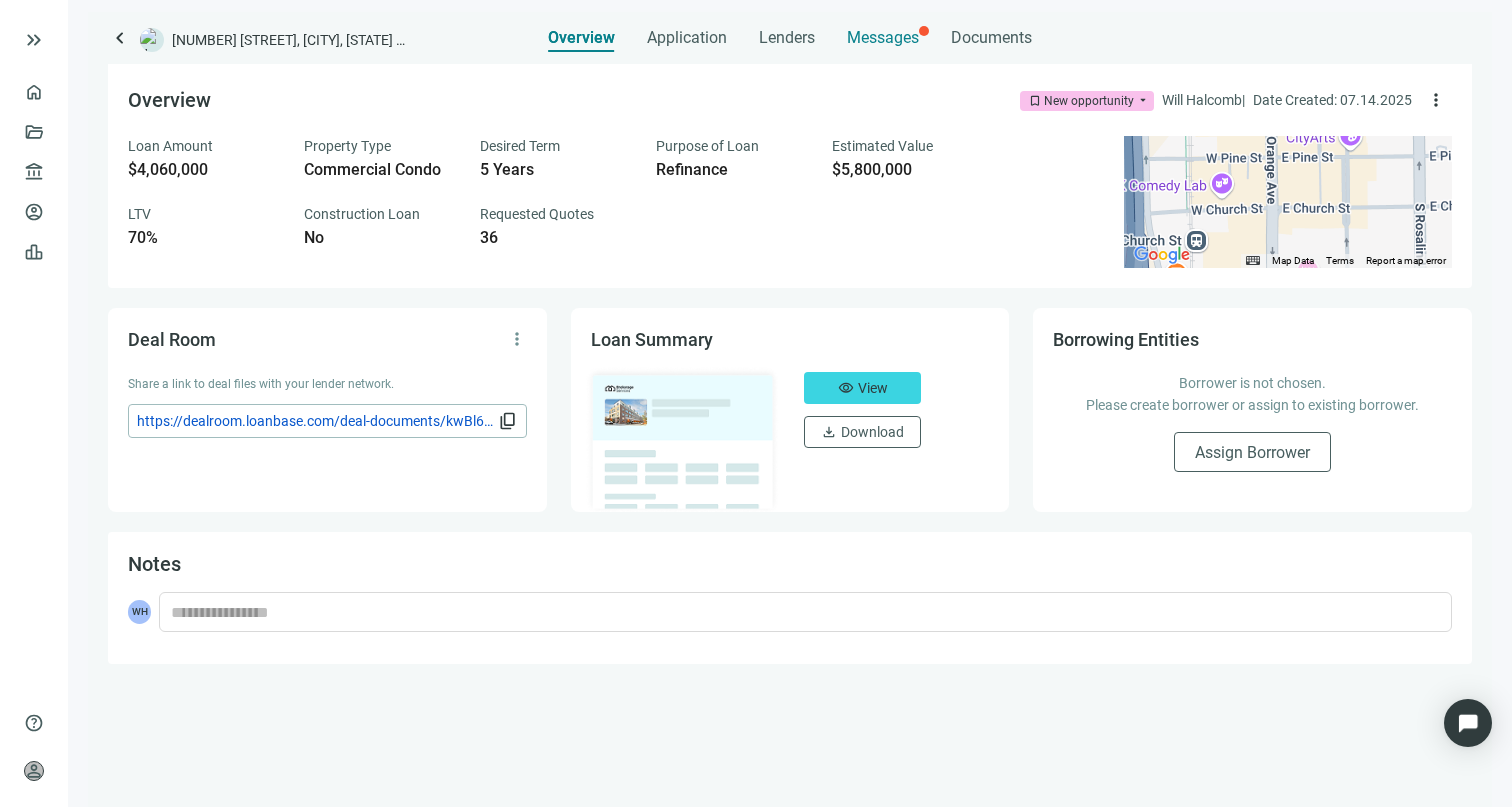 click on "Messages" at bounding box center (883, 37) 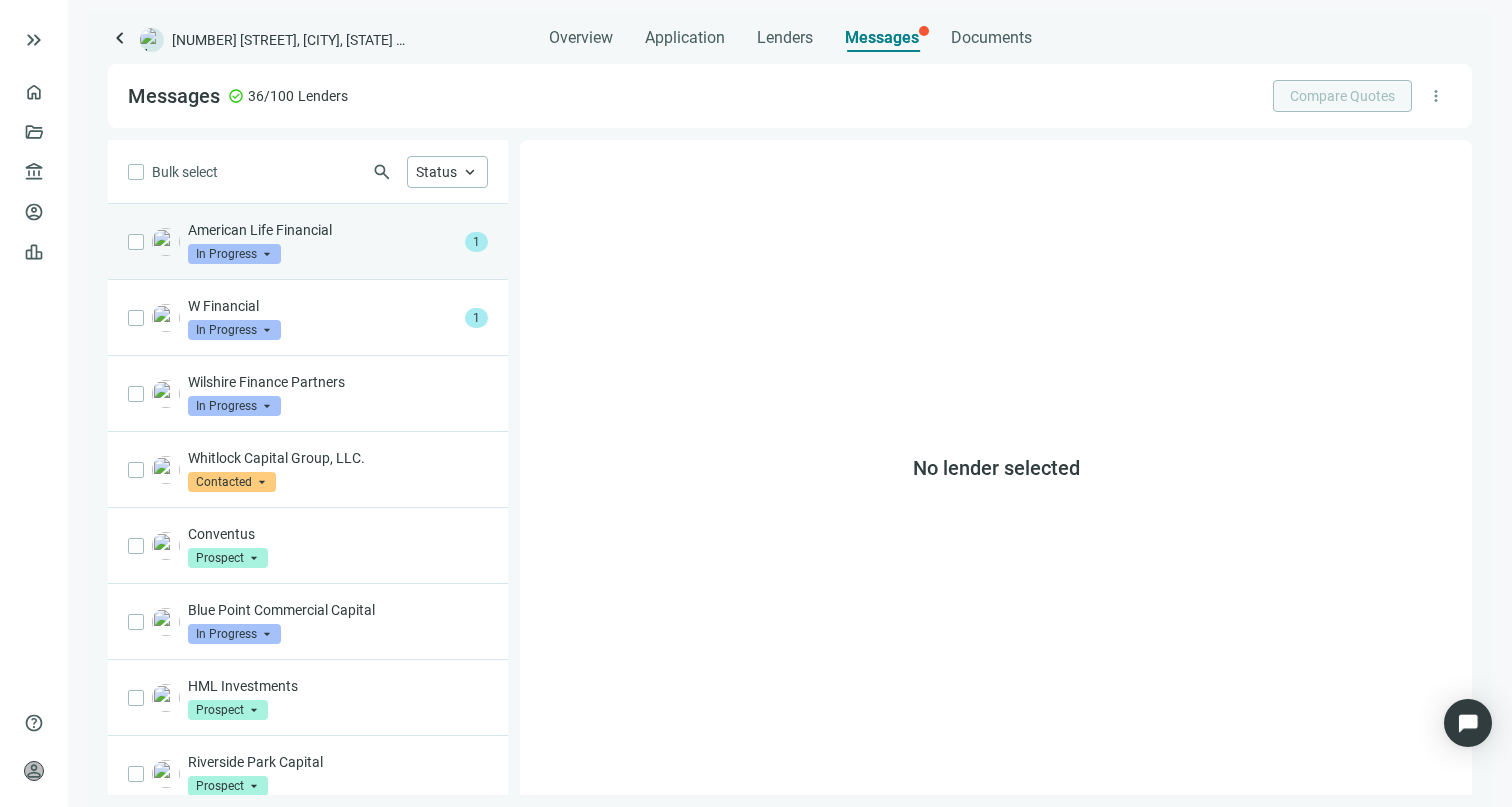 click on "[BRAND] In Progress arrow_drop_down" at bounding box center (322, 242) 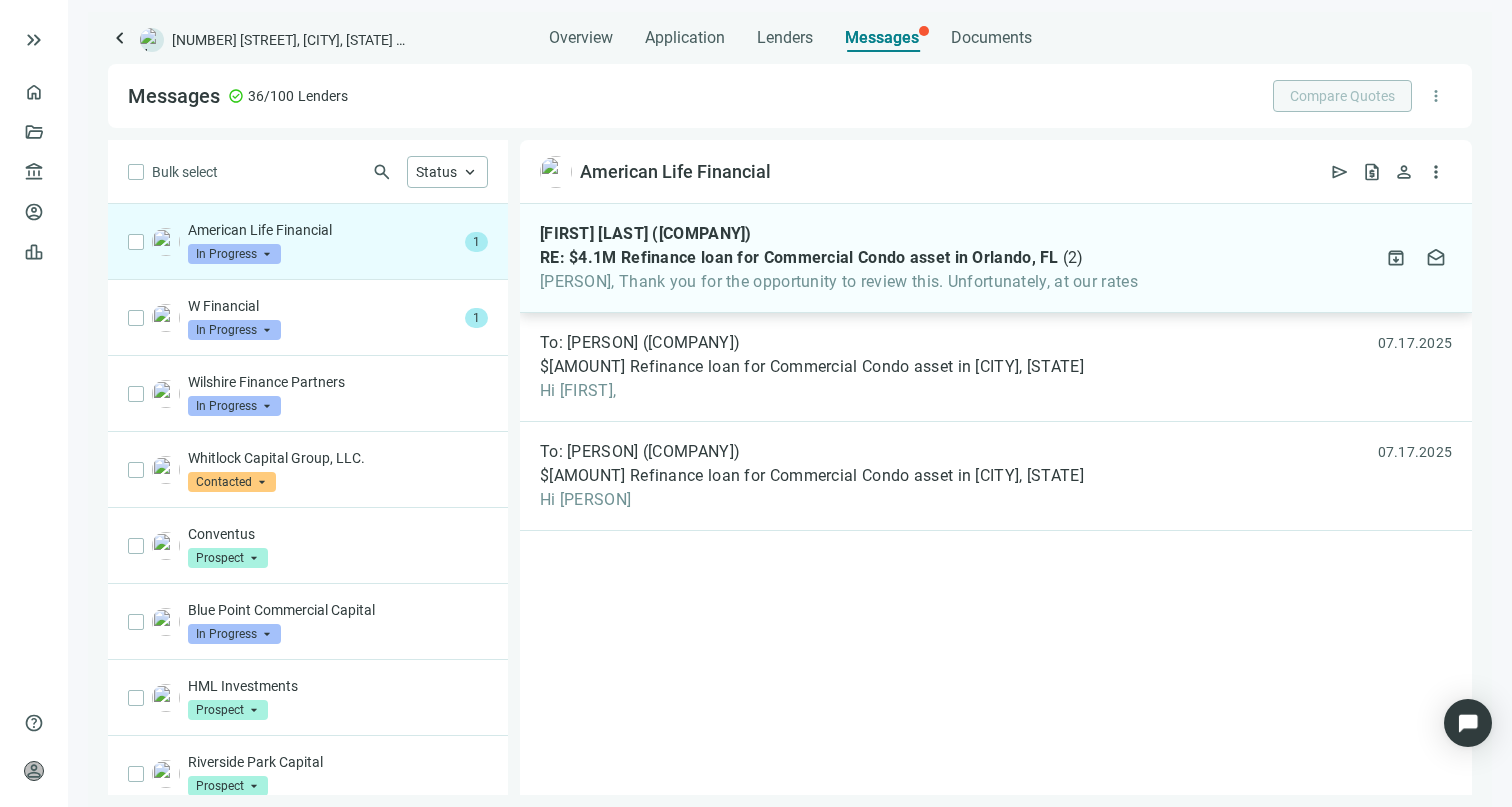 click on "[FIRST] [LAST] ([COMPANY]) RE: $[AMOUNT] Refinance loan for Commercial Condo asset in [CITY], [STATE] ( 2 ) [PERSON], Thank you for the opportunity to review this. Unfortunately, at our rates attach_file [DATE] archive drafts" at bounding box center (996, 258) 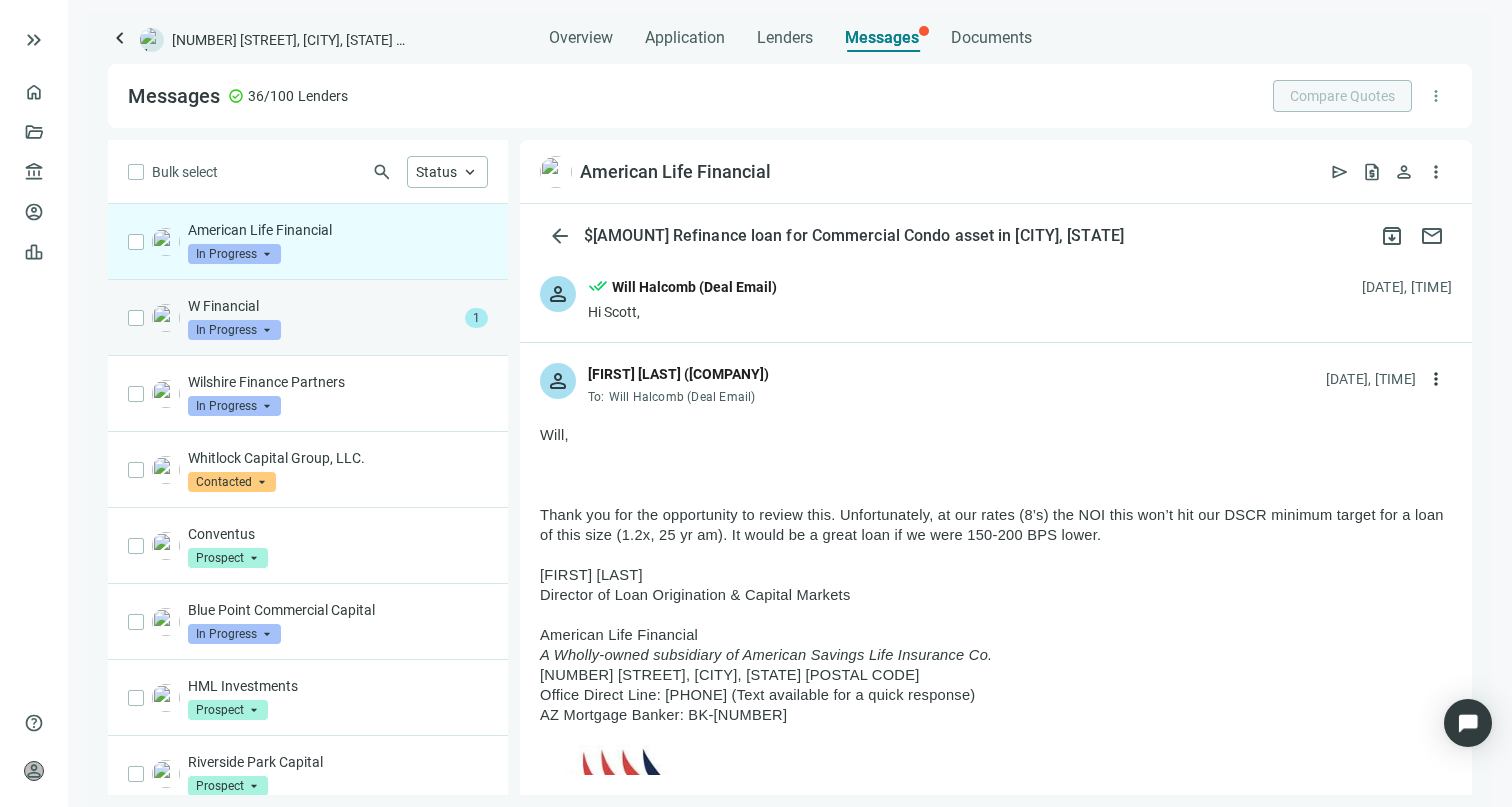 click on "W Financial In Progress arrow_drop_down" at bounding box center (322, 318) 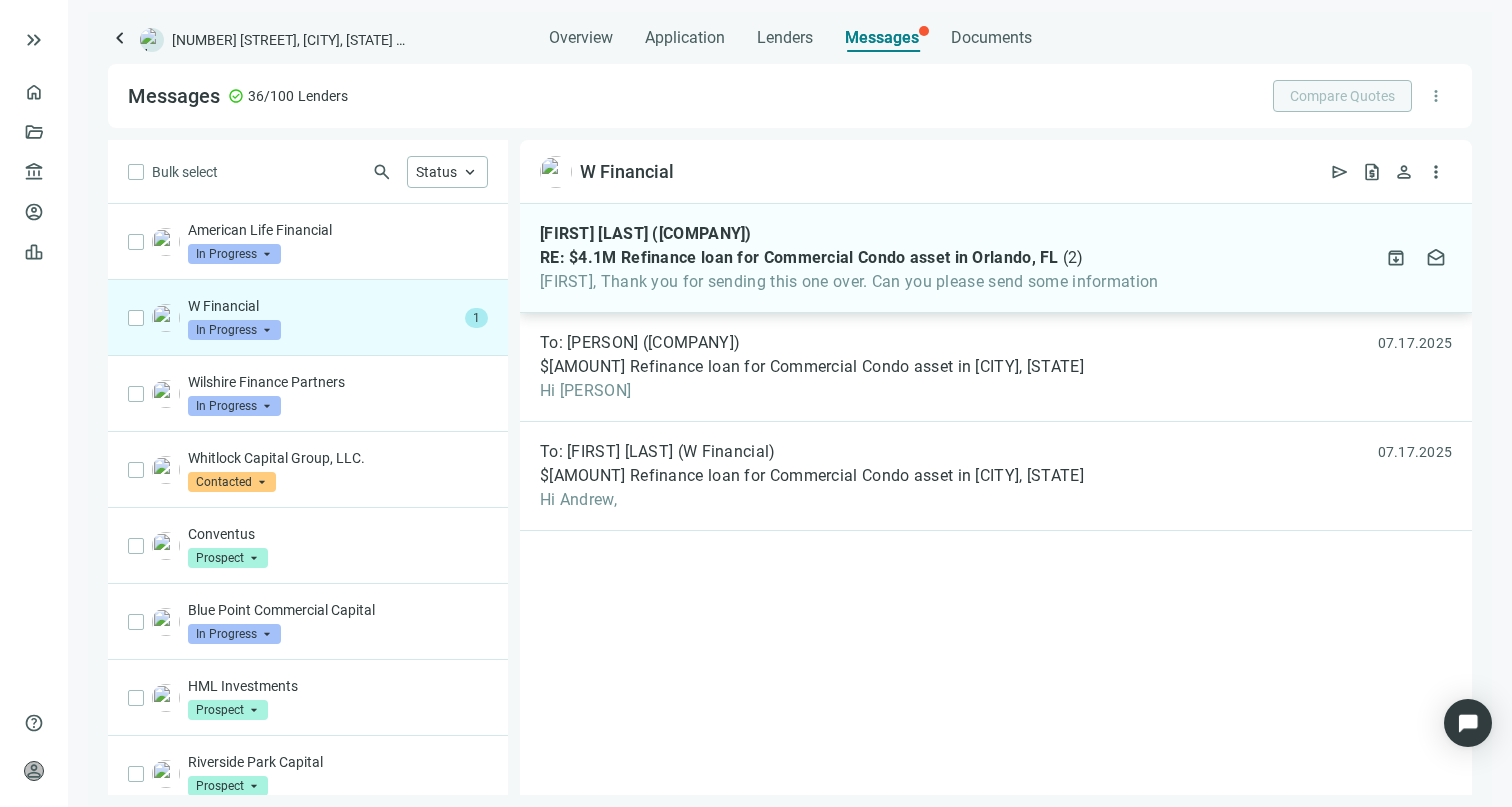 click on "RE: $4.1M Refinance loan for Commercial Condo asset in Orlando, FL" at bounding box center [799, 258] 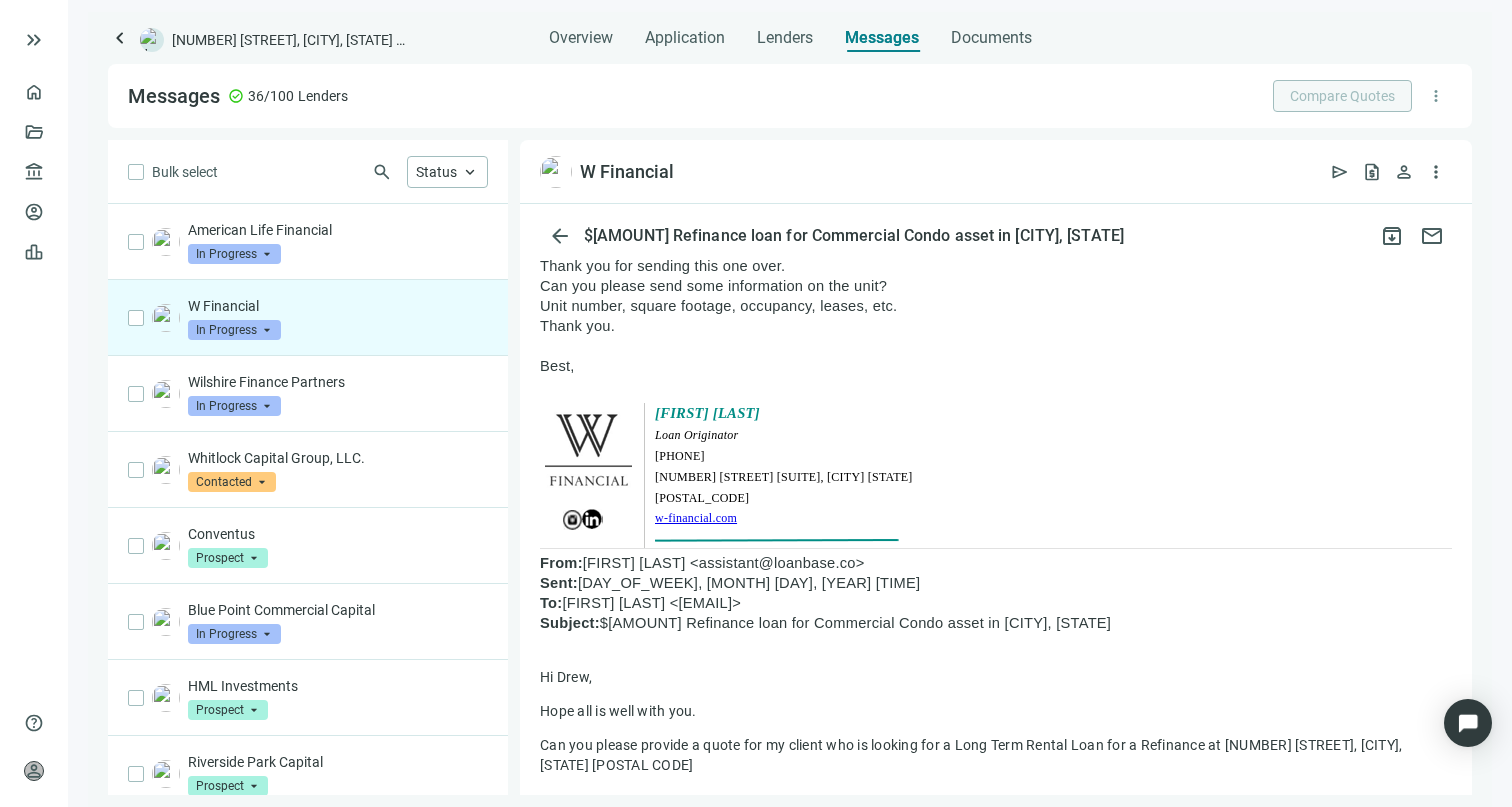 scroll, scrollTop: 91, scrollLeft: 0, axis: vertical 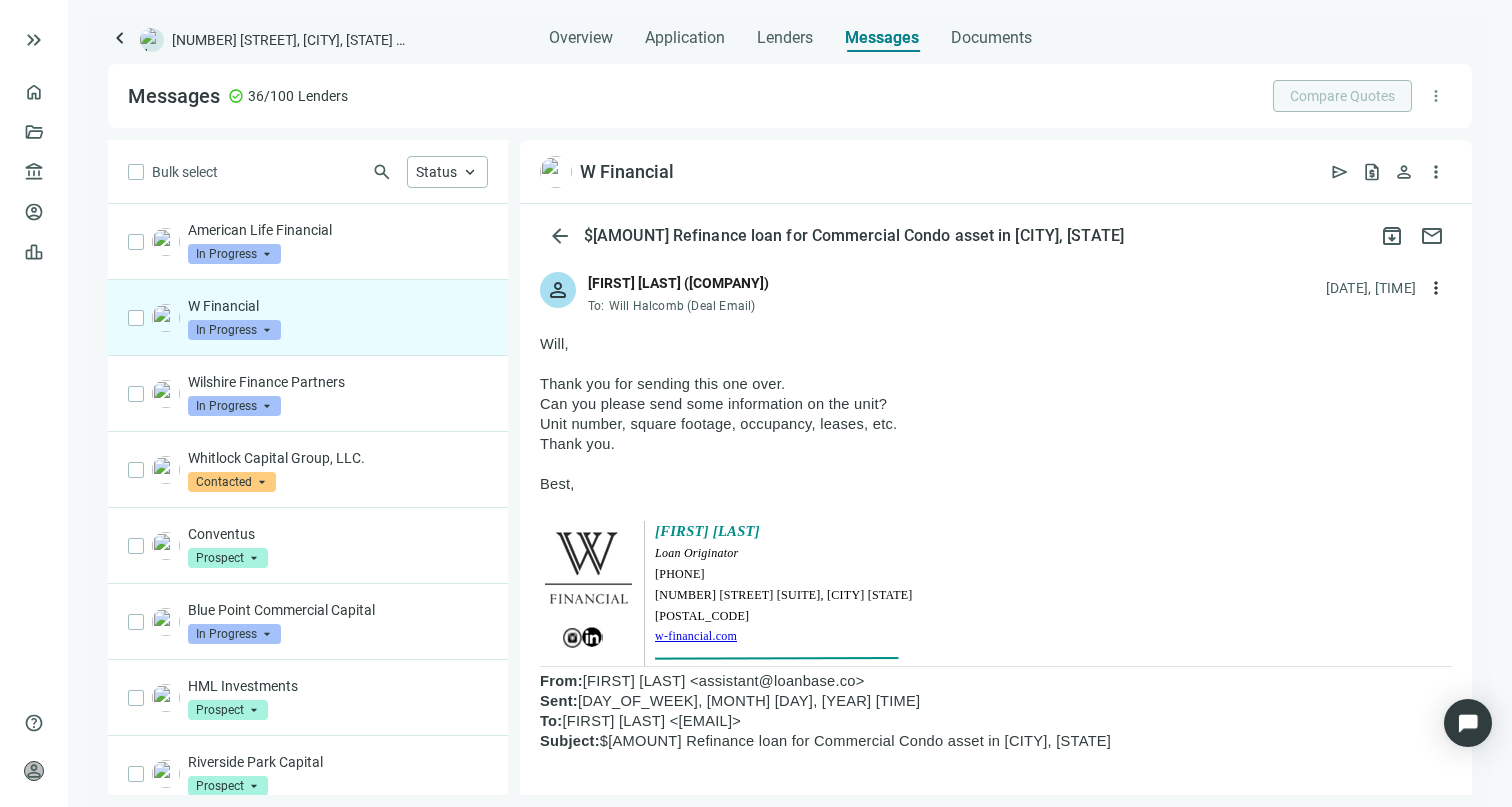 drag, startPoint x: 926, startPoint y: 426, endPoint x: 539, endPoint y: 426, distance: 387 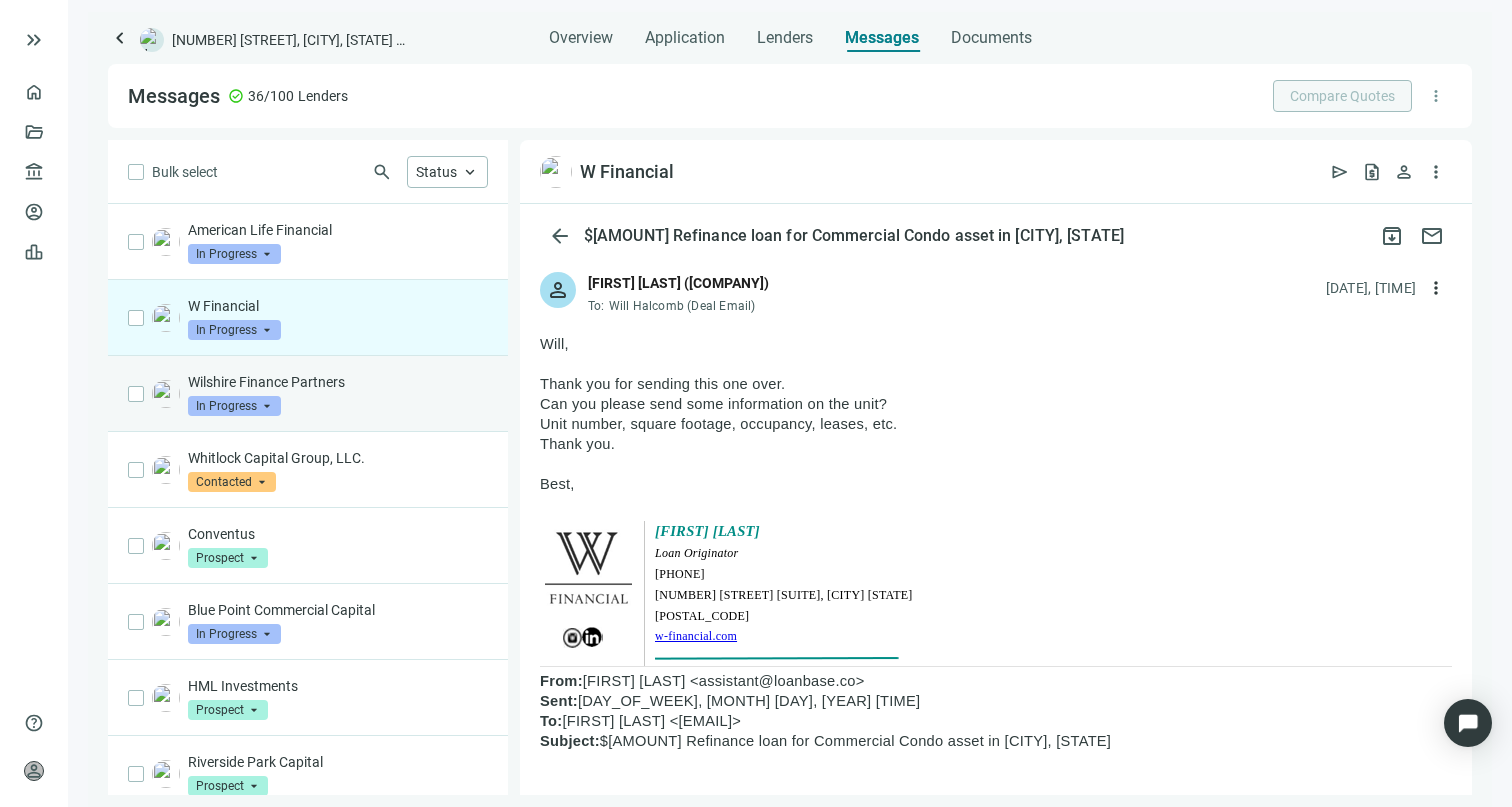 click on "Wilshire Finance Partners" at bounding box center (338, 382) 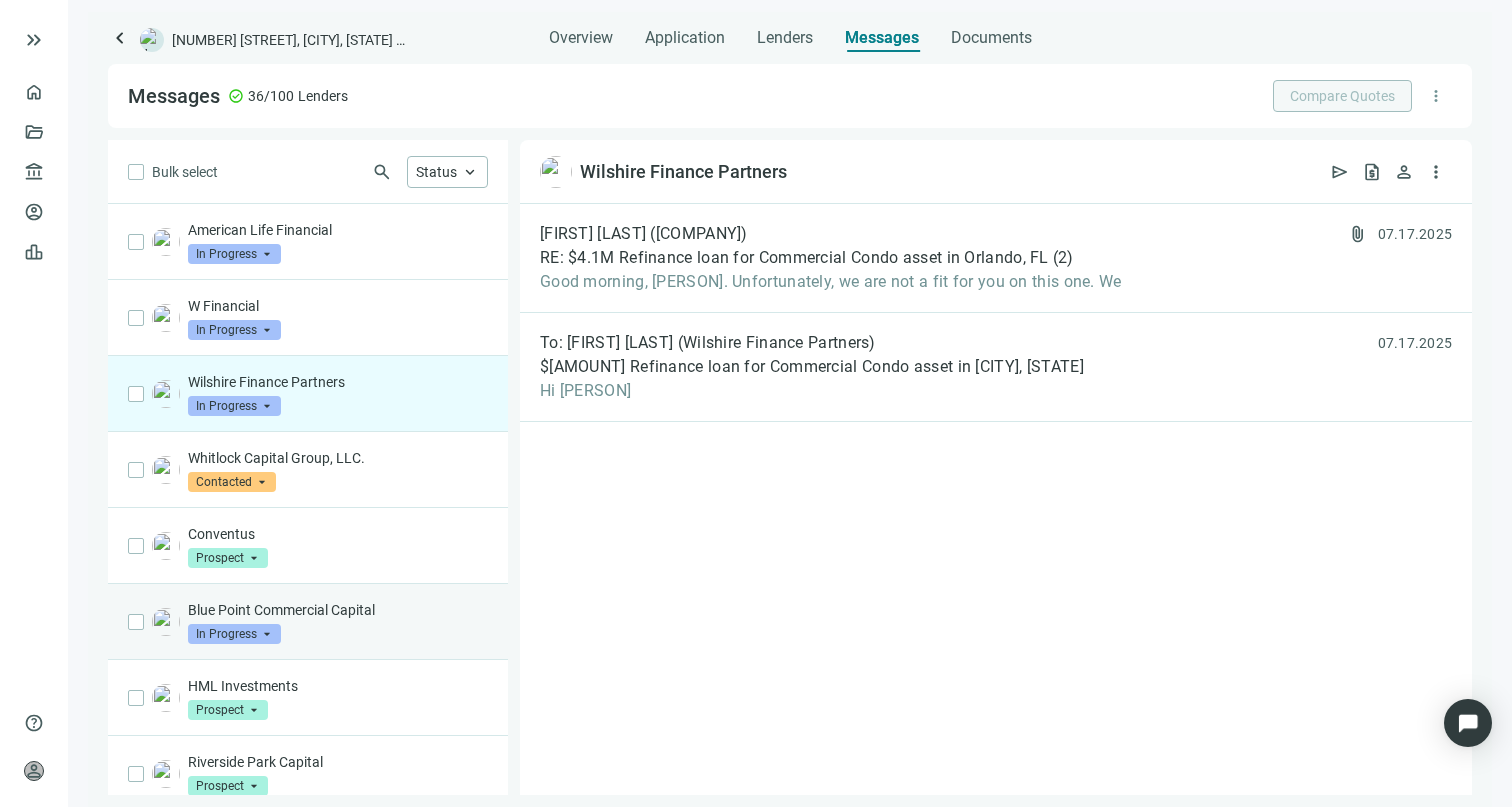 click on "Blue Point Commercial Capital In Progress arrow_drop_down" at bounding box center (338, 622) 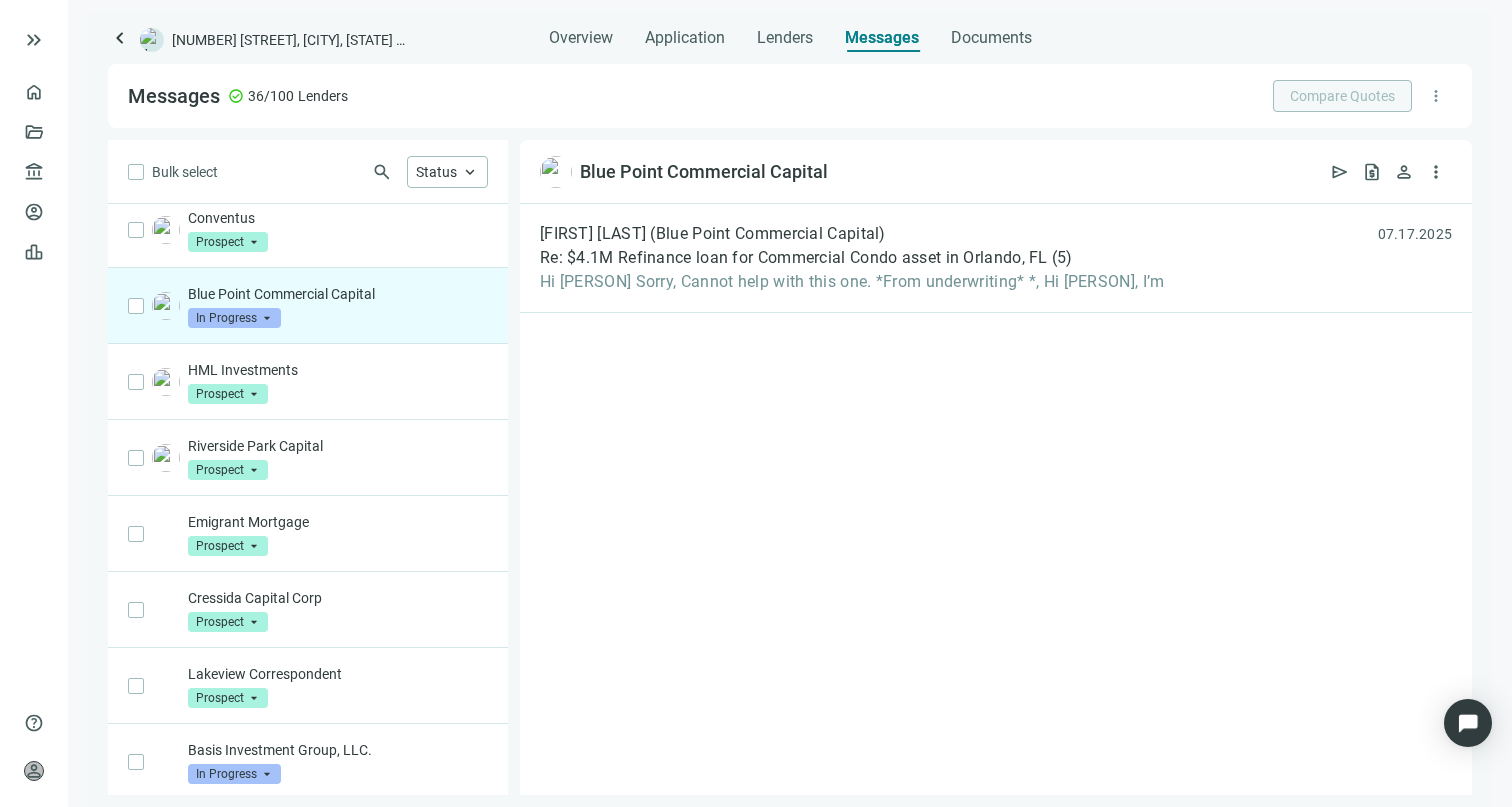 scroll, scrollTop: 593, scrollLeft: 0, axis: vertical 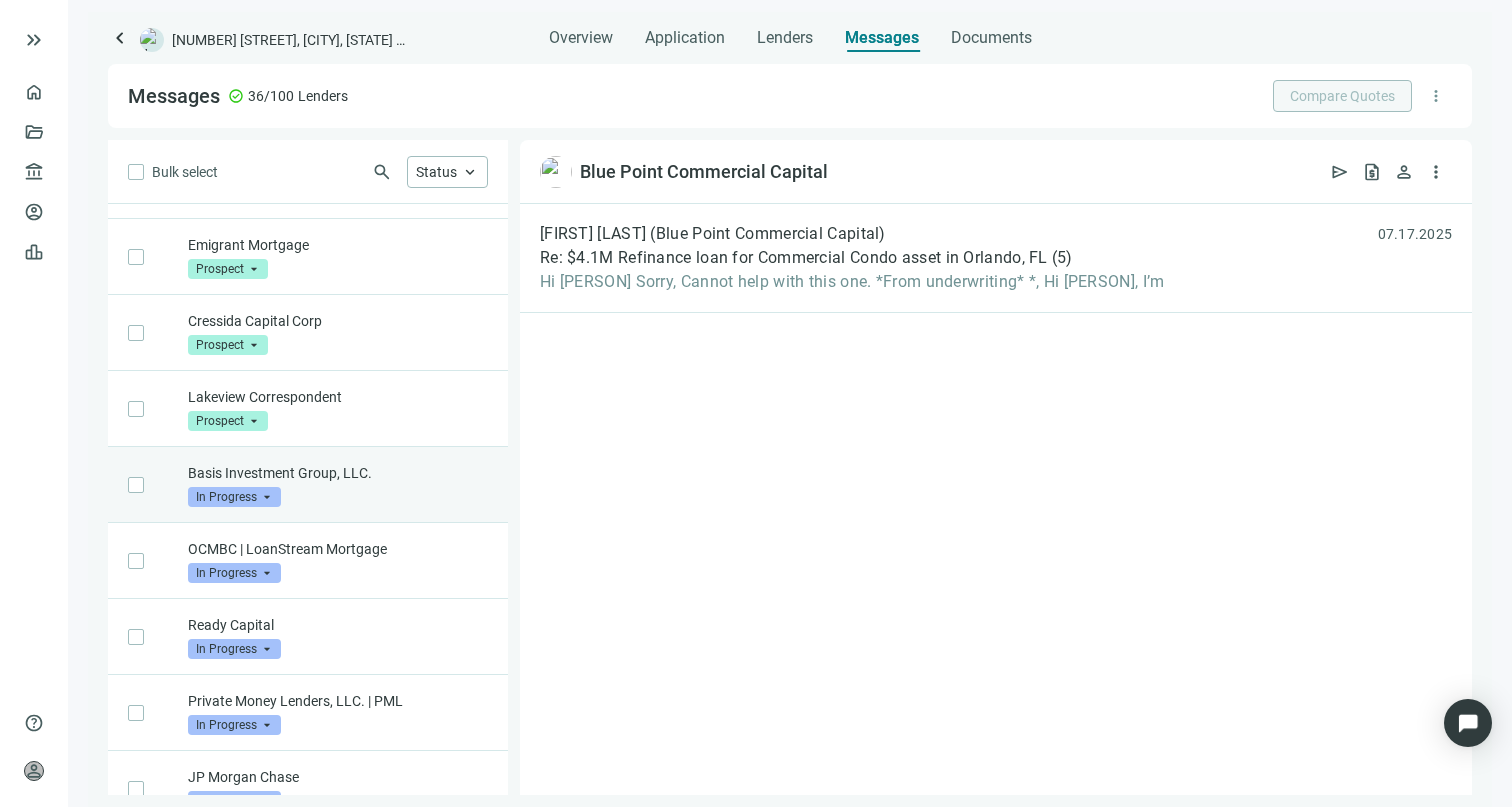 click on "Basis Investment Group, LLC. In Progress arrow_drop_down" at bounding box center [338, 485] 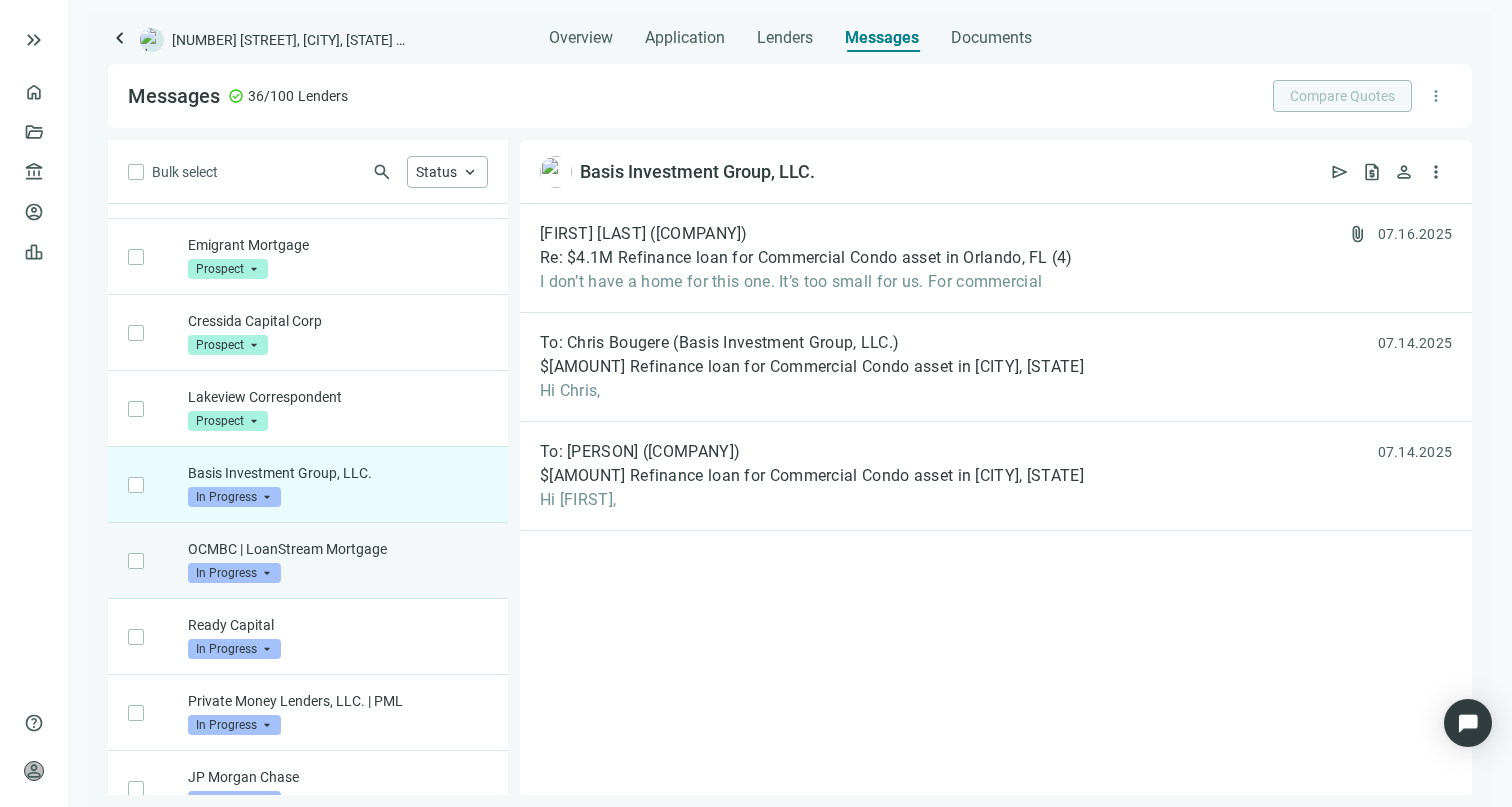 click on "OCMBC | LoanStream Mortgage In Progress arrow_drop_down" at bounding box center [308, 561] 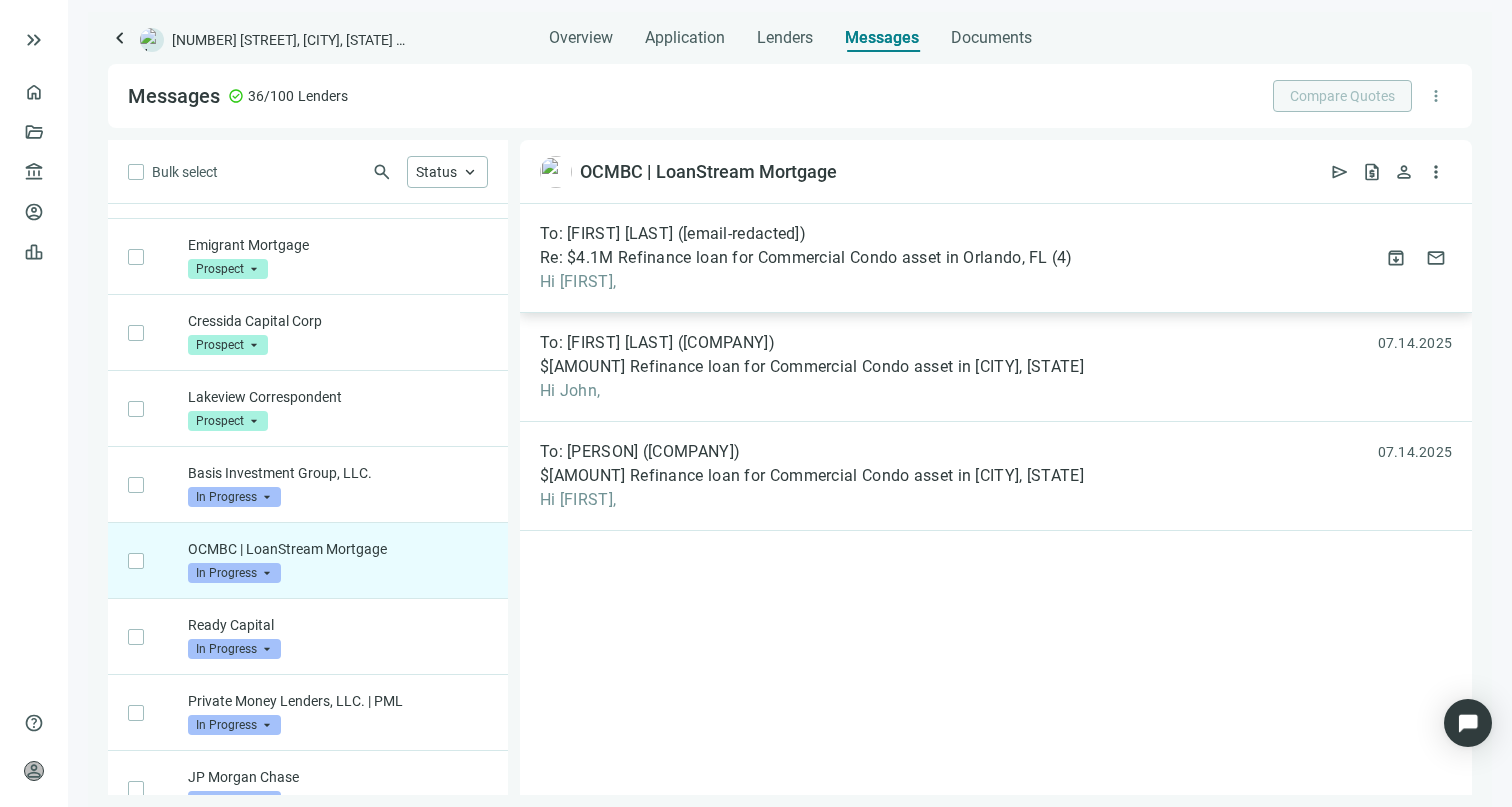 click on "Re: $4.1M Refinance loan for Commercial Condo asset in Orlando, FL" at bounding box center [794, 258] 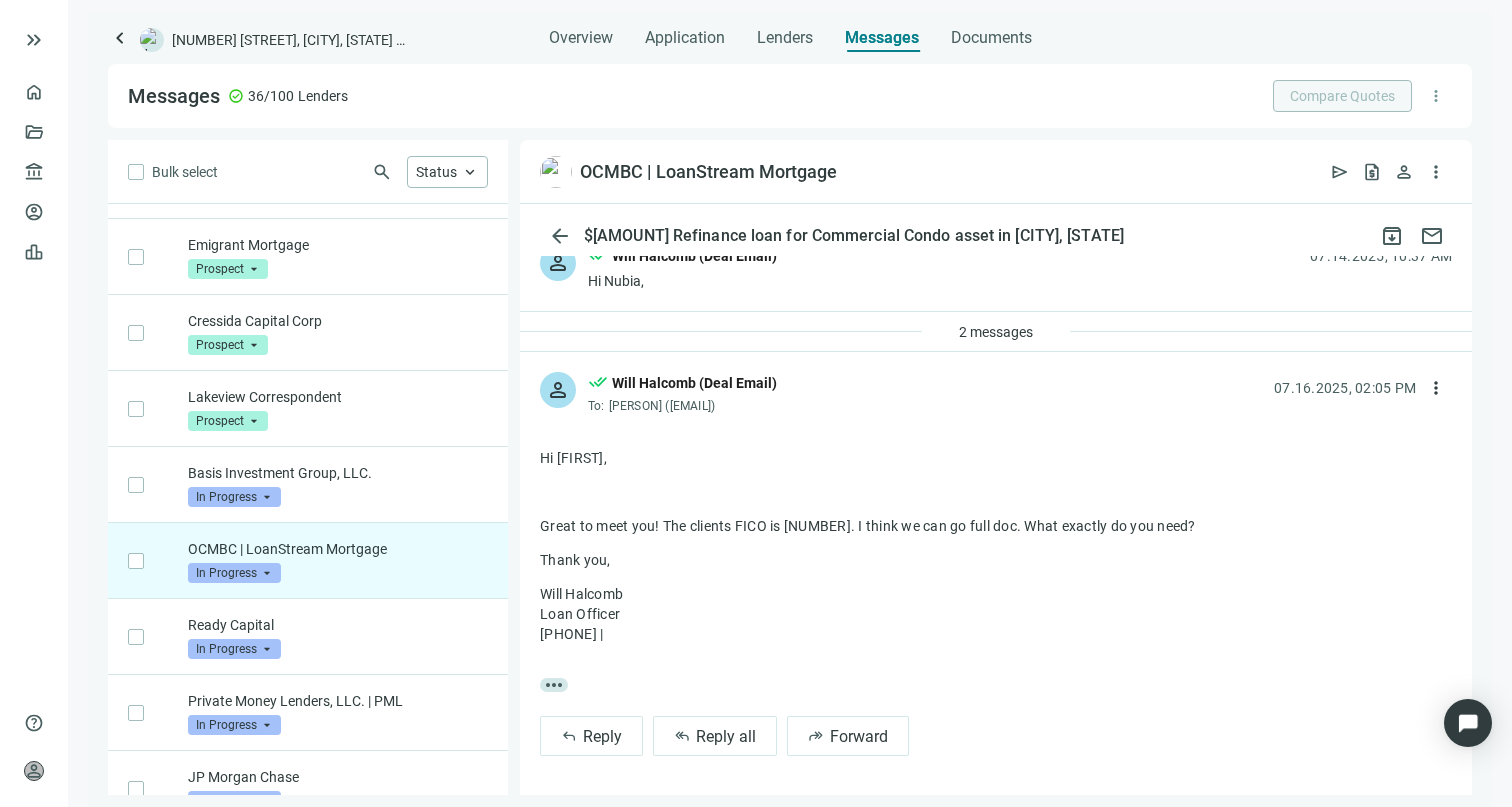 scroll, scrollTop: 32, scrollLeft: 0, axis: vertical 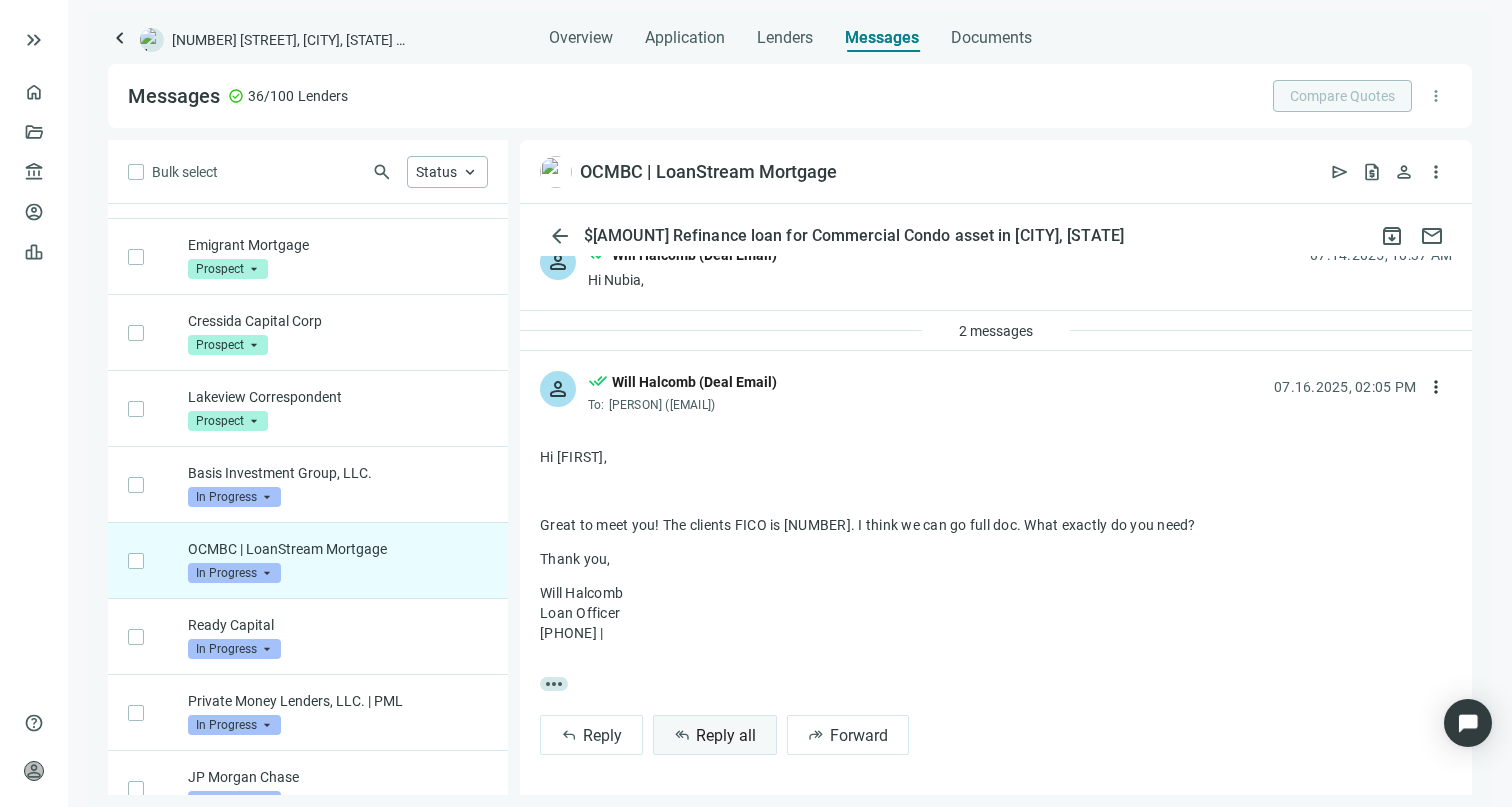 click on "Reply all" at bounding box center [726, 735] 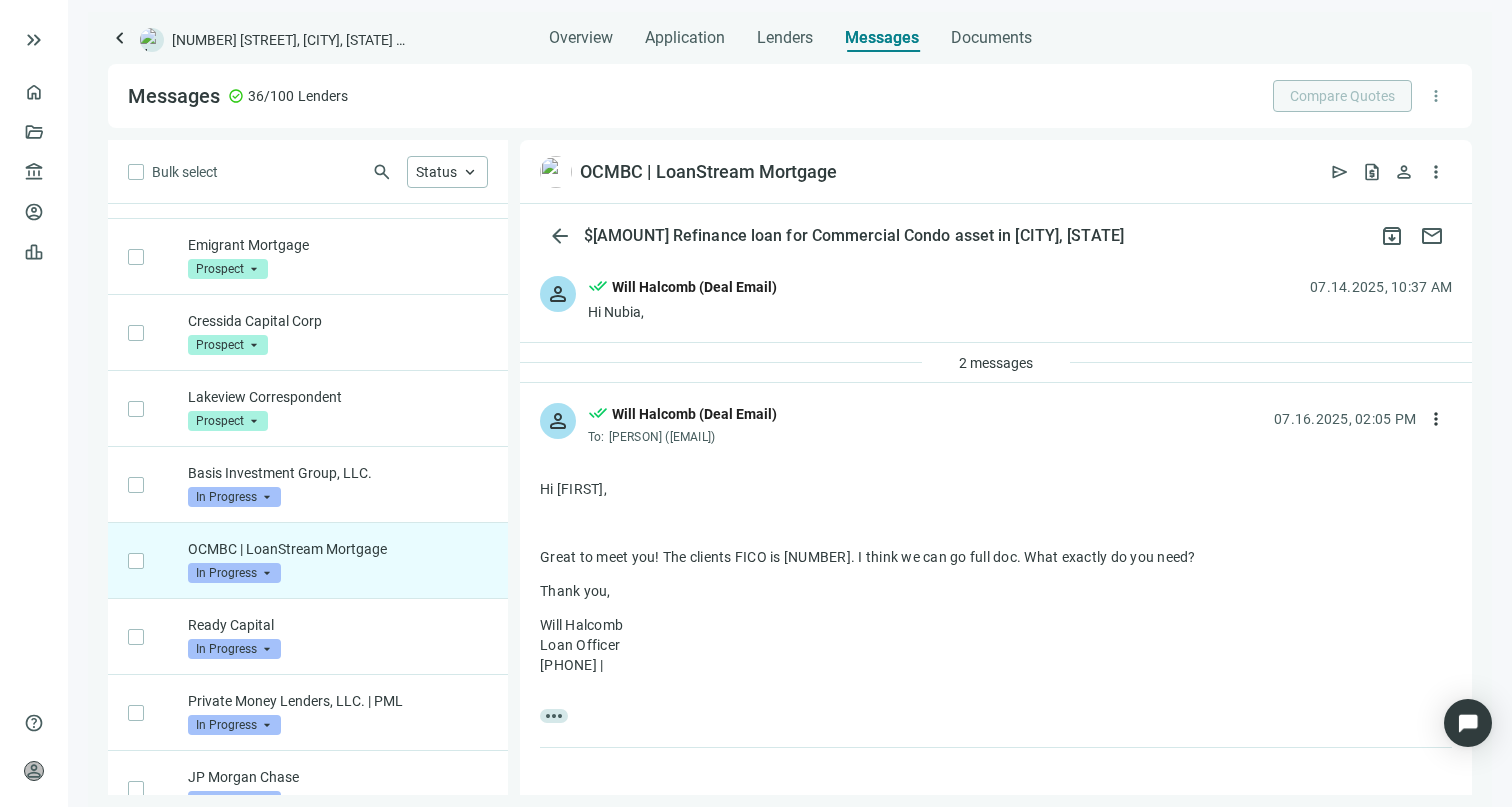 scroll, scrollTop: 0, scrollLeft: 0, axis: both 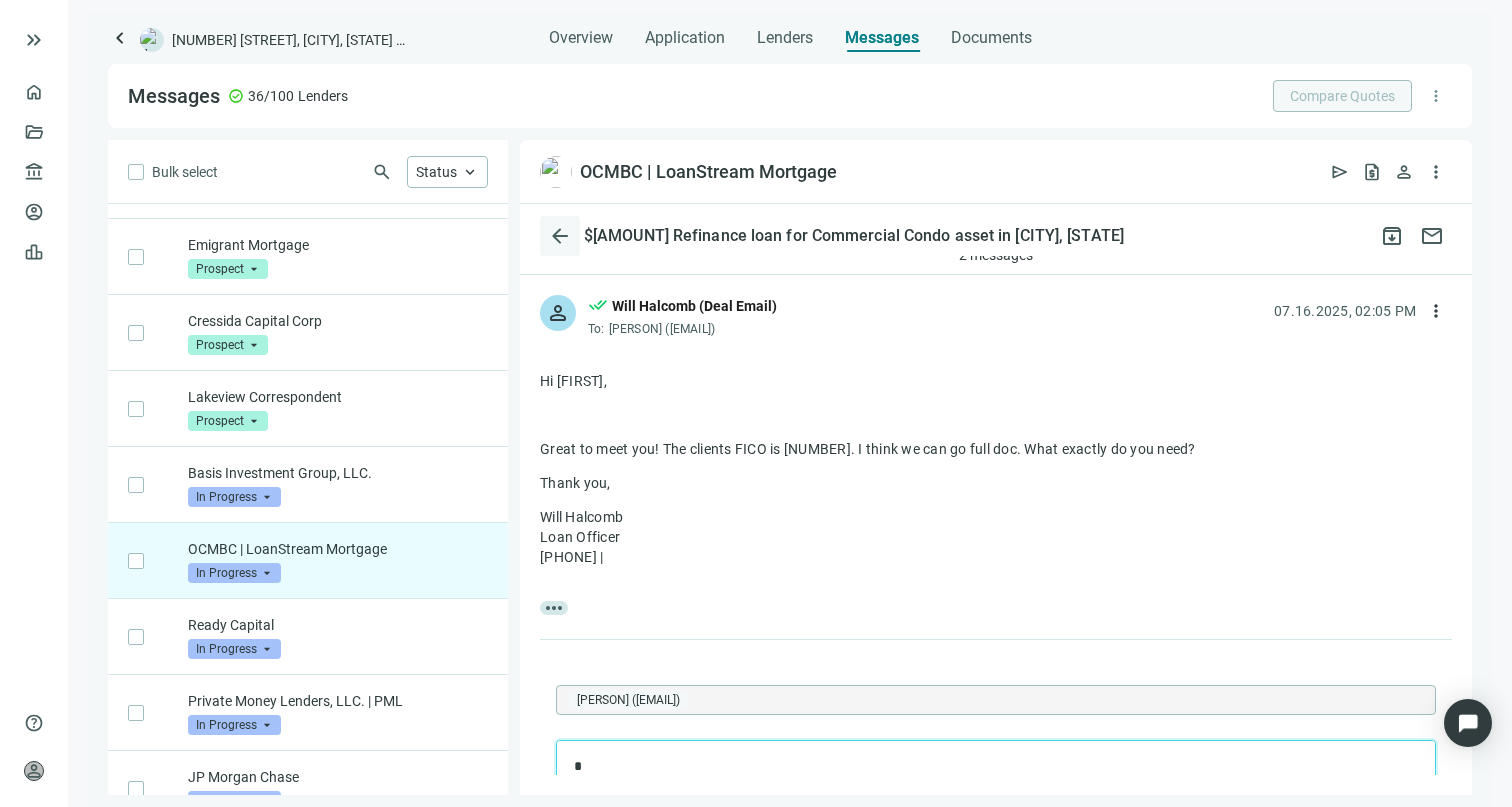 click on "arrow_back" at bounding box center (560, 236) 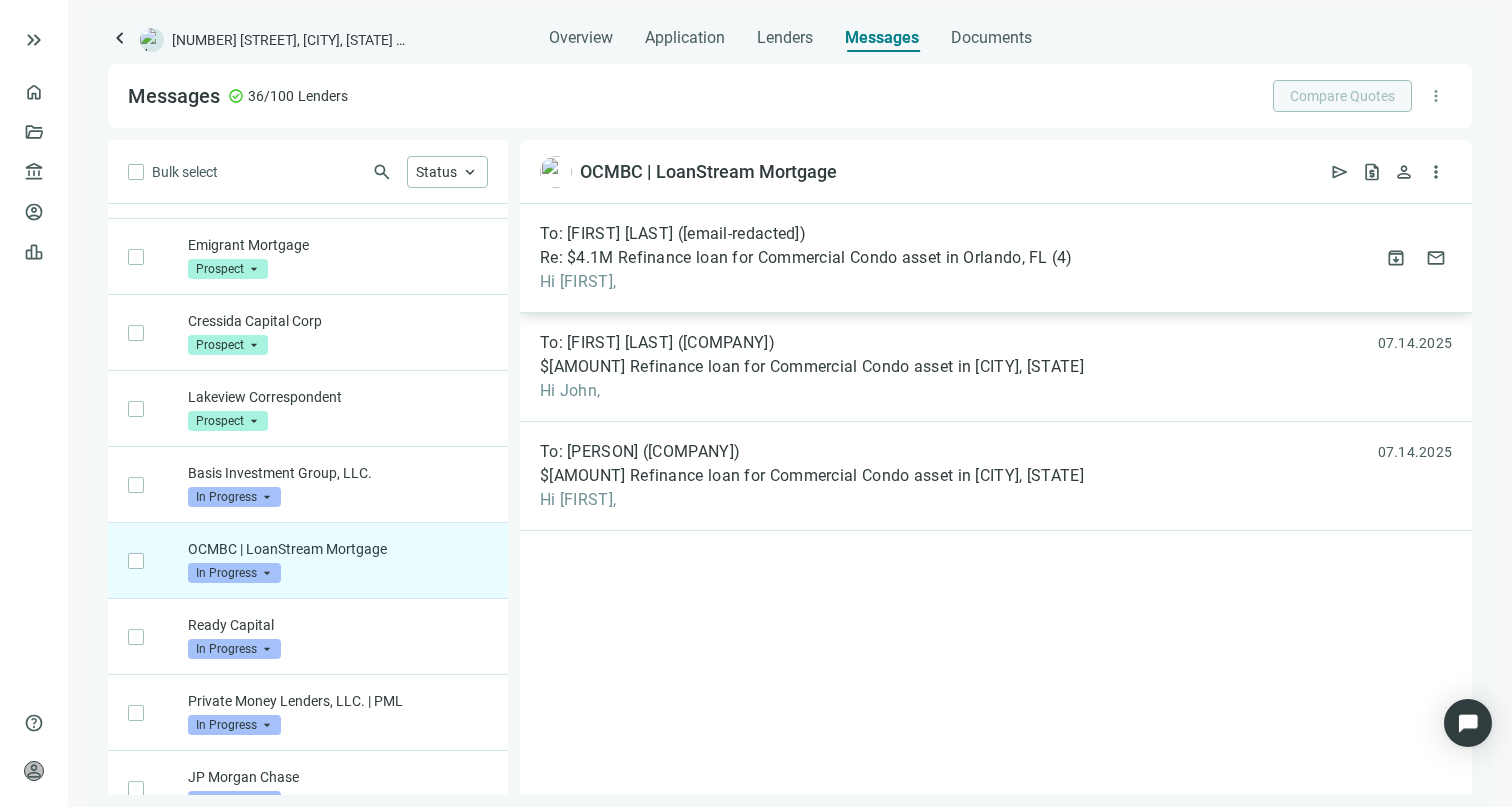 click on "To: [FIRST] [LAST] ([email-redacted]) Re: [PRICE] Refinance loan for Commercial Condo asset in [CITY], [STATE] ( 4 ) Hi [FIRST], attach_file [DATE] archive mail" at bounding box center [996, 258] 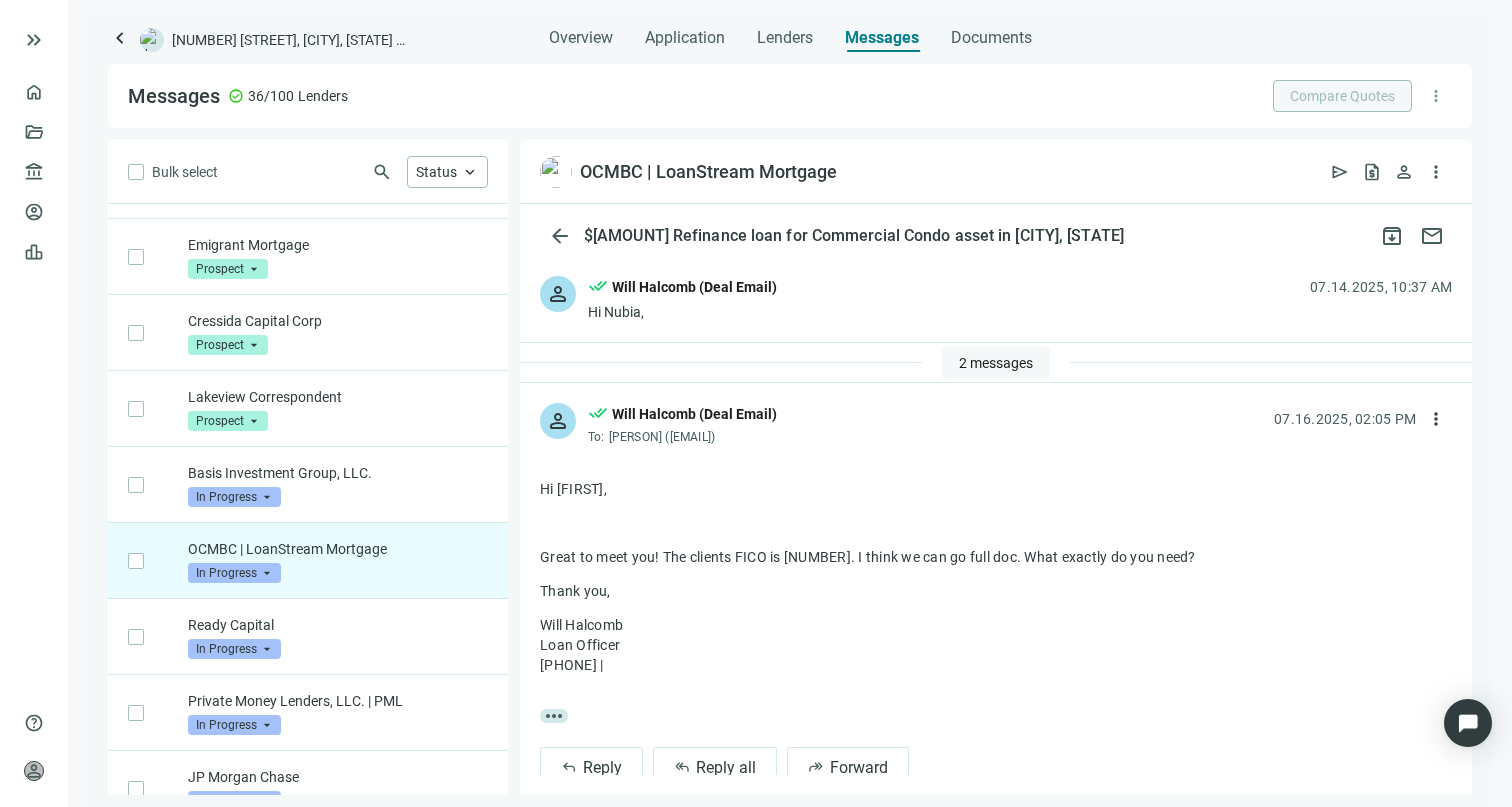 click on "2 messages" at bounding box center [996, 363] 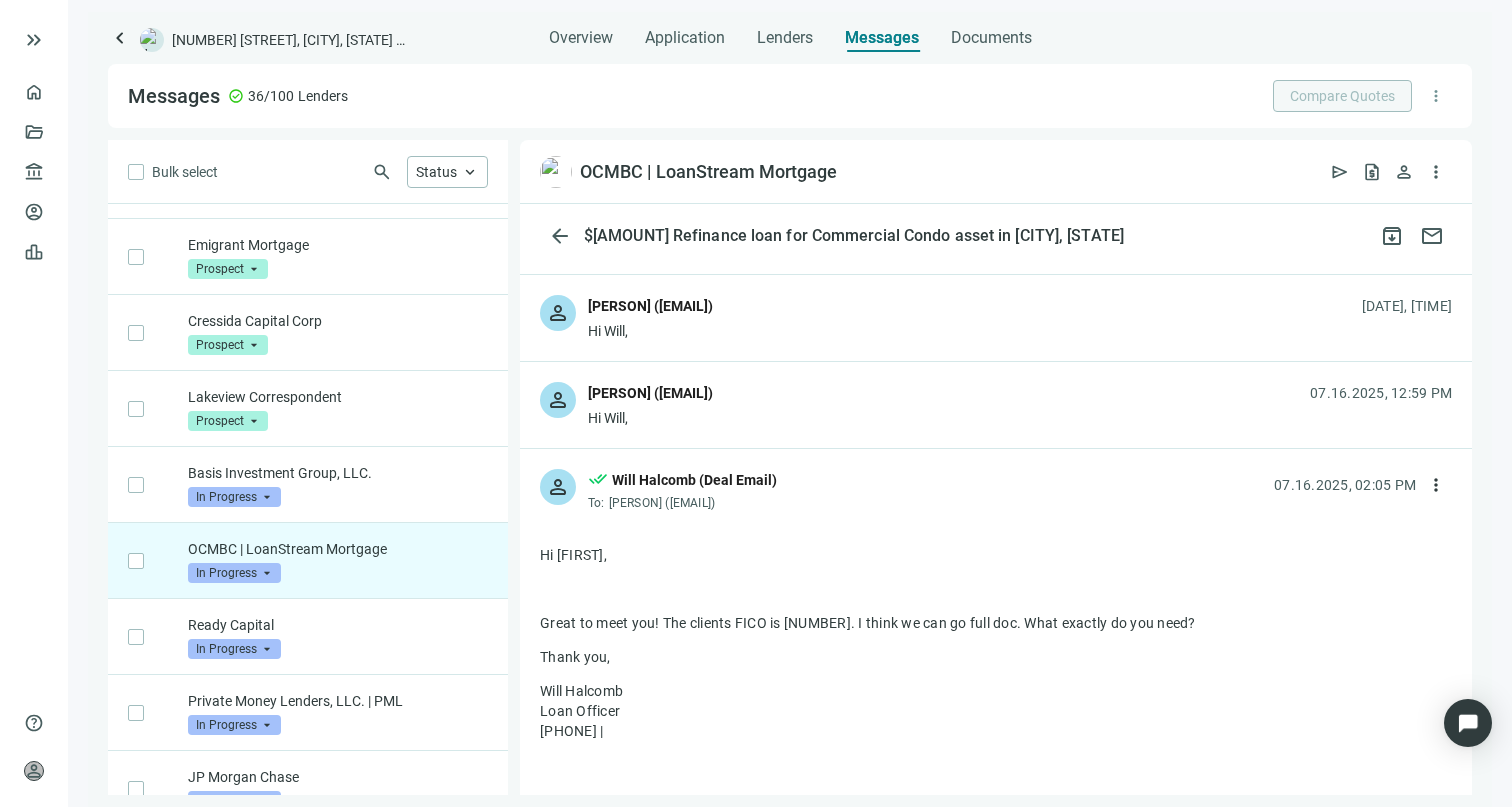 scroll, scrollTop: 76, scrollLeft: 0, axis: vertical 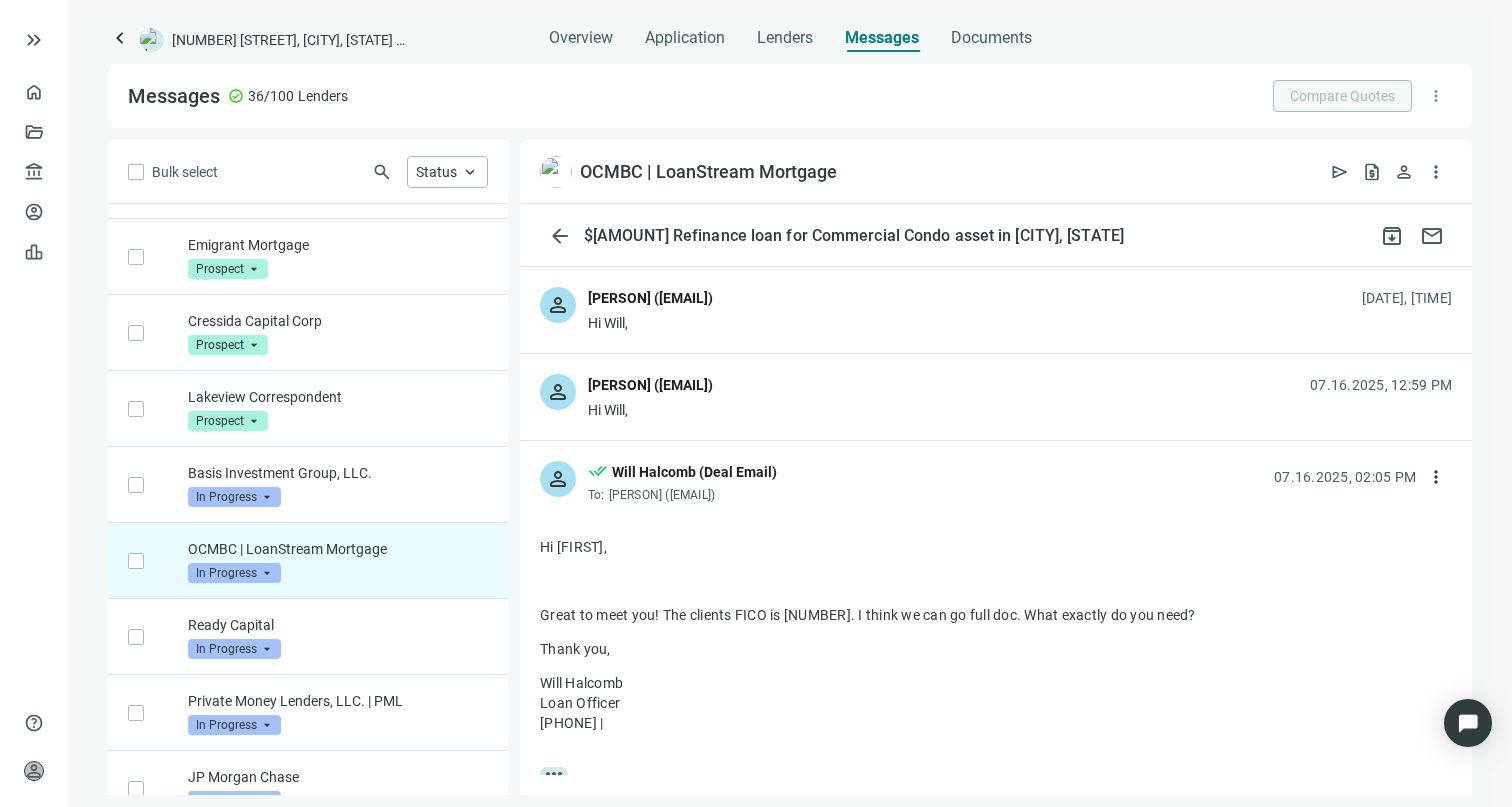 click on "person [FIRST] [LAST] ([EMAIL]) Hi [PERSON], [DATE], [TIME]" at bounding box center (996, 397) 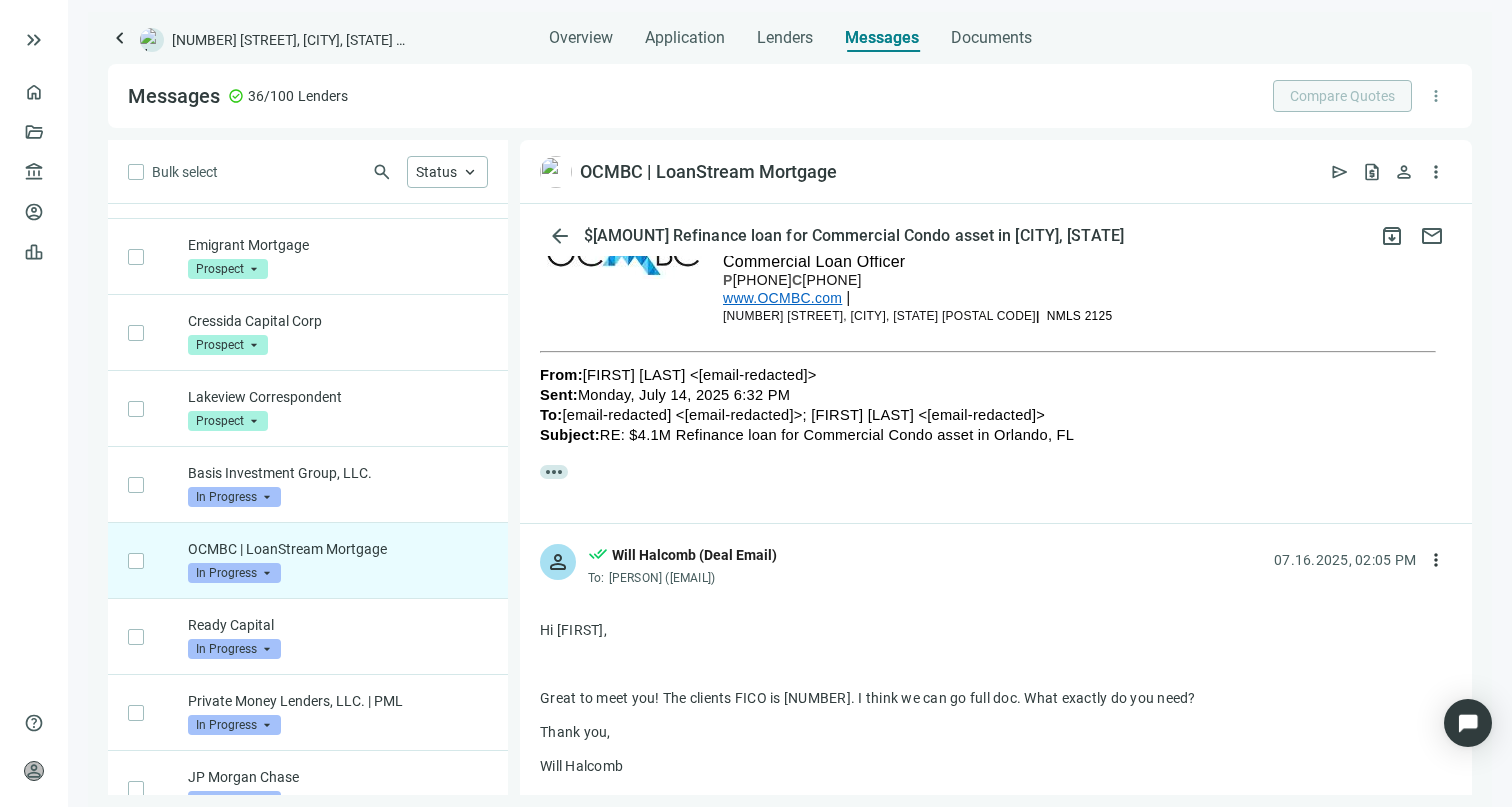 scroll, scrollTop: 604, scrollLeft: 0, axis: vertical 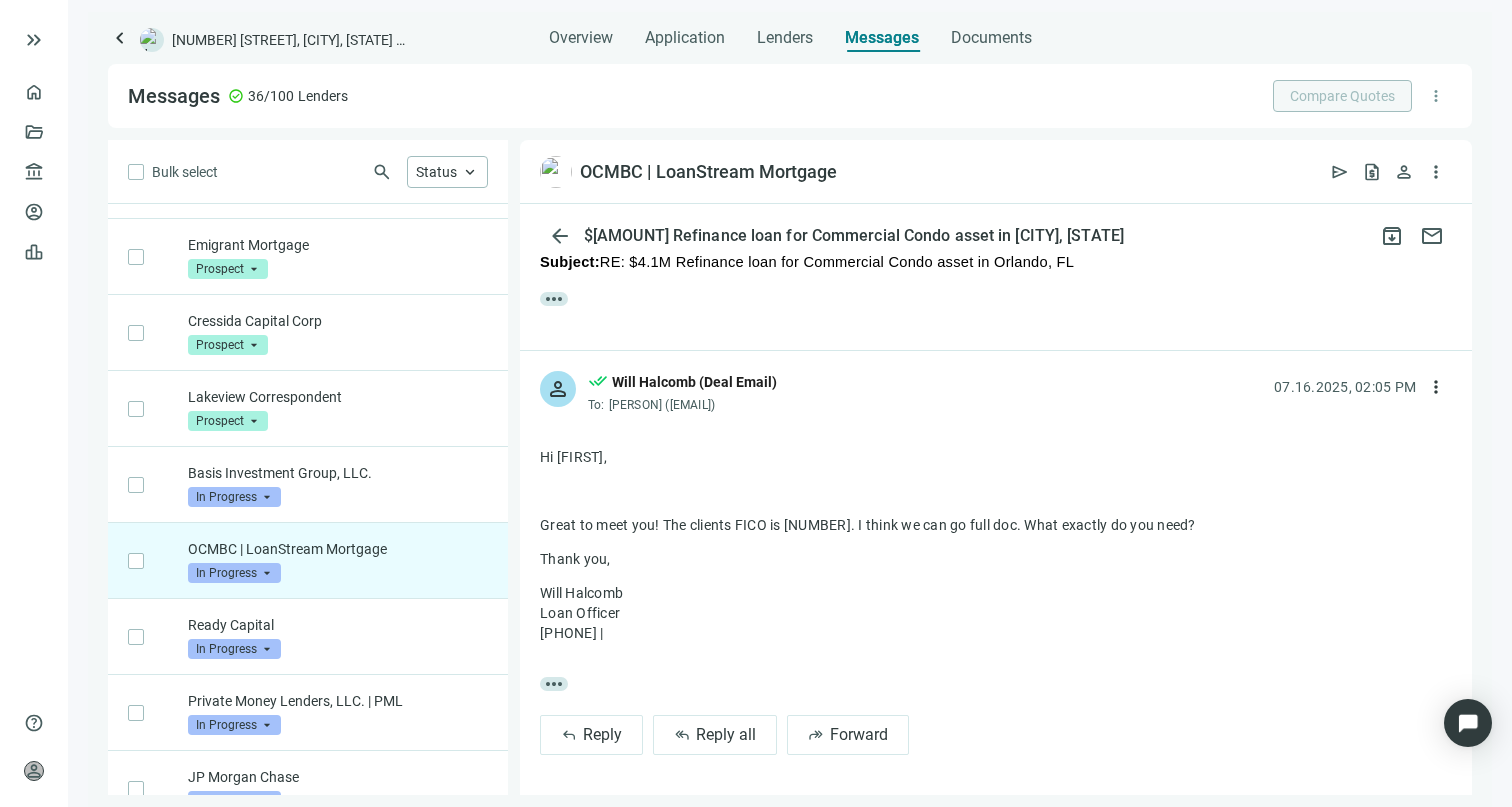 click on "more_horiz reply Reply reply_all Reply all forward Forward" at bounding box center (996, 596) 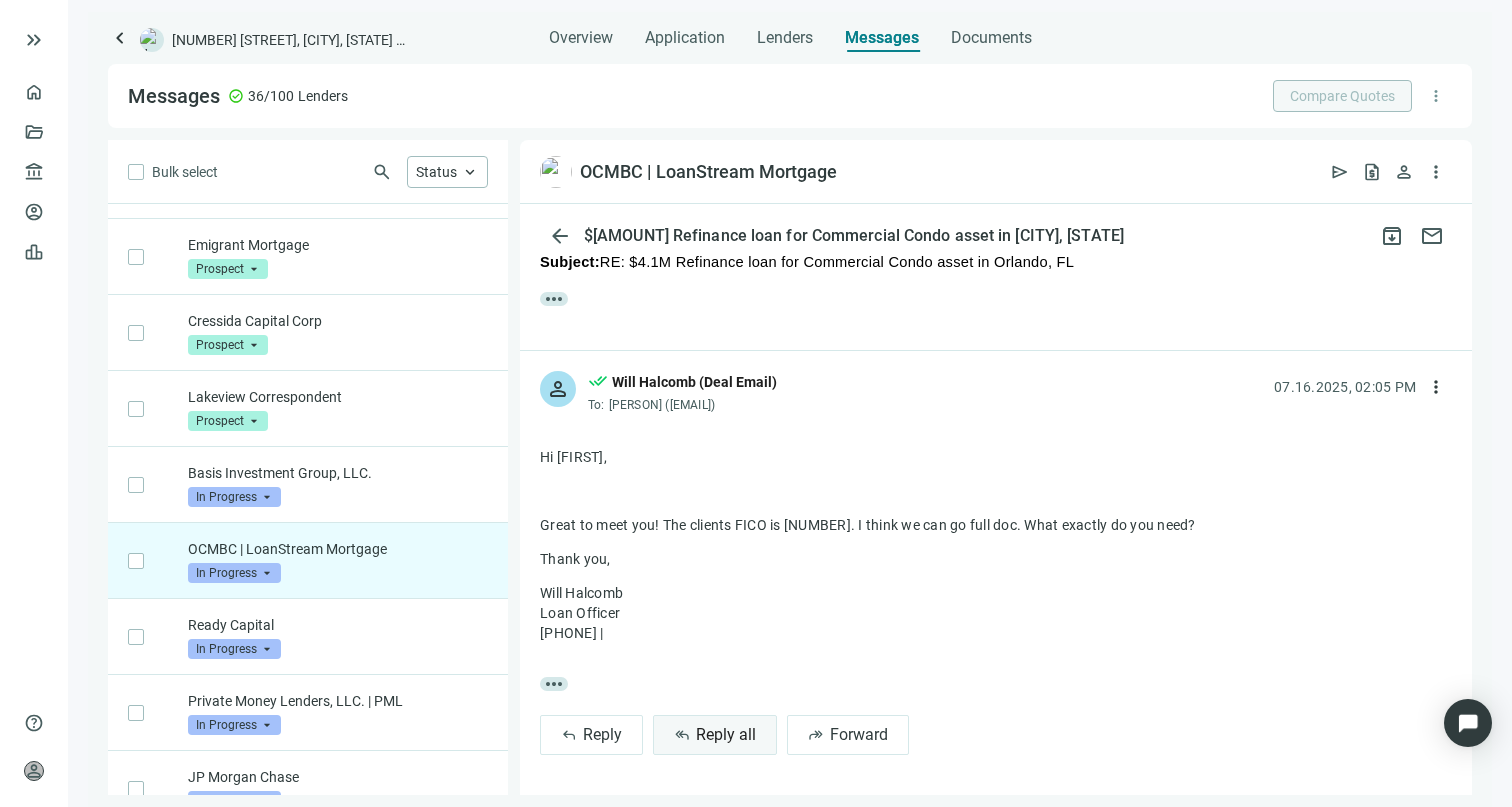 click on "reply_all Reply all" at bounding box center (715, 735) 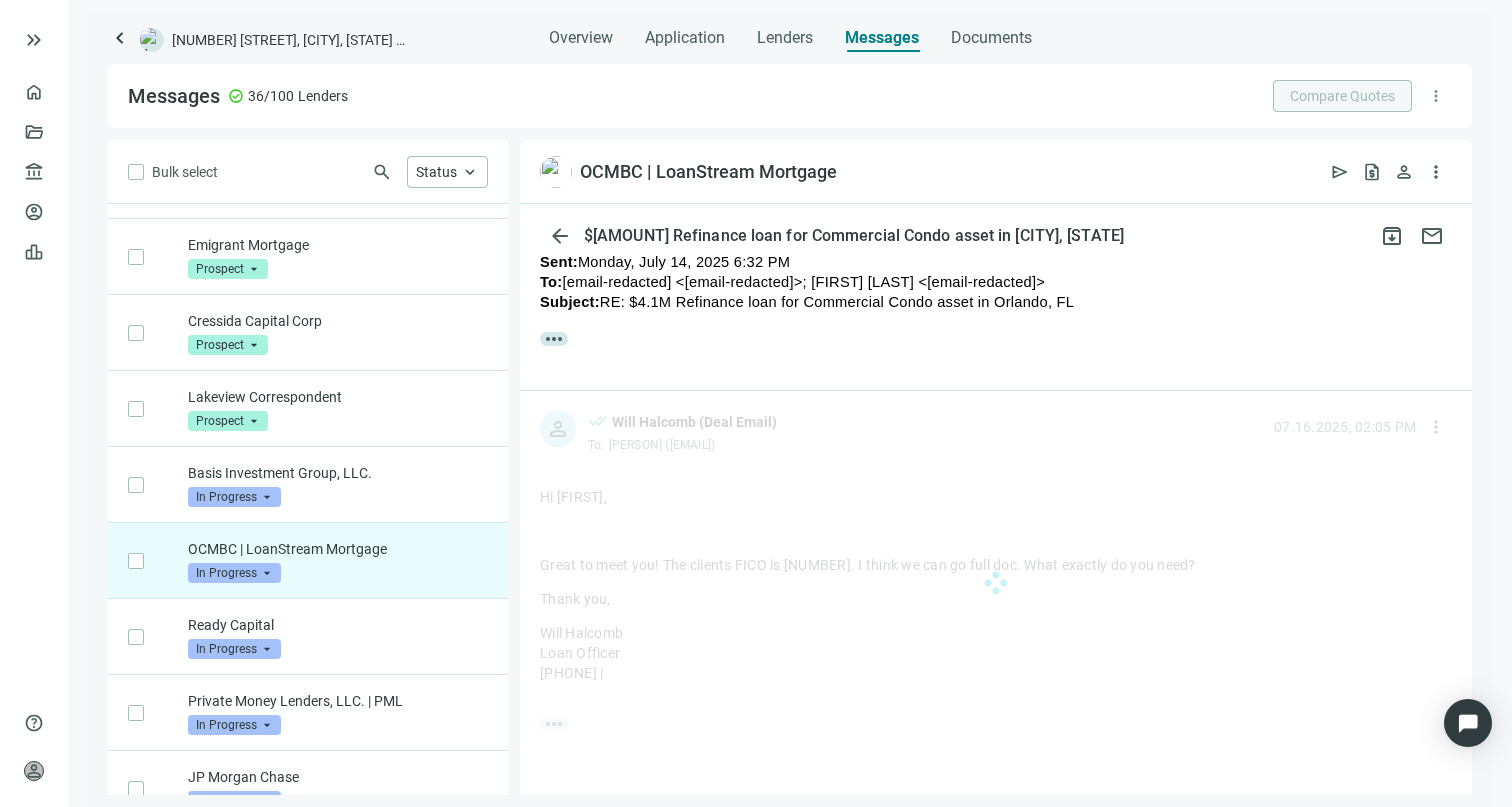 scroll, scrollTop: 604, scrollLeft: 0, axis: vertical 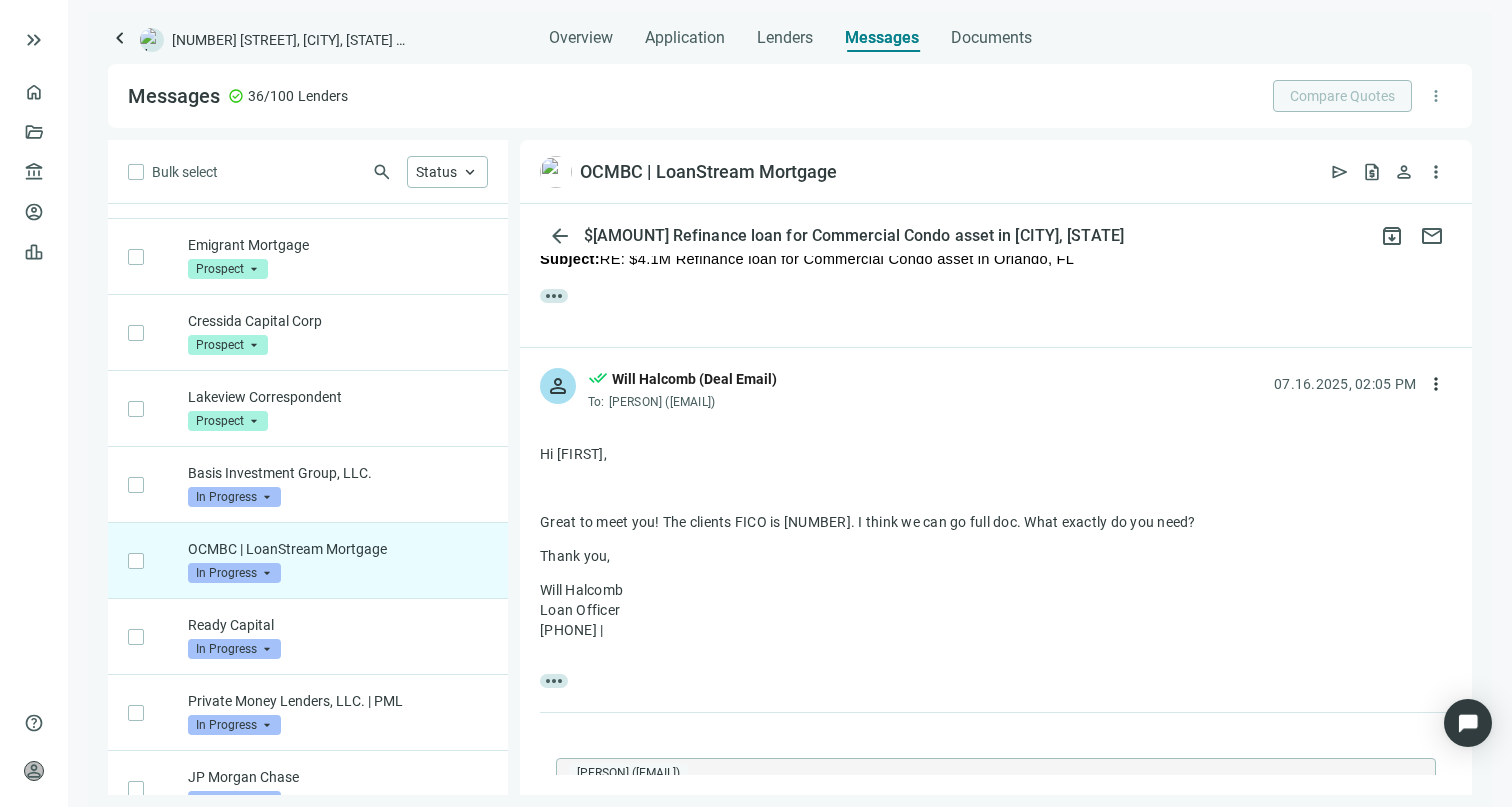 type 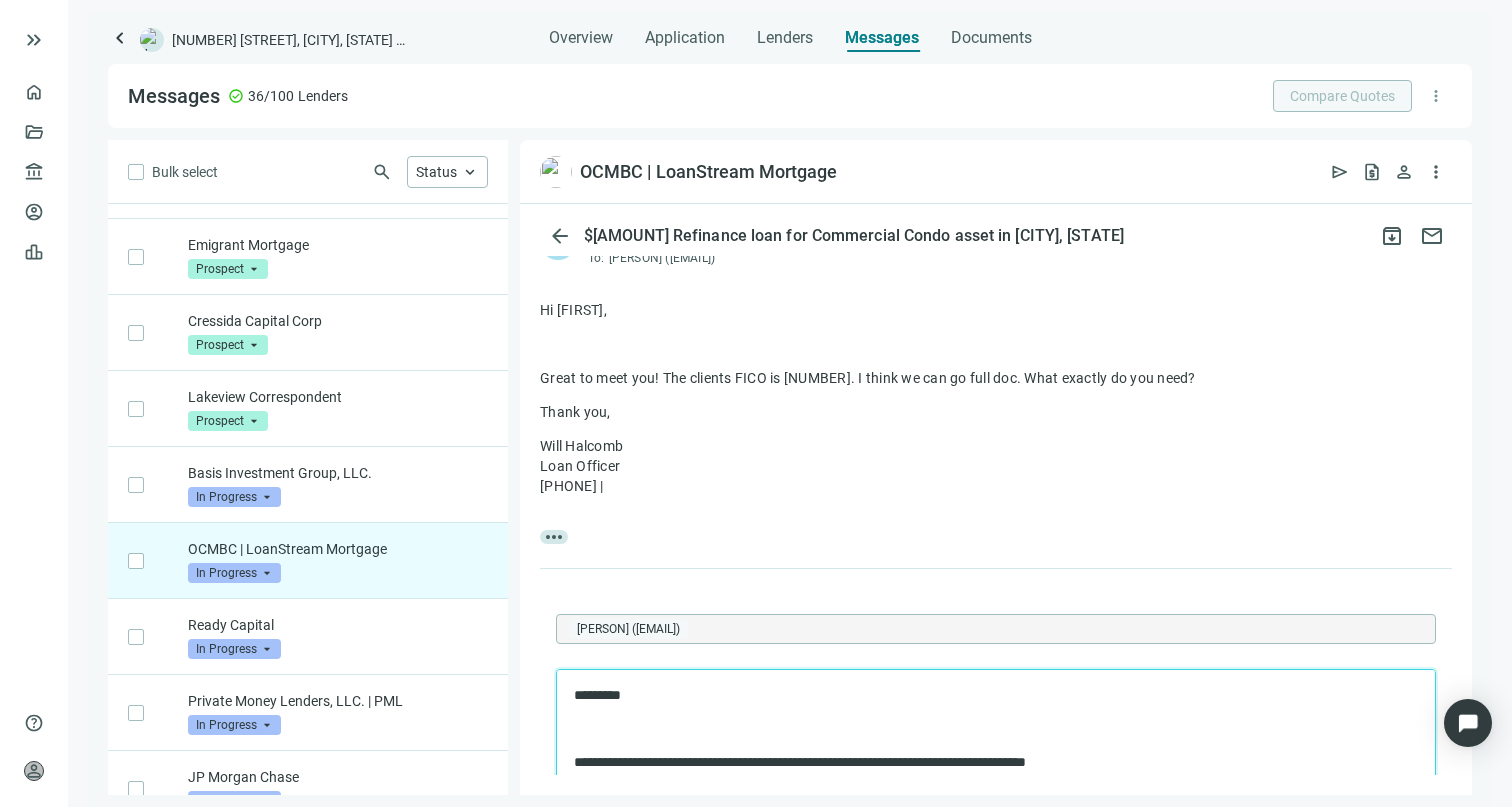 scroll, scrollTop: 816, scrollLeft: 0, axis: vertical 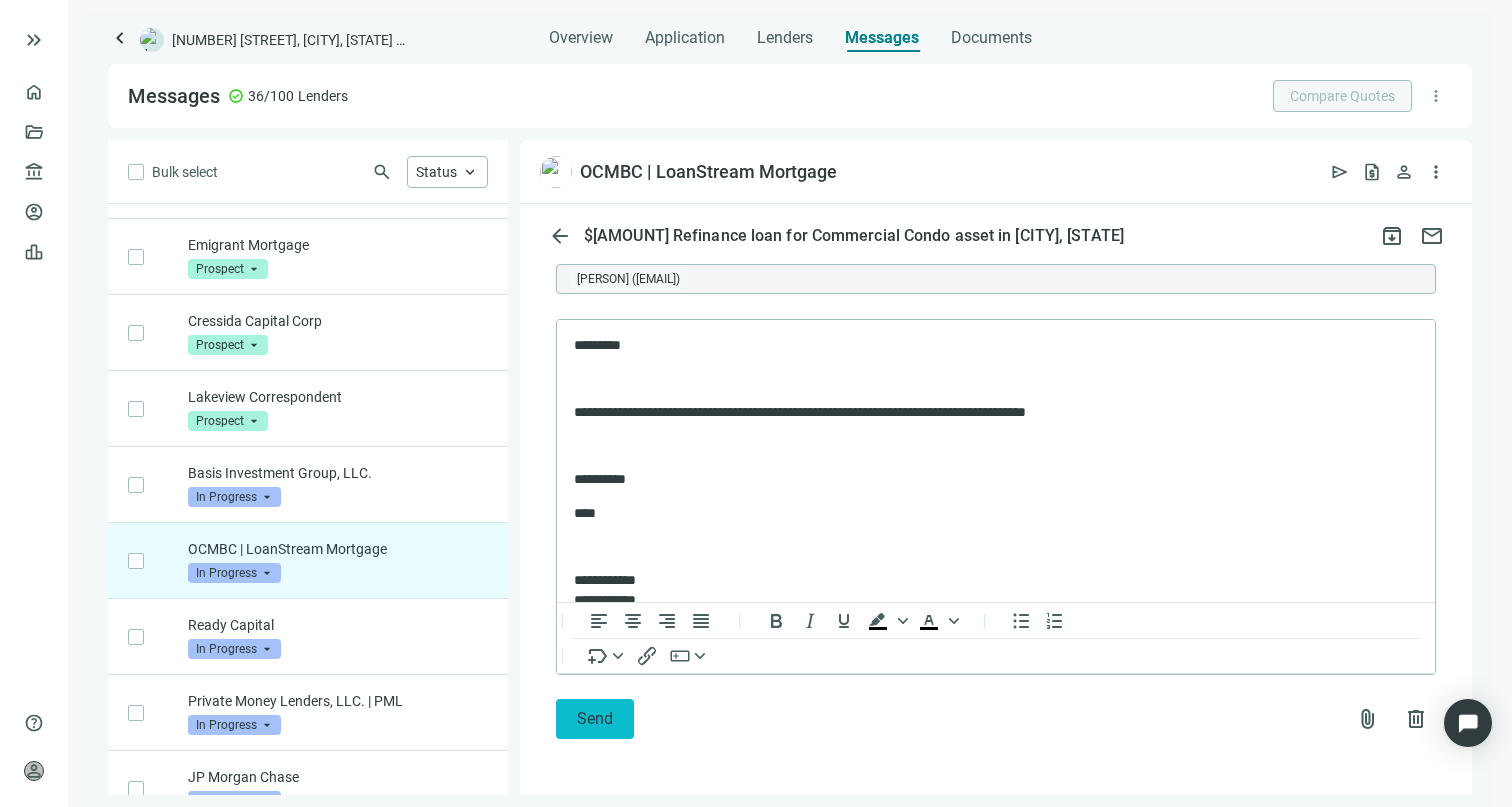 click on "Send" at bounding box center [595, 719] 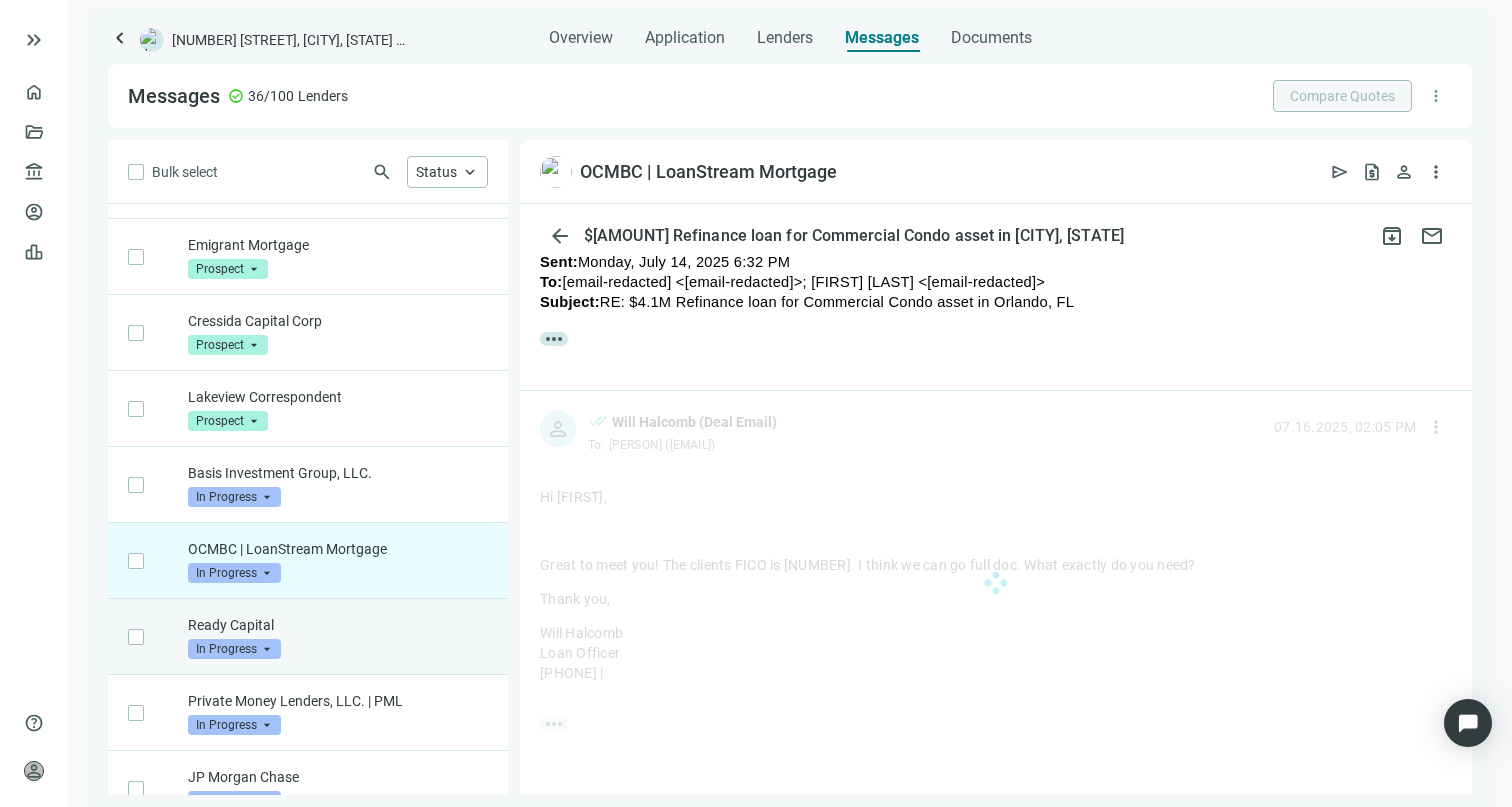 click on "Ready Capital In Progress arrow_drop_down" at bounding box center [308, 637] 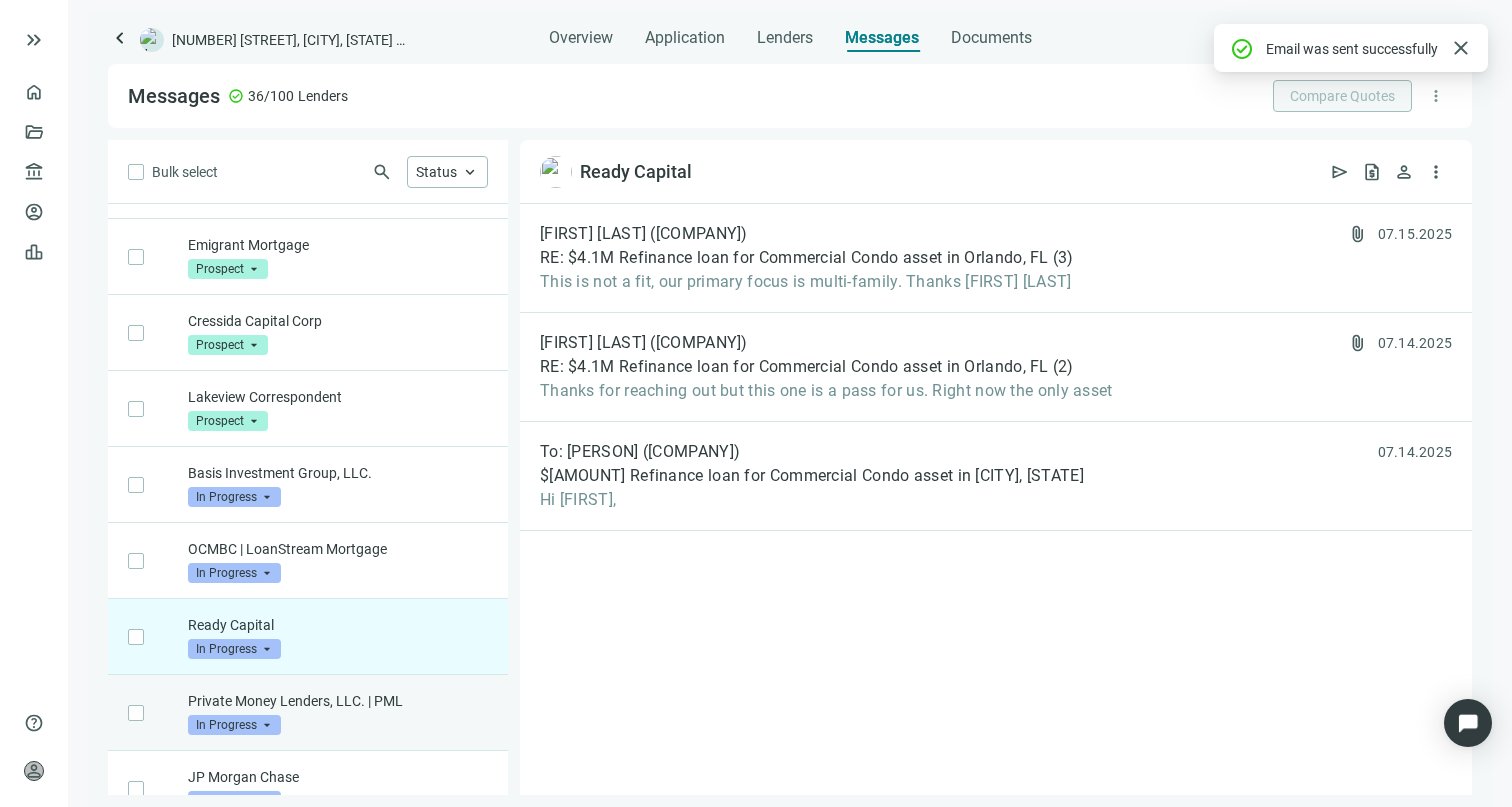 click on "Private Money Lenders, LLC. | PML" at bounding box center [338, 701] 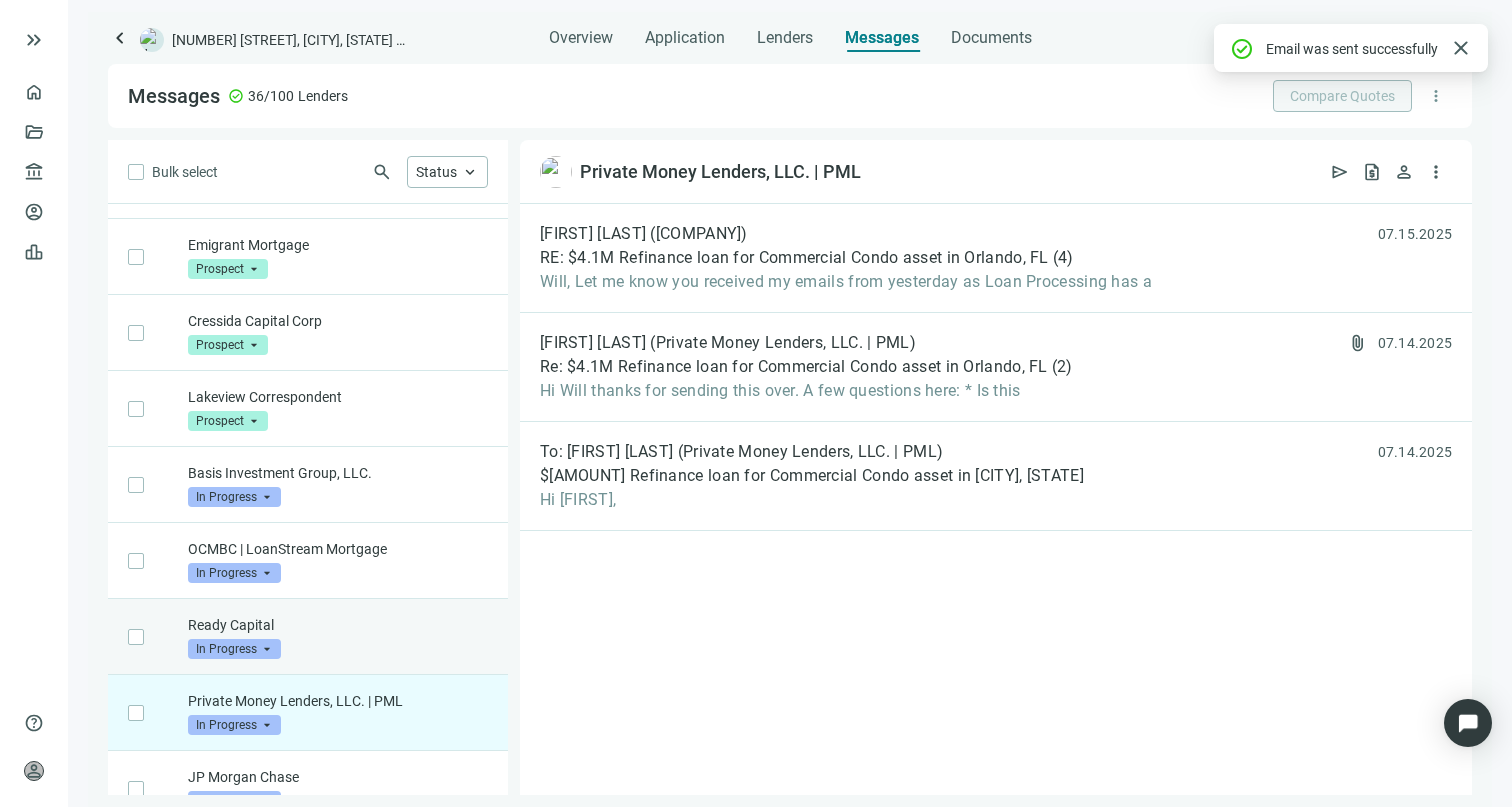 scroll, scrollTop: 844, scrollLeft: 0, axis: vertical 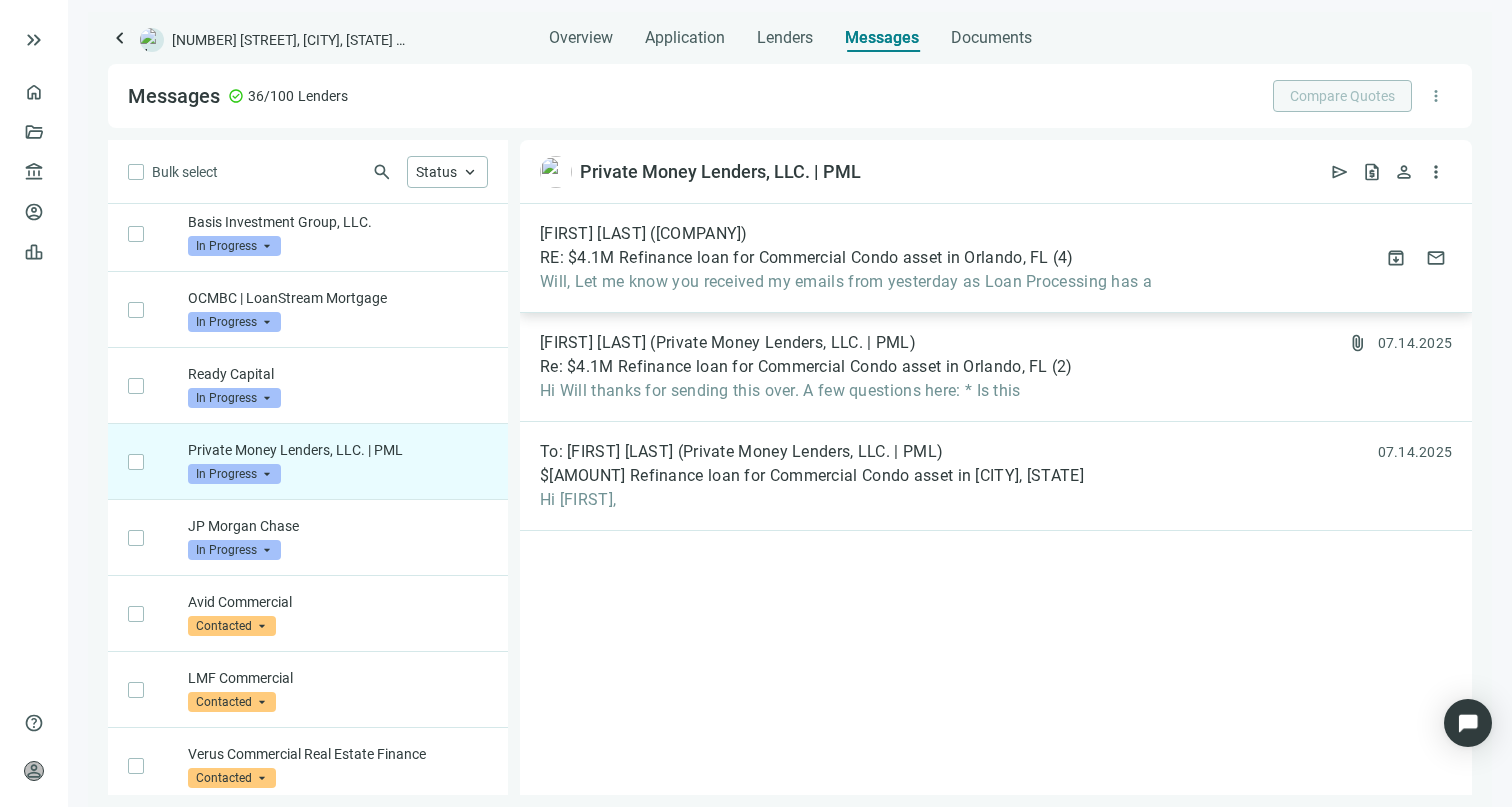 click on "Will, Let me know you received my emails from yesterday as Loan Processing has a" at bounding box center [846, 282] 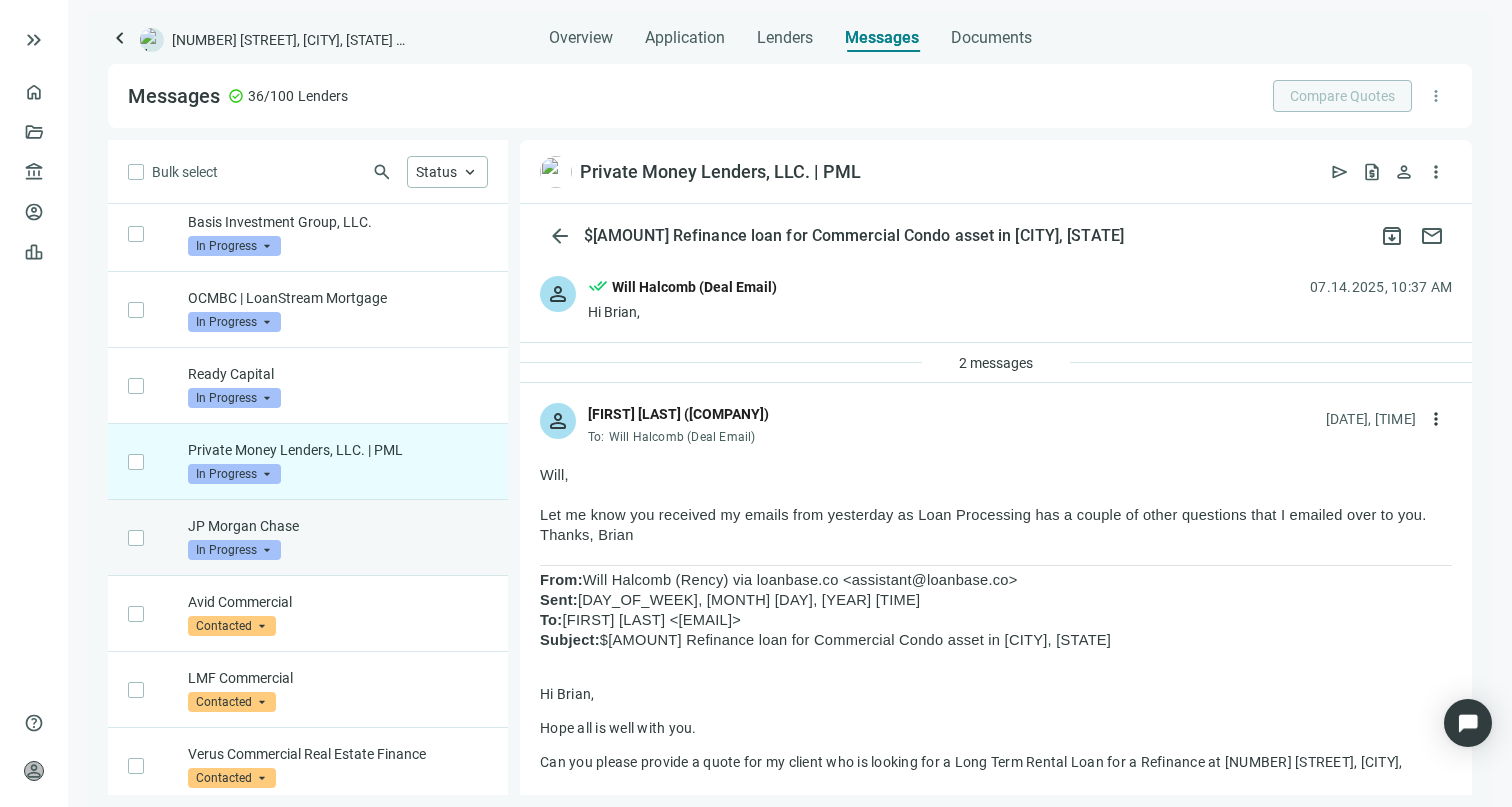 click on "JP Morgan Chase In Progress arrow_drop_down" at bounding box center (308, 538) 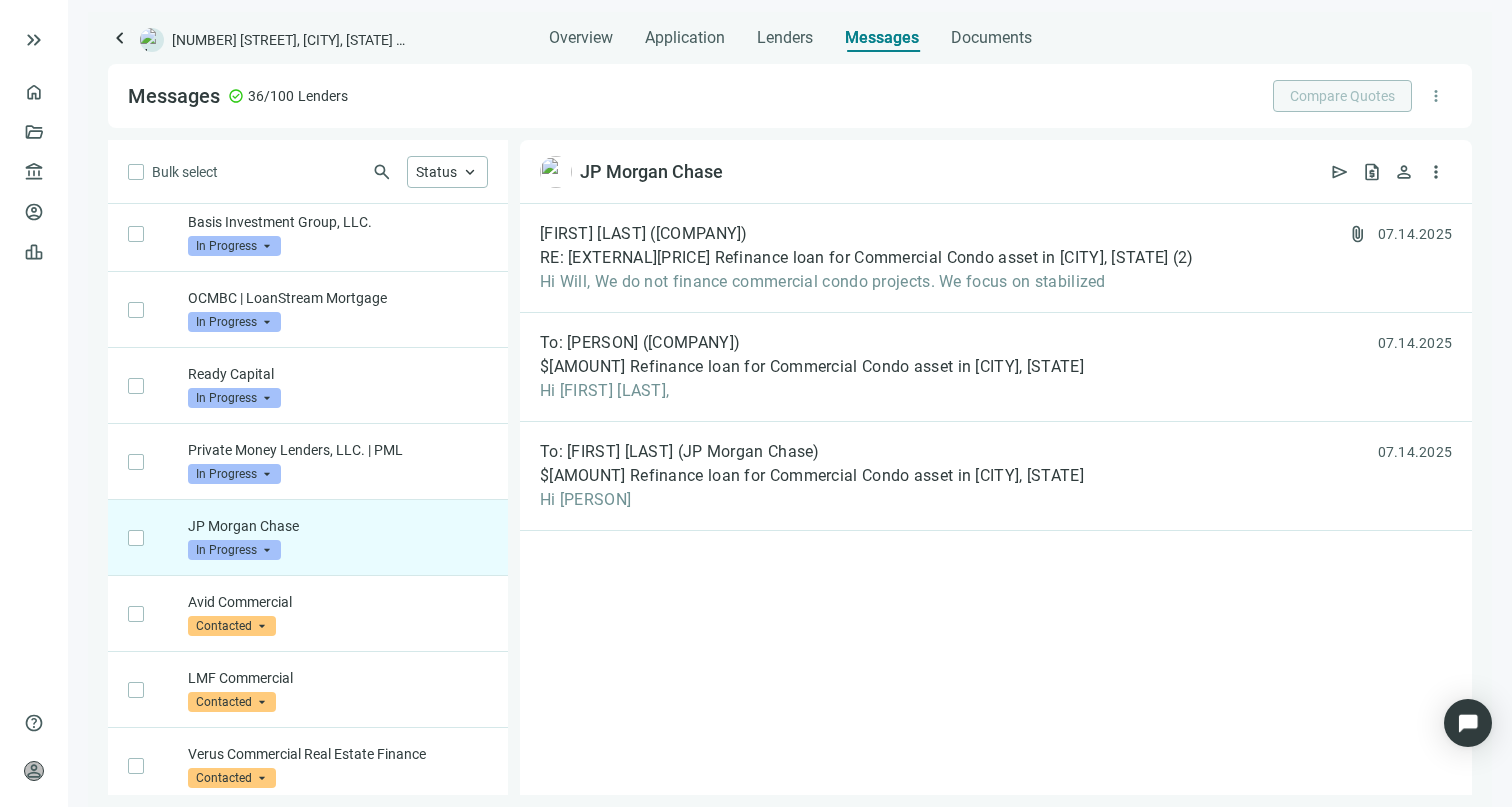 scroll, scrollTop: 993, scrollLeft: 0, axis: vertical 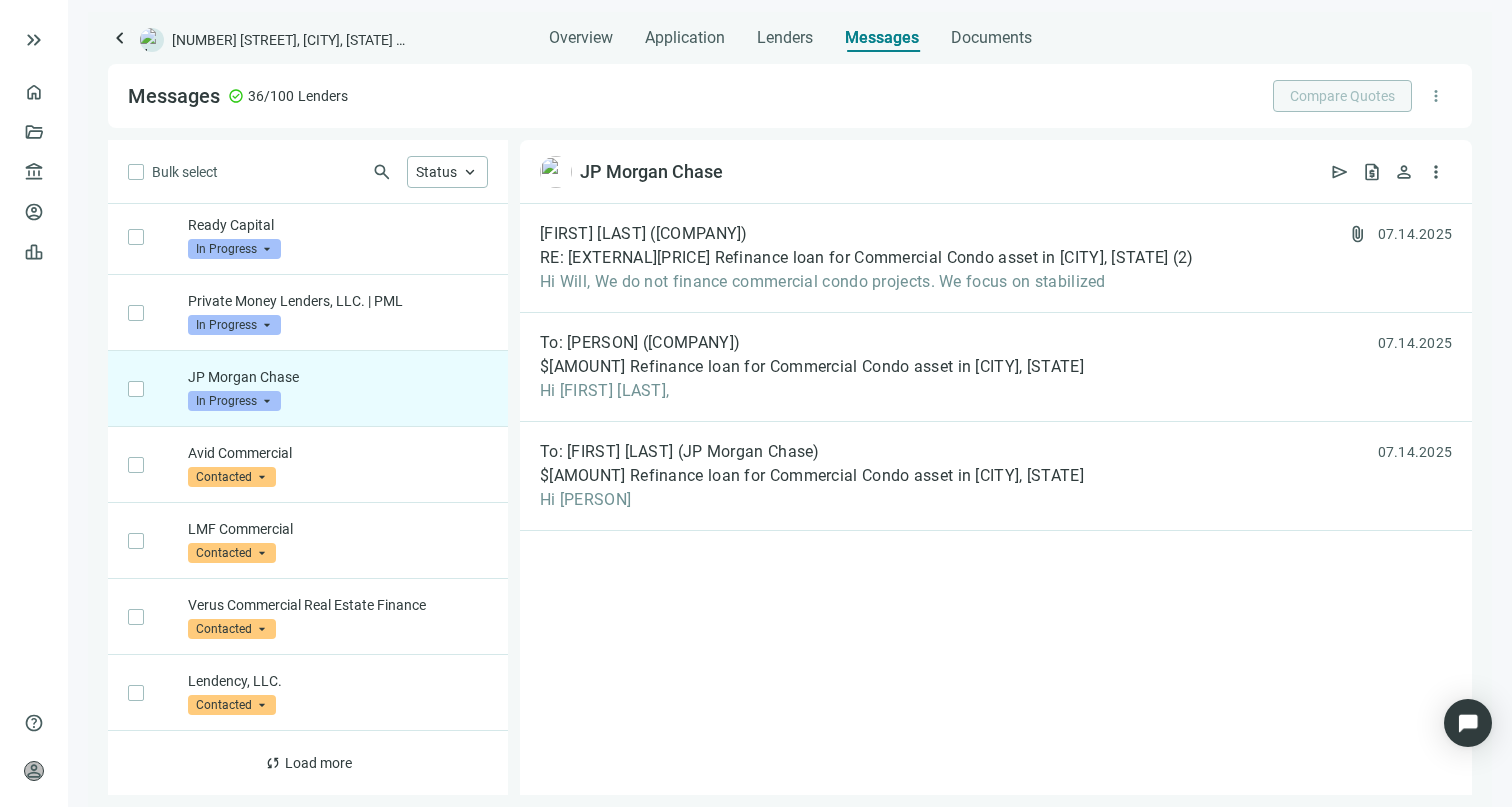 click on "[ADDRESS] Overview Application Lenders Messages Documents Messages check_circle 36/100 Lenders Compare Quotes more_vert Bulk select search Status keyboard_arrow_up [COMPANY] In Progress arrow_drop_down [COMPANY] In Progress arrow_drop_down [COMPANY] In Progress arrow_drop_down [COMPANY] Contacted arrow_drop_down [COMPANY] Prospect arrow_drop_down [COMPANY] In Progress arrow_drop_down [COMPANY] Prospect arrow_drop_down [COMPANY] Prospect arrow_drop_down [COMPANY] Prospect arrow_drop_down [COMPANY] Corp Prospect arrow_drop_down [COMPANY] Prospect arrow_drop_down [COMPANY], LLC. In Progress arrow_drop_down [COMPANY] | [COMPANY] In Progress arrow_drop_down [COMPANY] In Progress arrow_drop_down [COMPANY], LLC. | PML In Progress arrow_drop_down [COMPANY] In Progress arrow_drop_down [COMPANY] Contacted arrow_drop_down [COMPANY] Contacted arrow_drop_down [COMPANY] Contacted sync (" at bounding box center [790, 409] 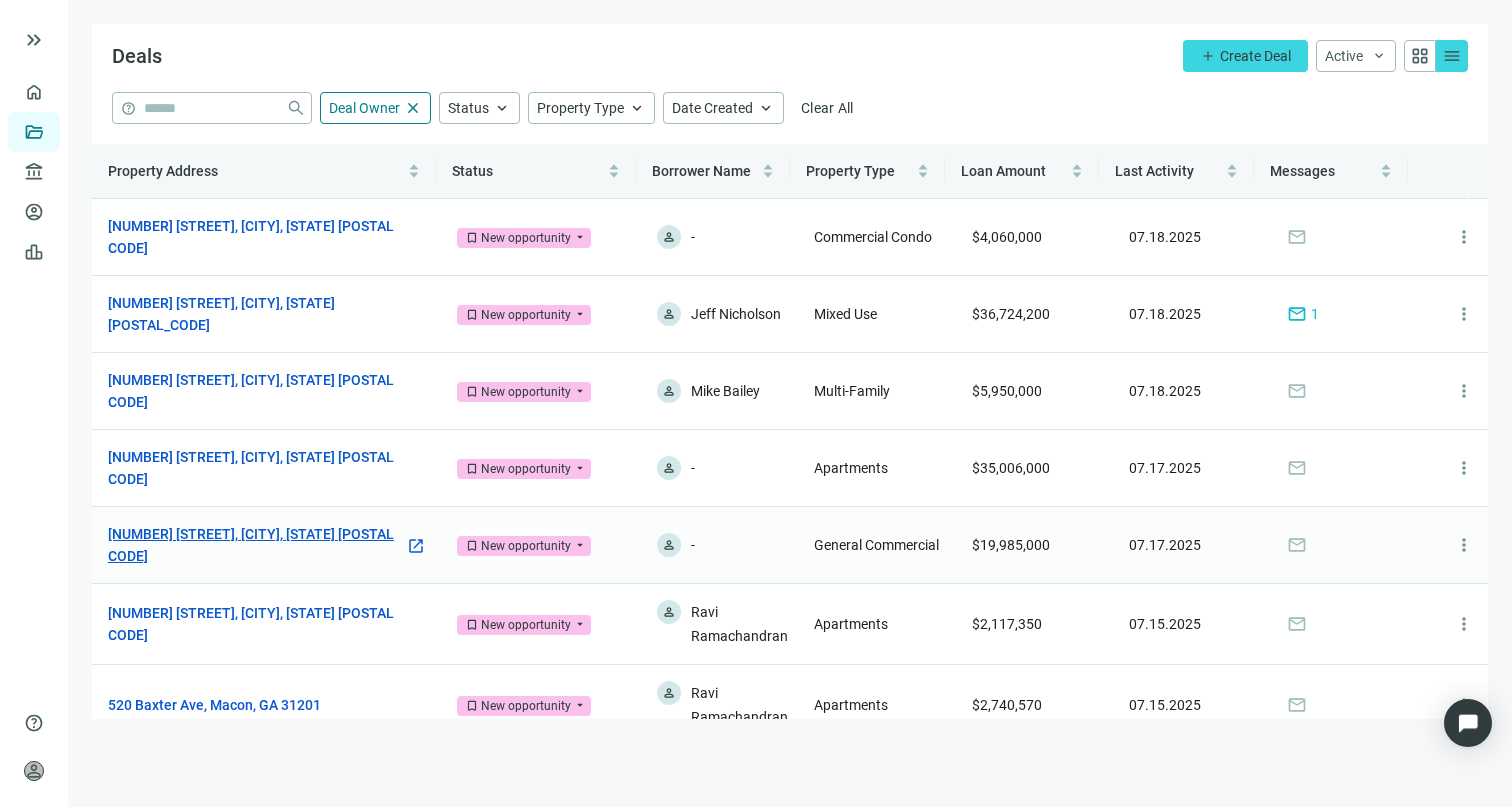 click on "[NUMBER] [STREET], [CITY], [STATE] [POSTAL CODE]" at bounding box center [256, 545] 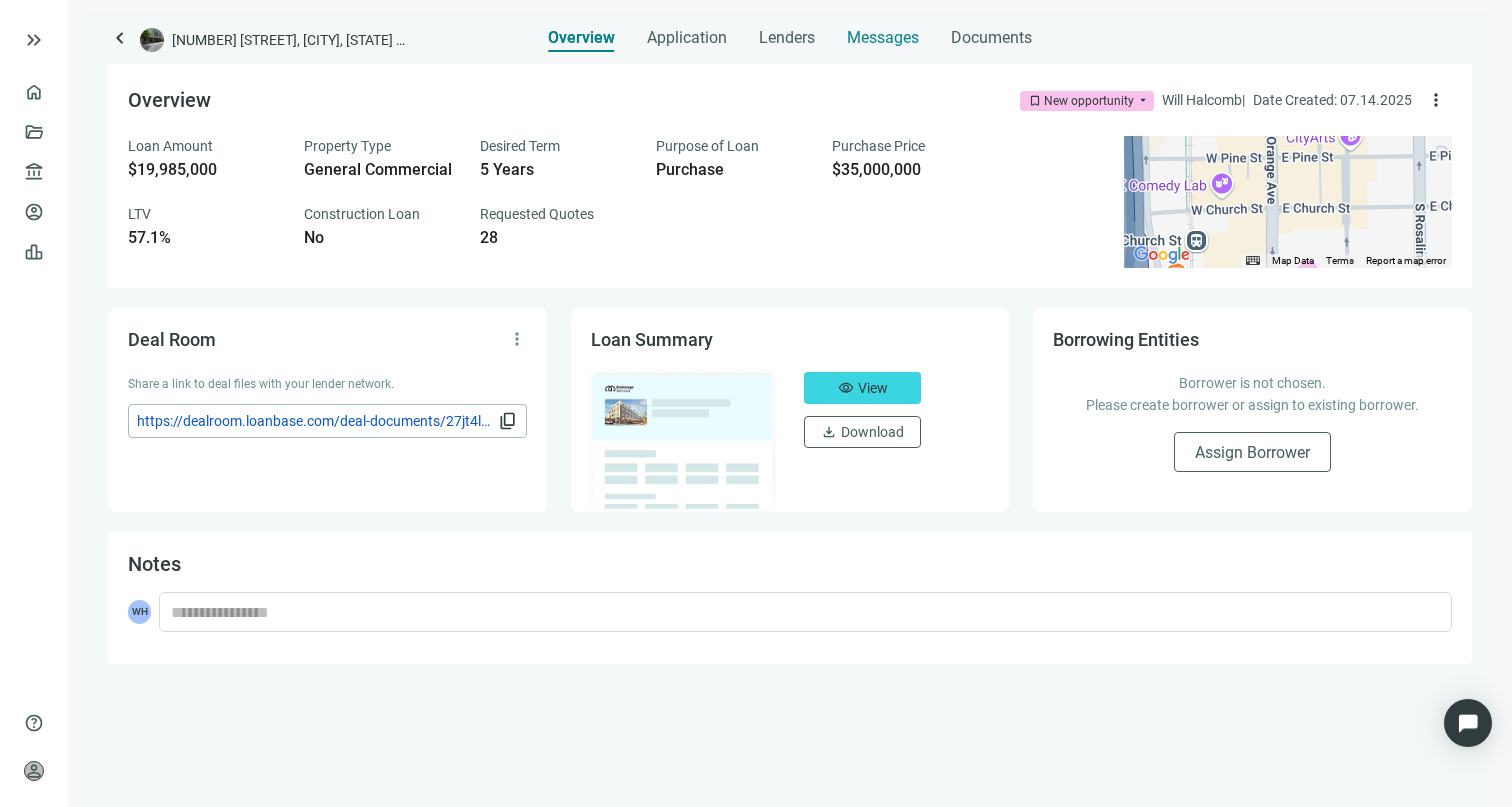 click on "Messages" at bounding box center (883, 37) 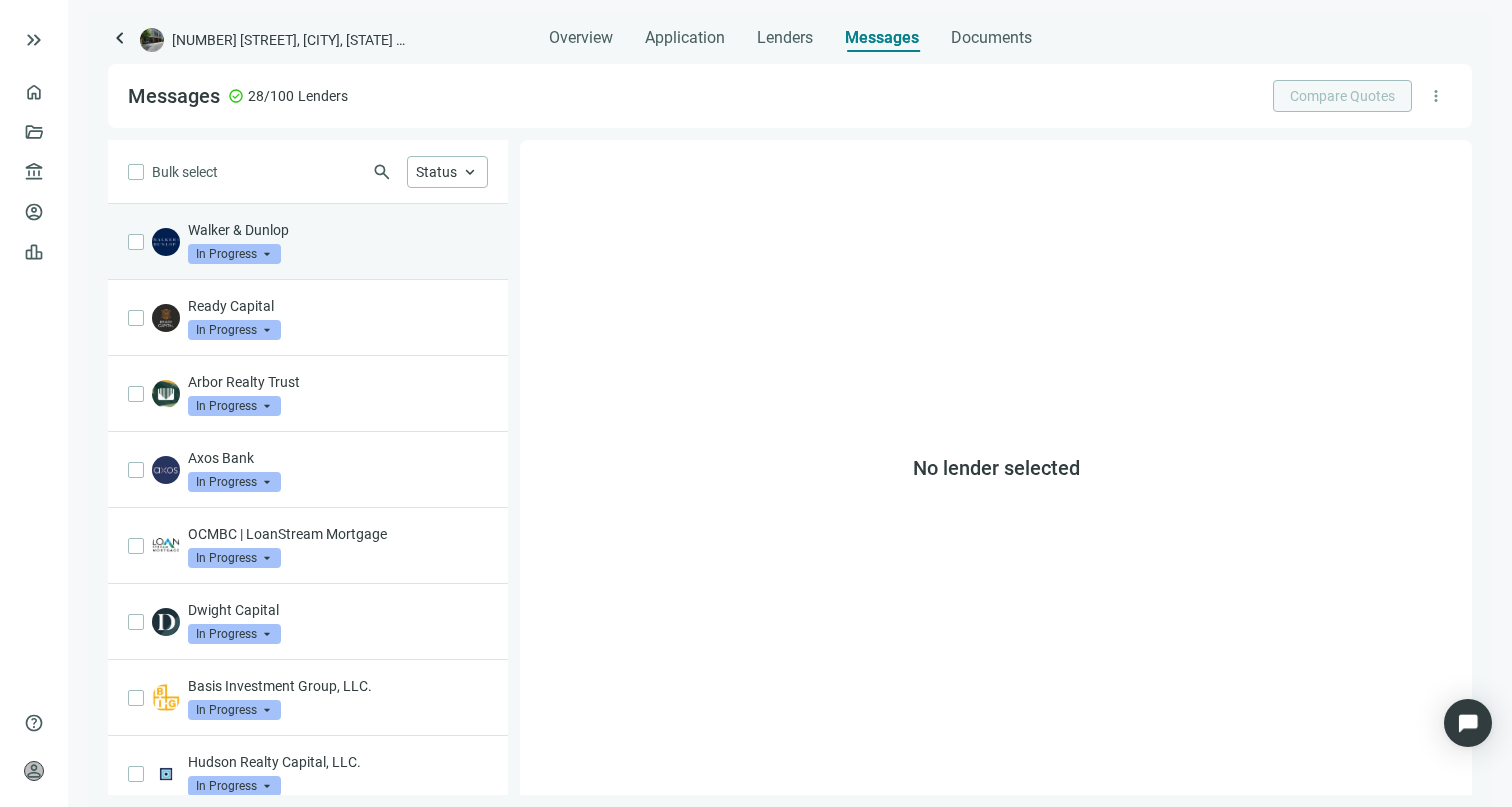 click on "Walker & Dunlop In Progress arrow_drop_down" at bounding box center [338, 242] 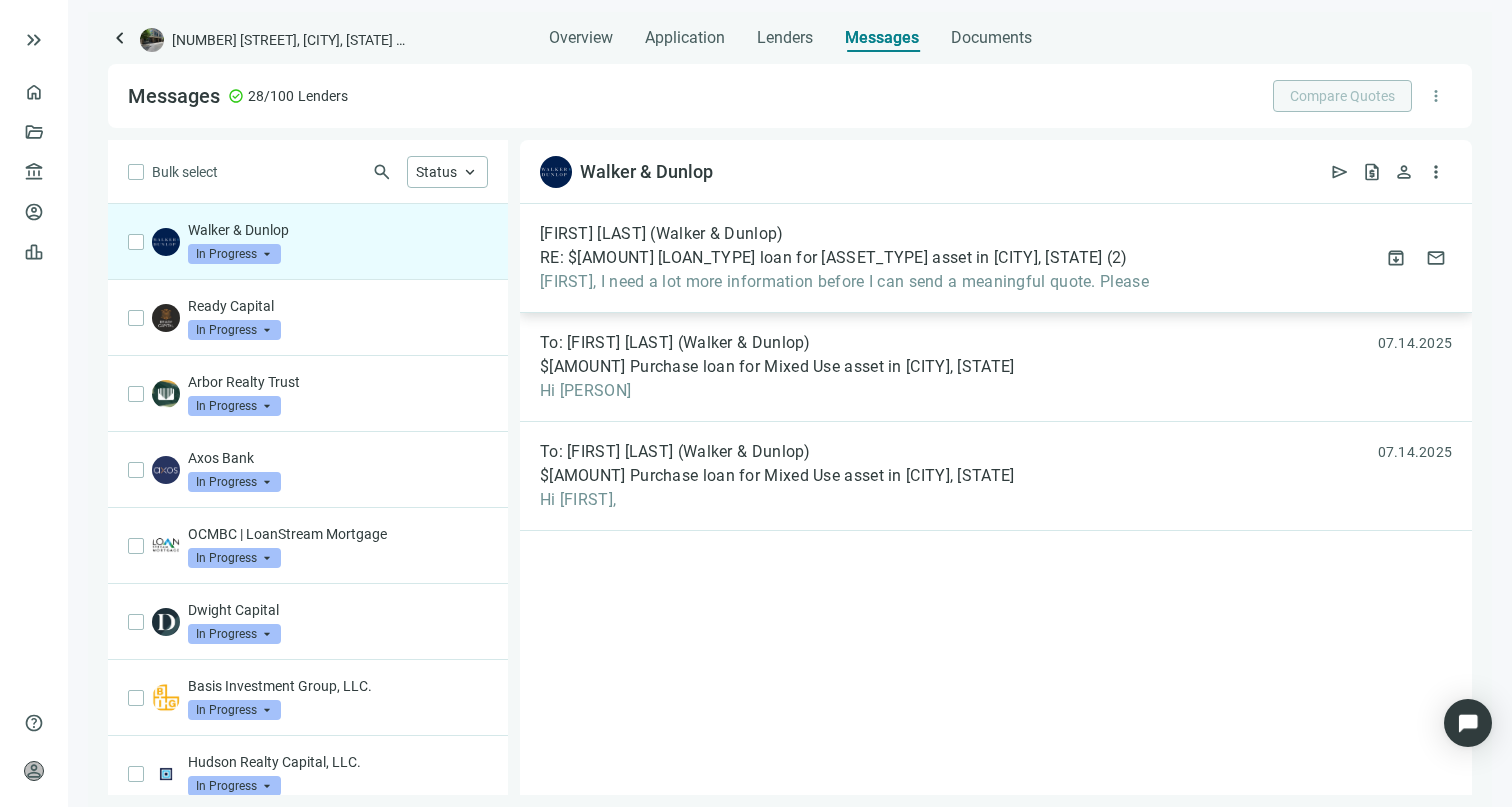 click on "RE: $[AMOUNT] [LOAN_TYPE] loan for [ASSET_TYPE] asset in [CITY], [STATE]" at bounding box center [821, 258] 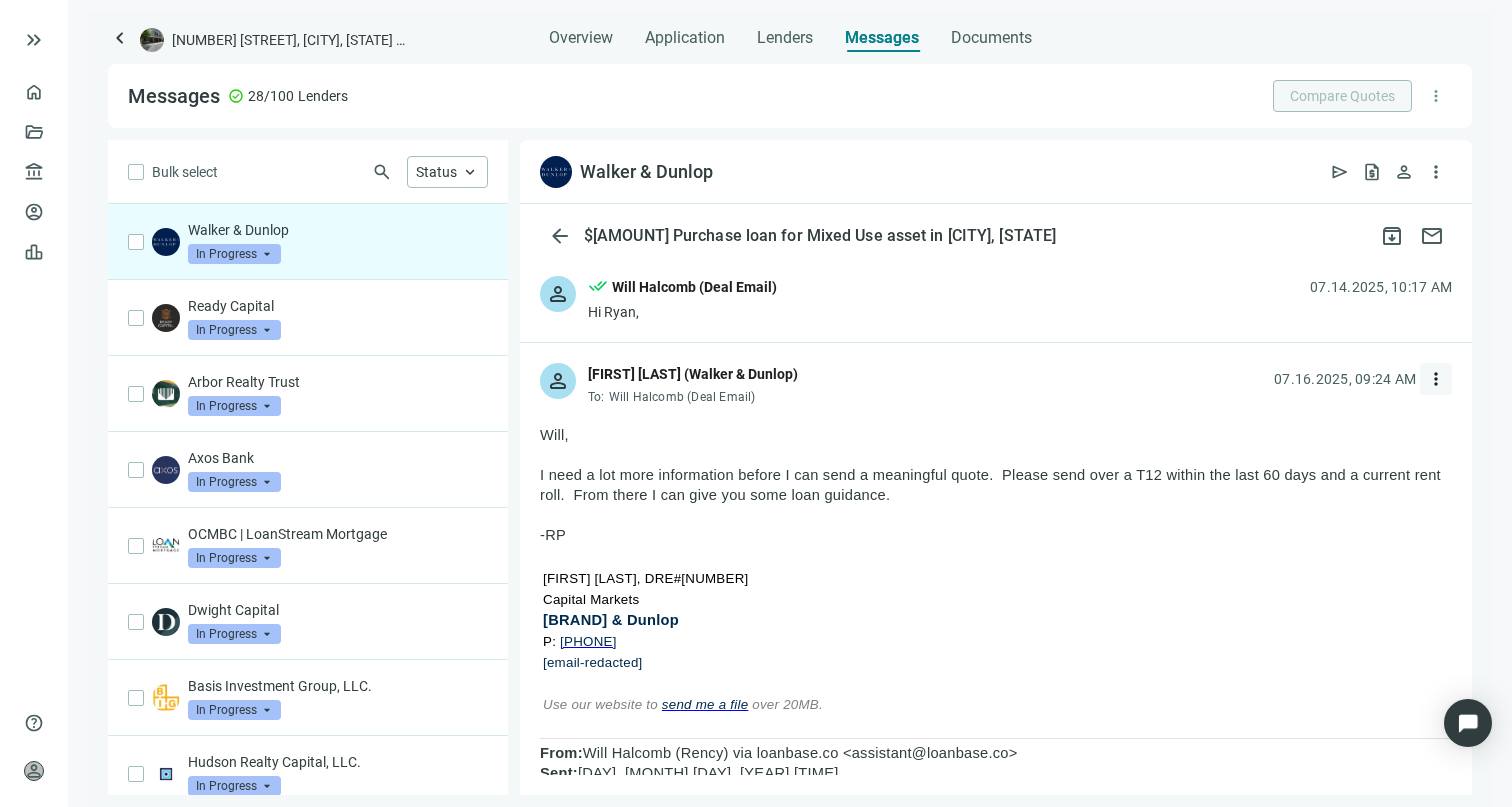 click on "more_vert" at bounding box center (1436, 379) 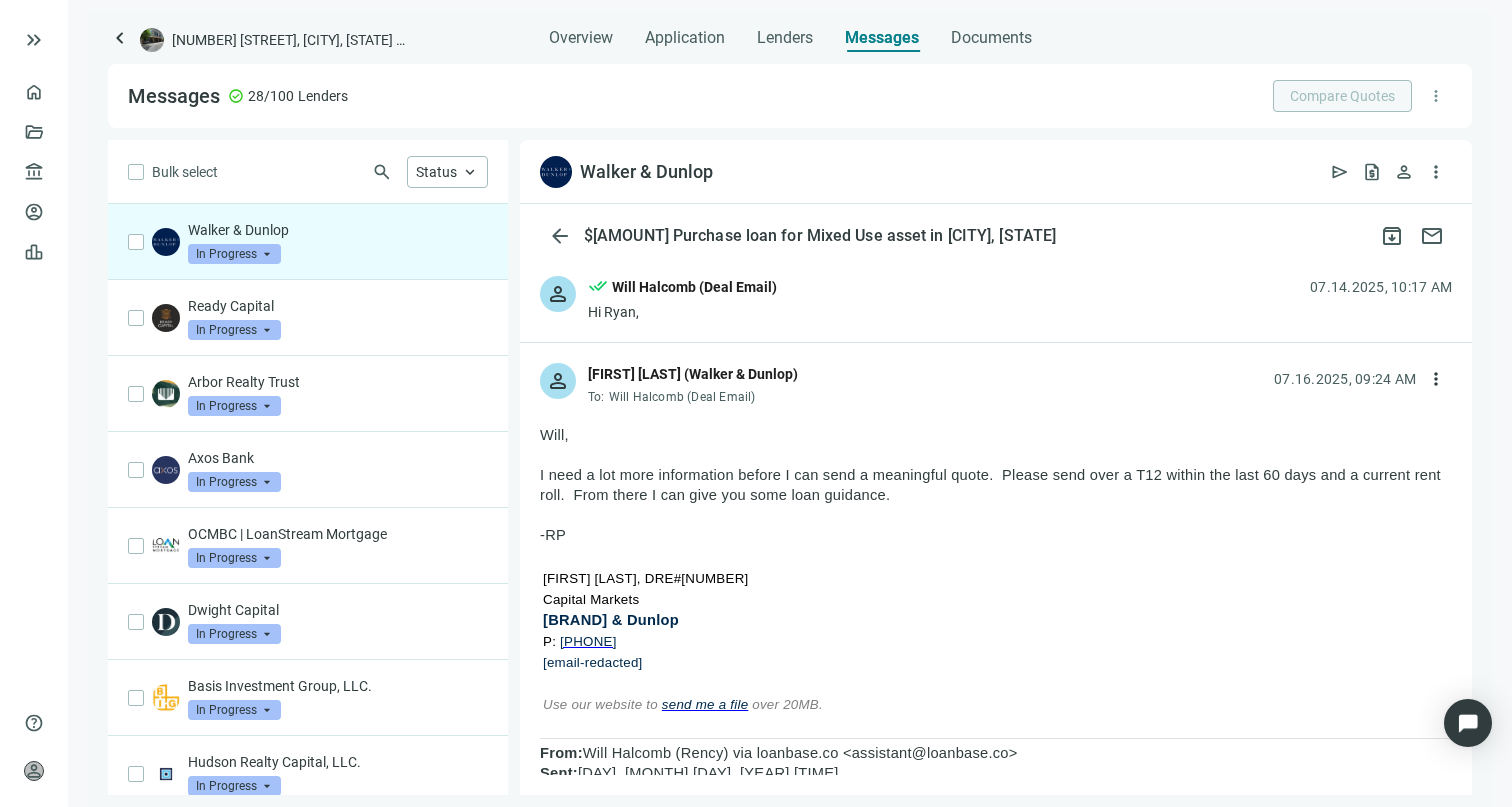 click at bounding box center (996, 555) 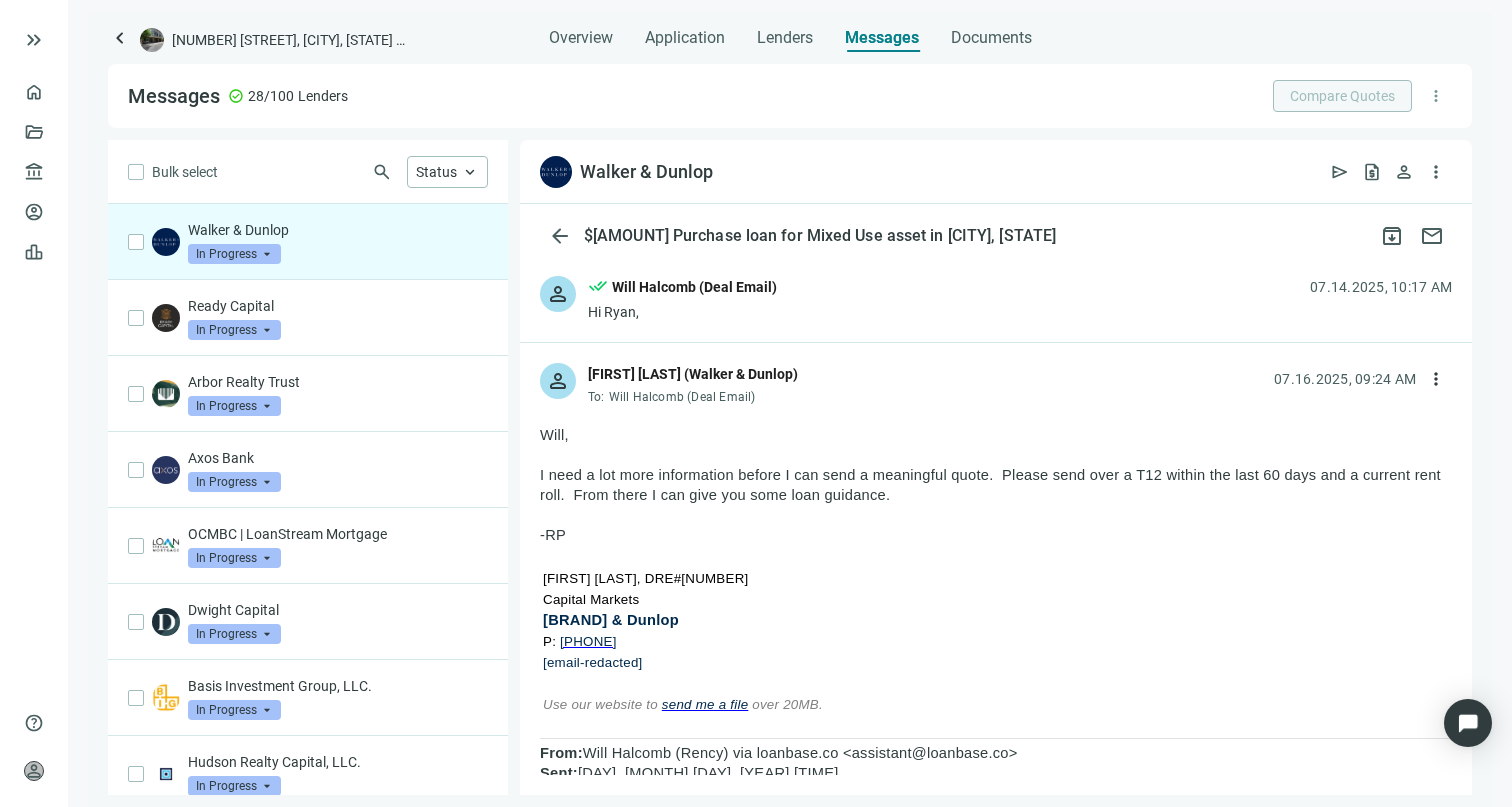 click on "I need a lot more information before I can send a meaningful quote.  Please send over a T12 within the last 60 days and a current rent roll.  From there I can give you some loan guidance." at bounding box center (990, 485) 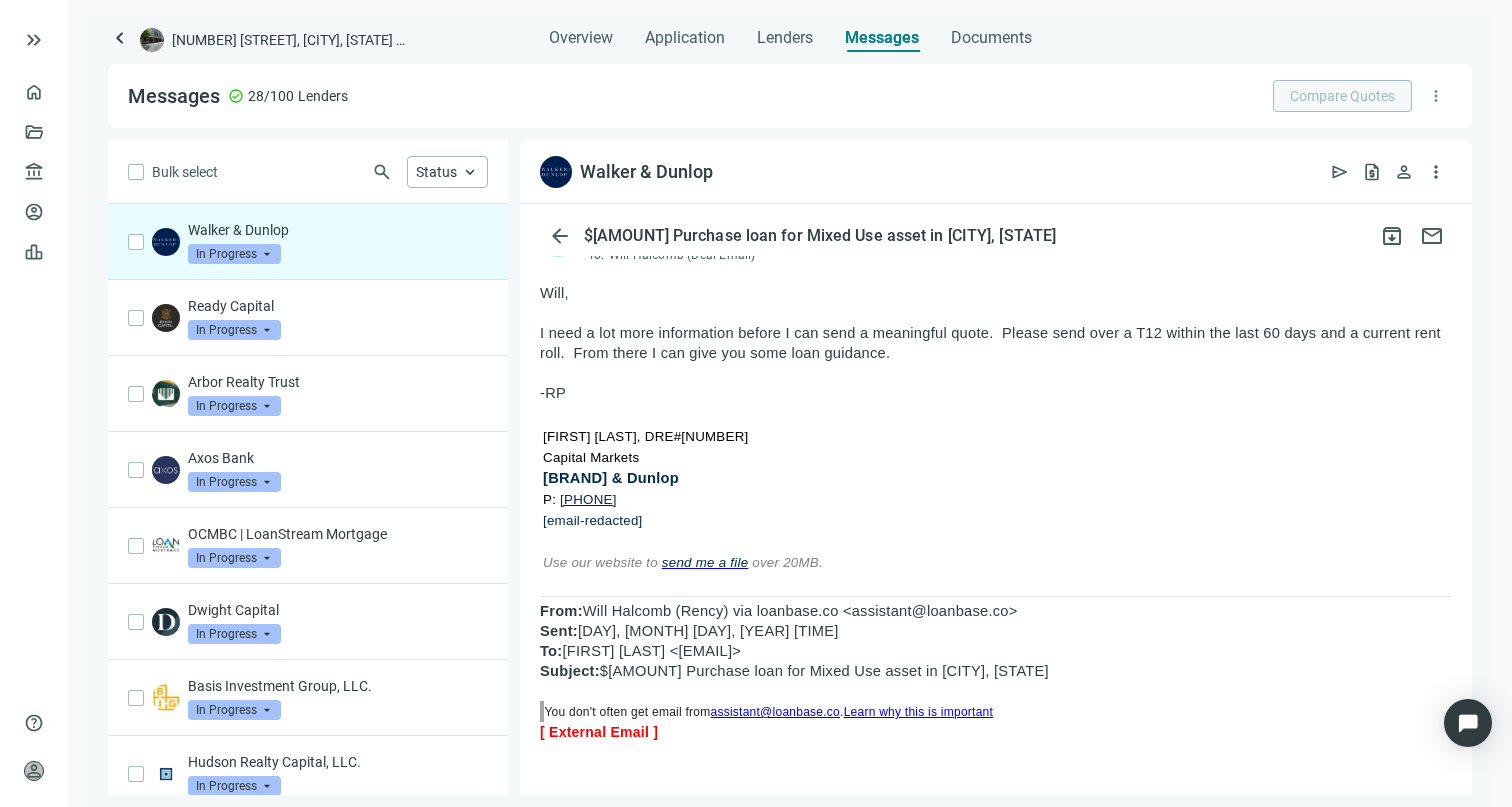 scroll, scrollTop: 152, scrollLeft: 0, axis: vertical 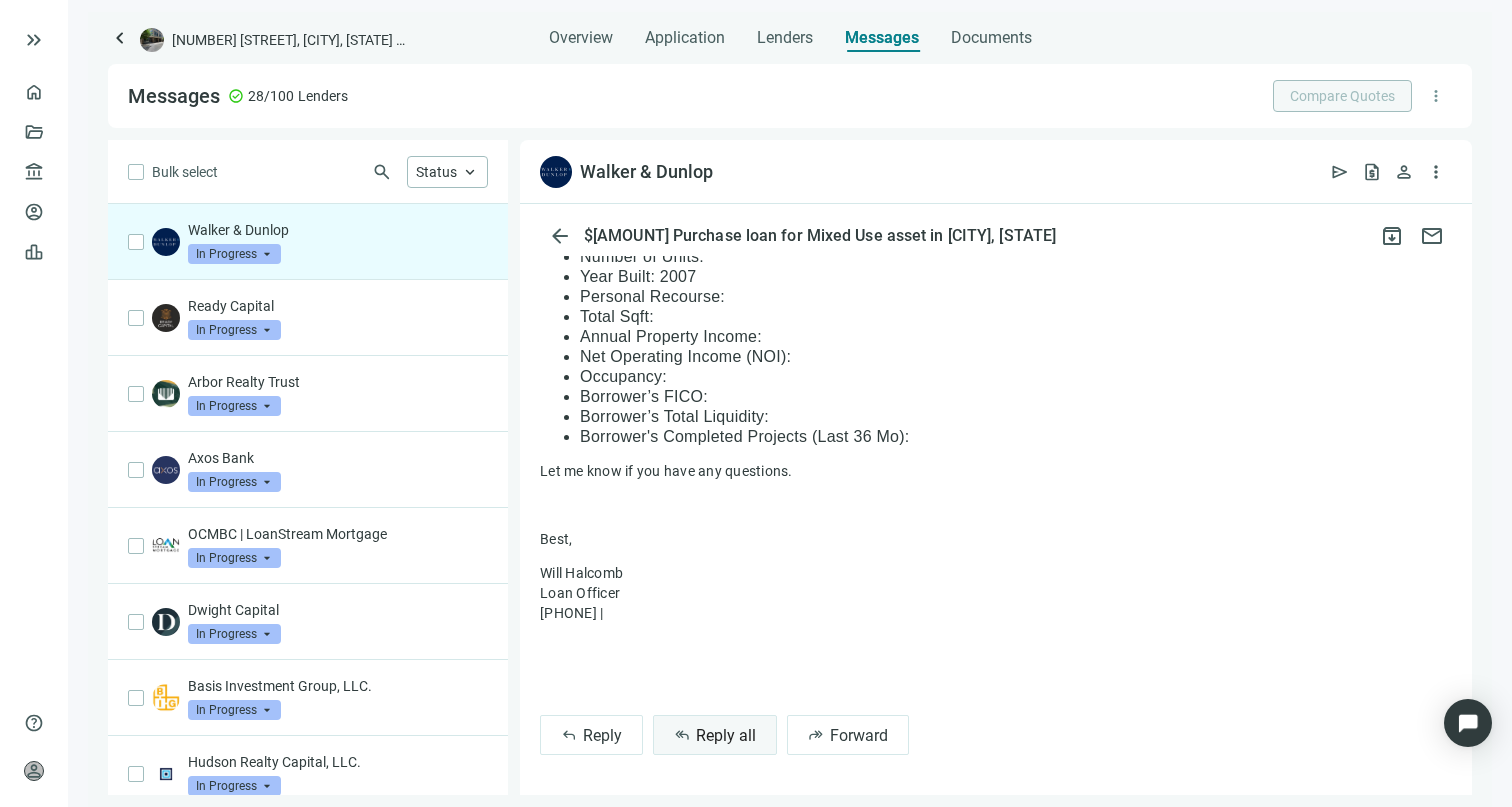 click on "Reply all" at bounding box center [726, 735] 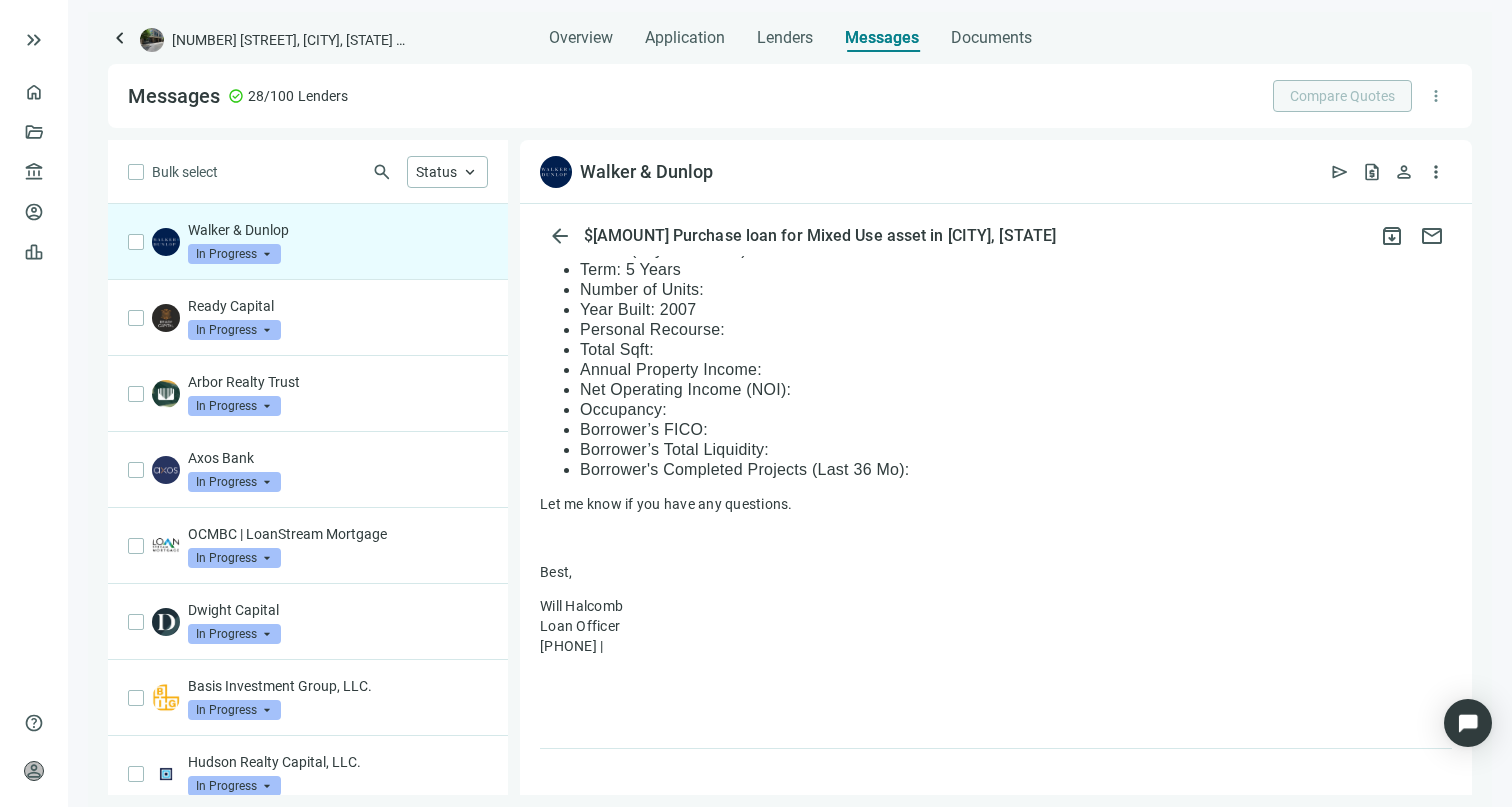 scroll, scrollTop: 1088, scrollLeft: 0, axis: vertical 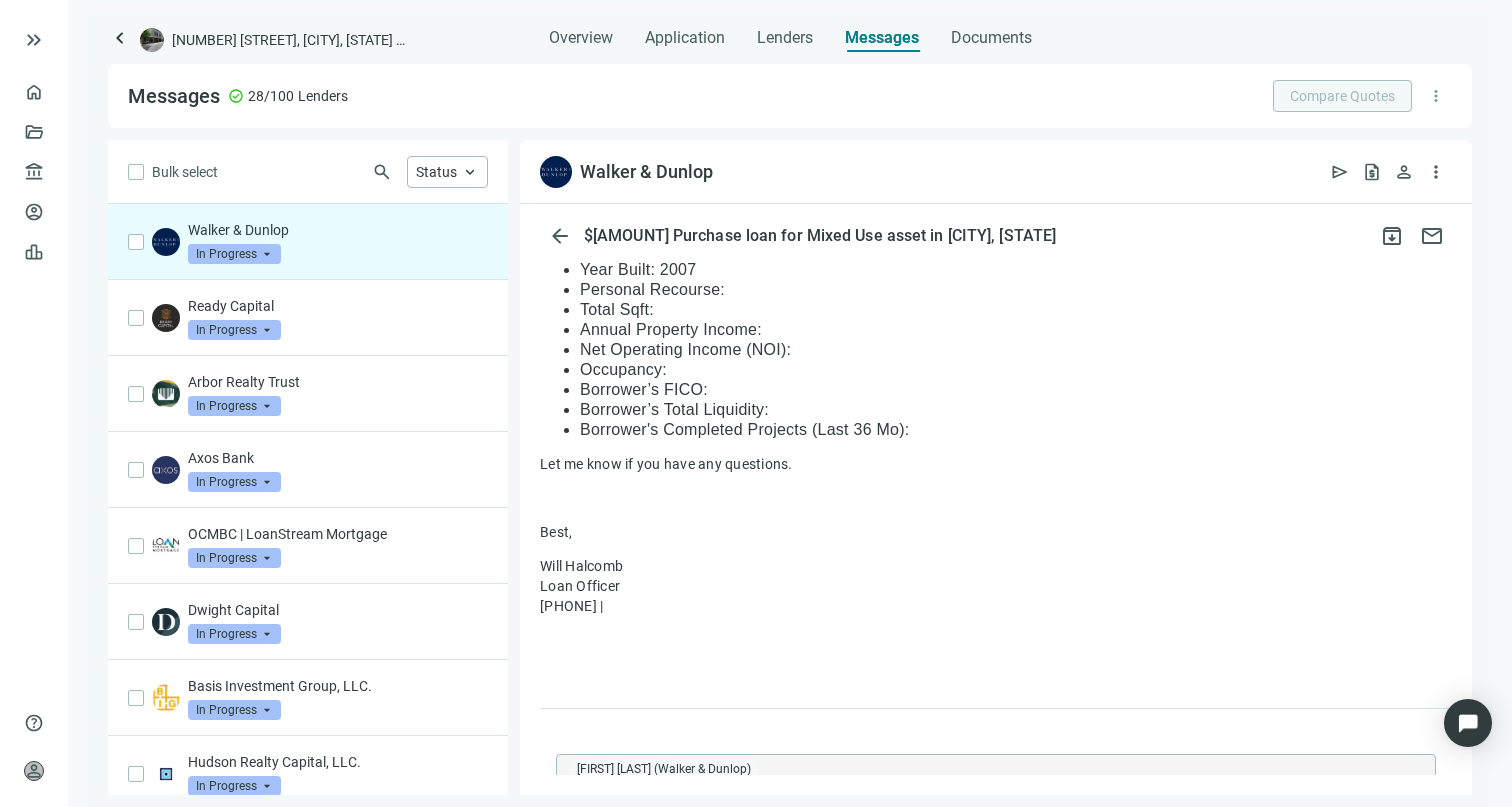 type 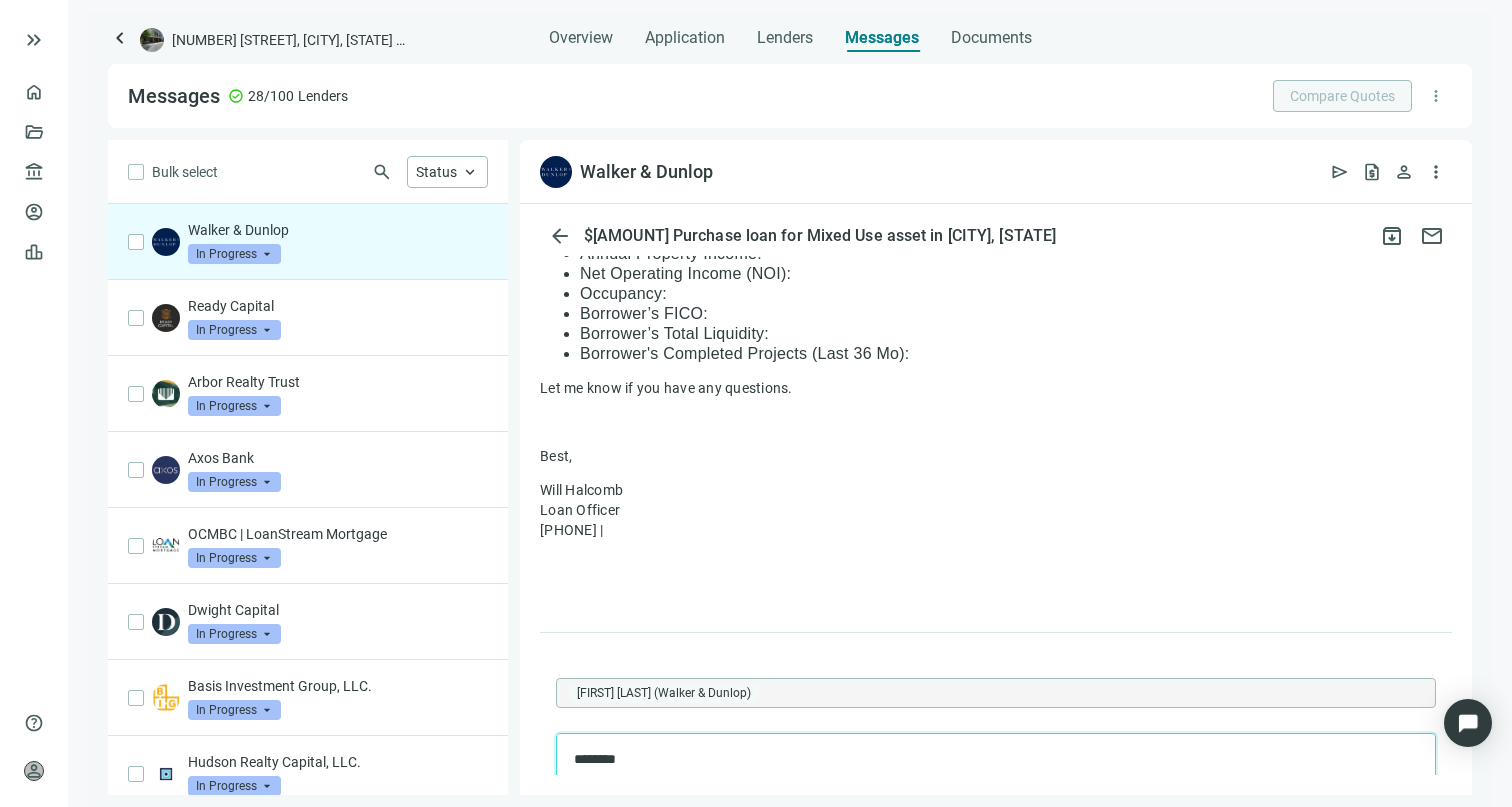 scroll, scrollTop: 1233, scrollLeft: 0, axis: vertical 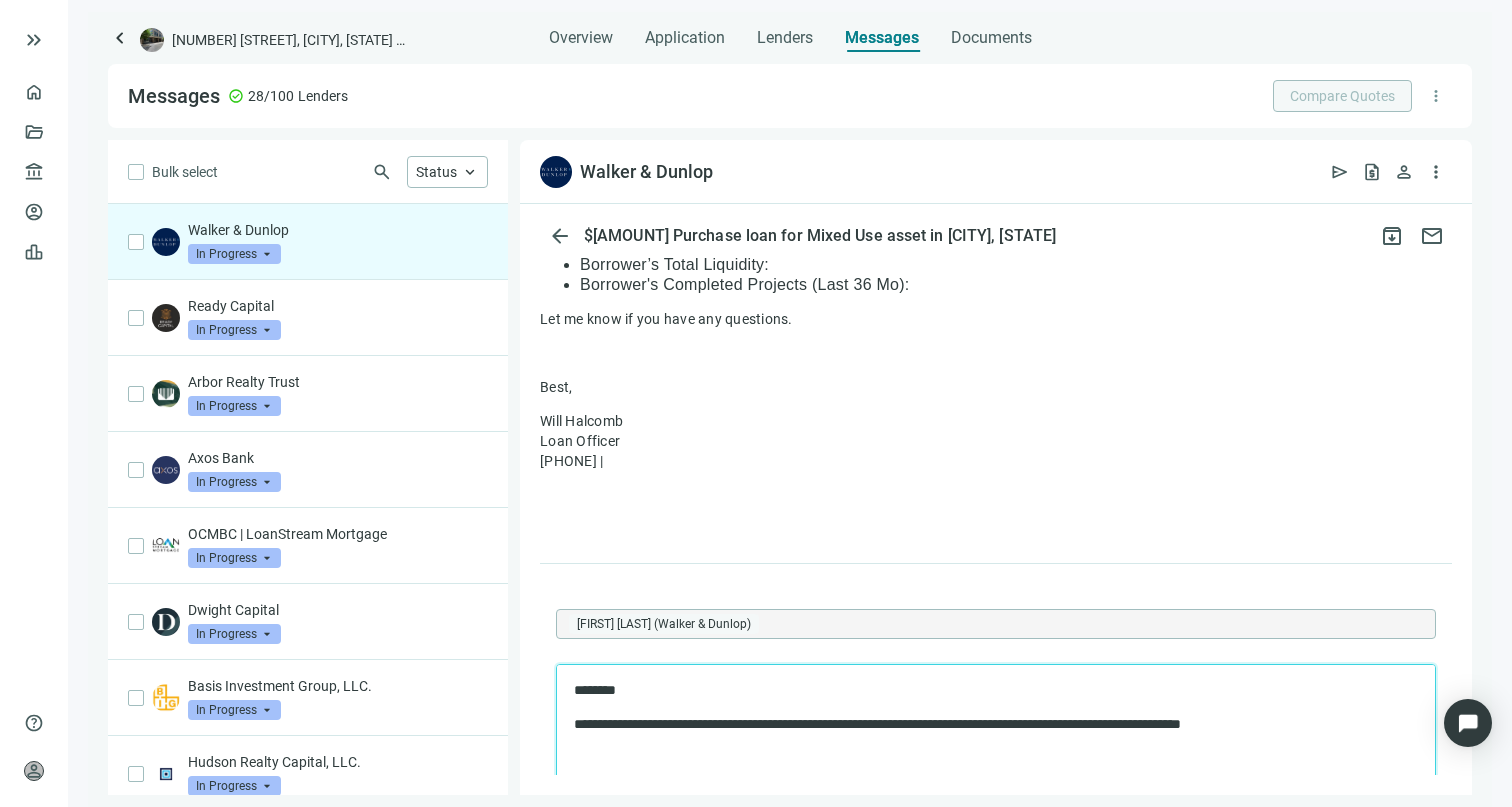 click on "**********" at bounding box center [986, 725] 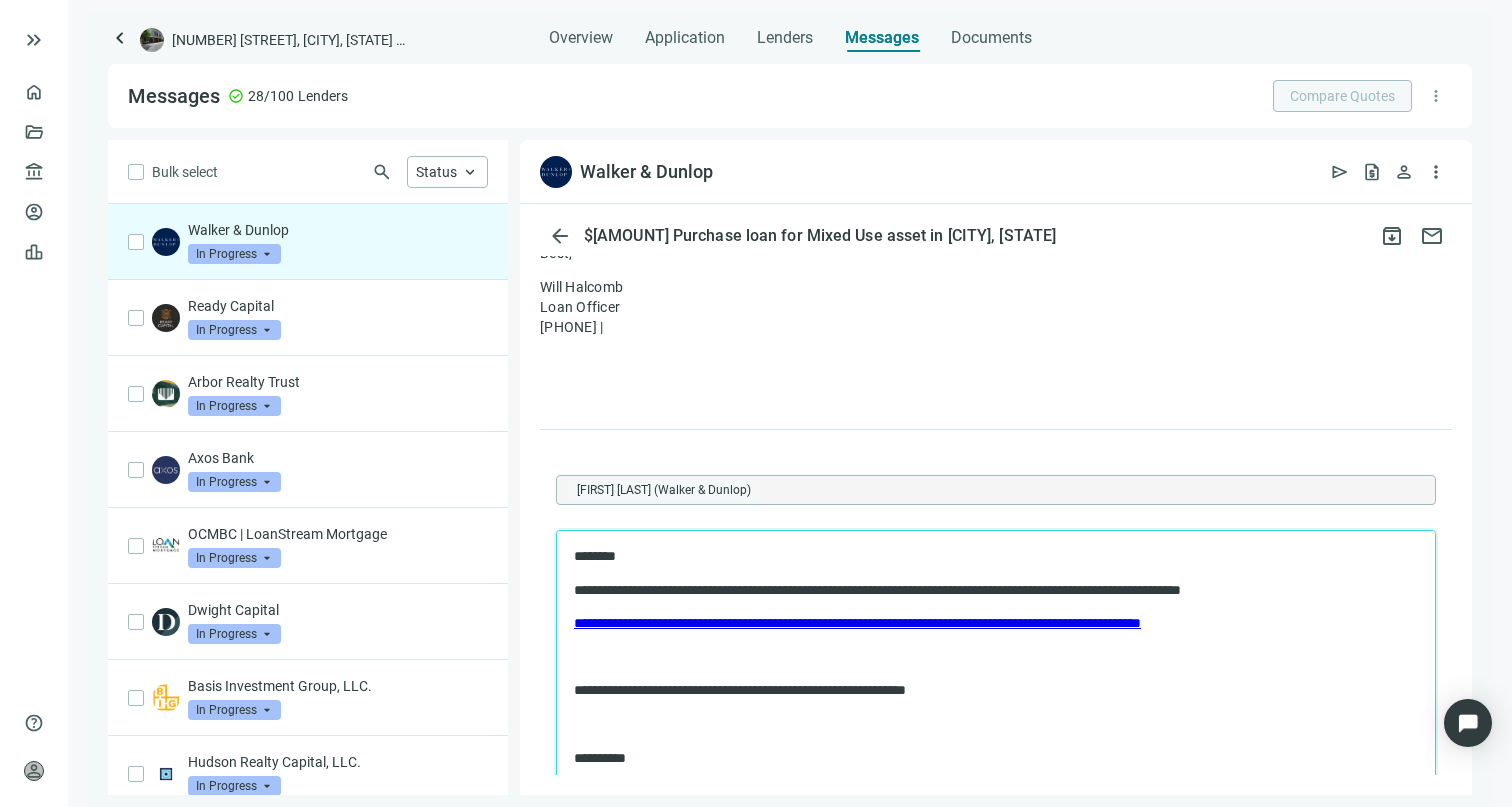 scroll, scrollTop: 1400, scrollLeft: 0, axis: vertical 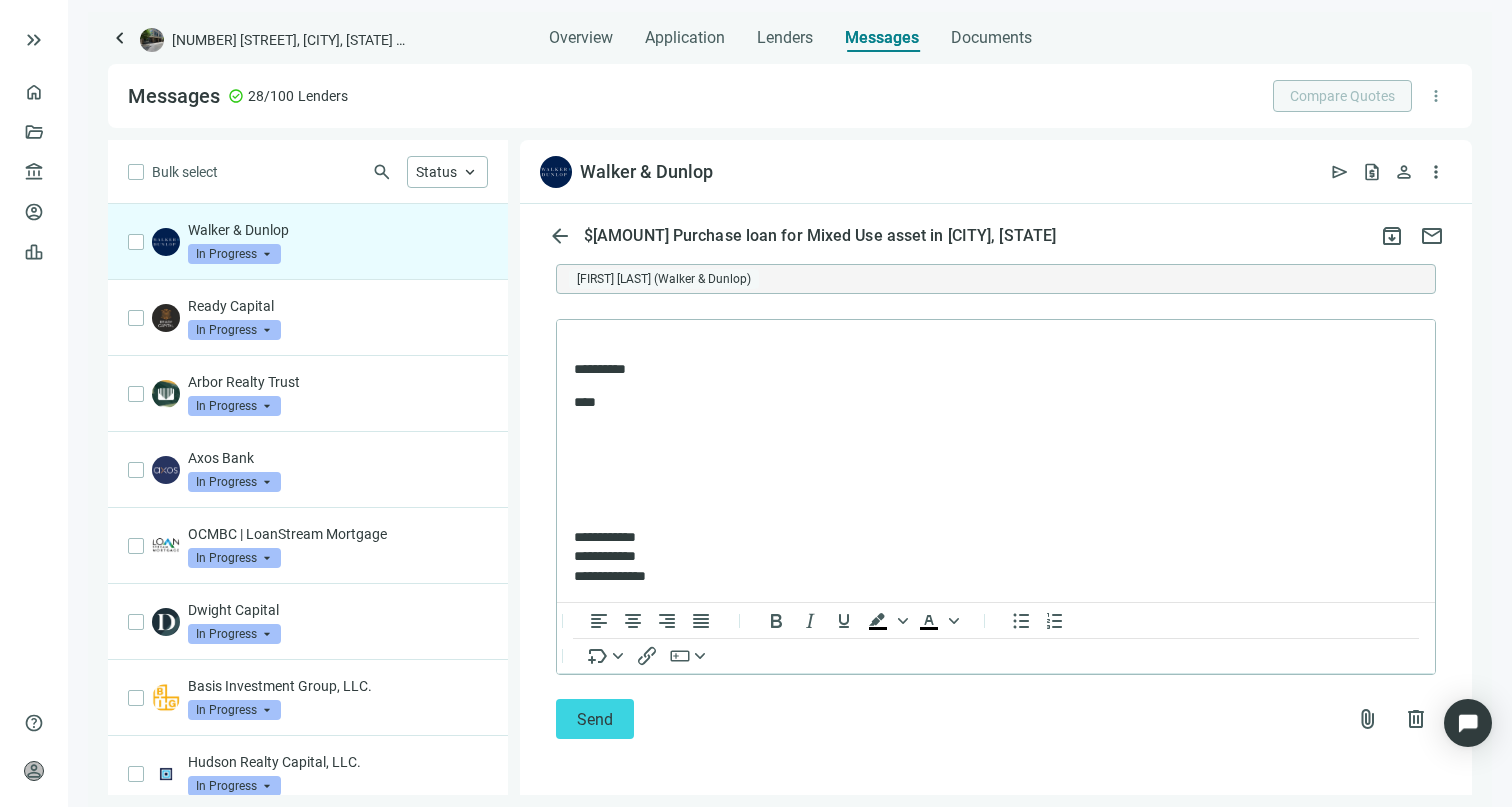 click on "Send attach_file delete" at bounding box center [996, 719] 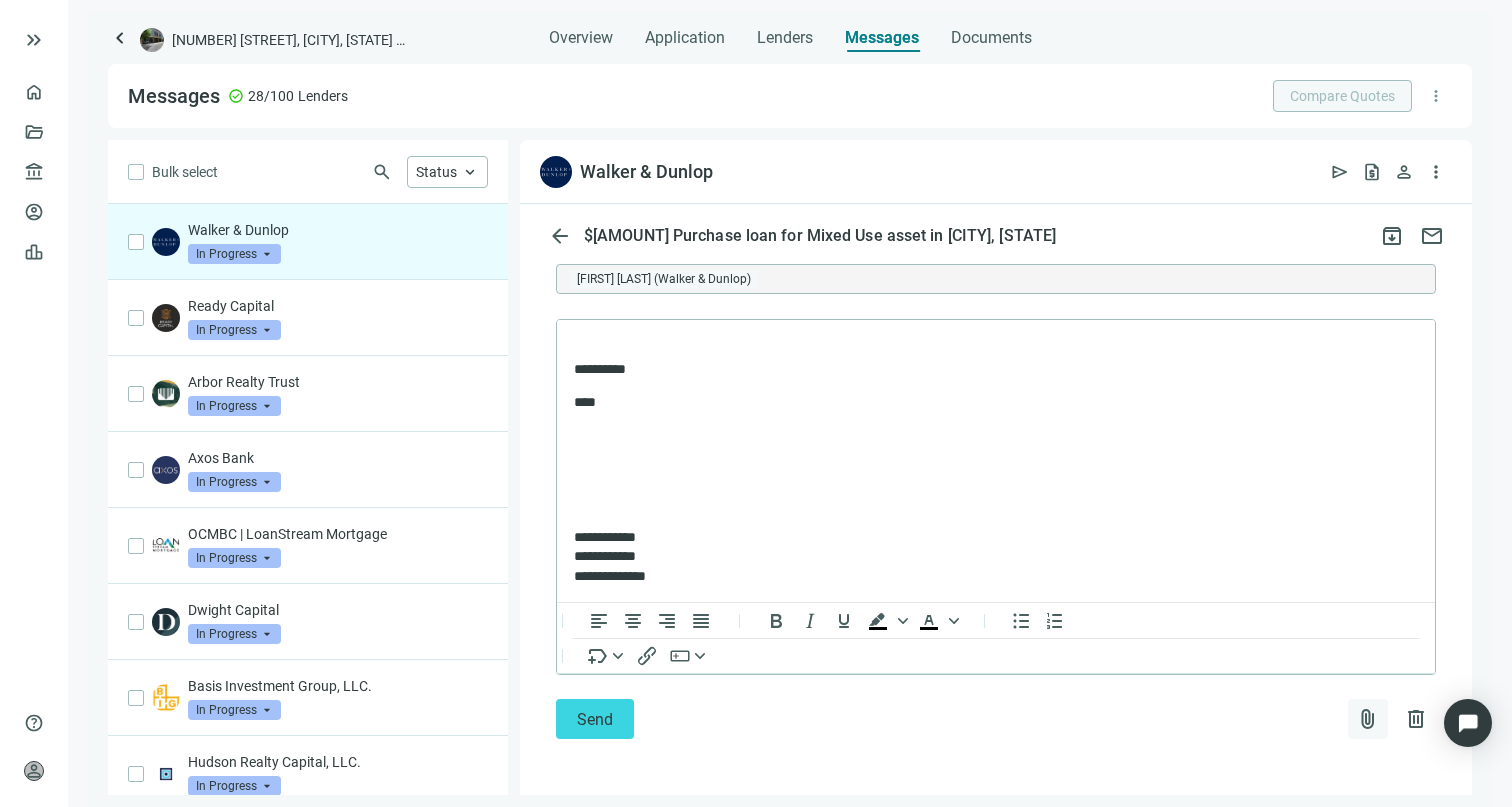 click on "attach_file" at bounding box center (1368, 719) 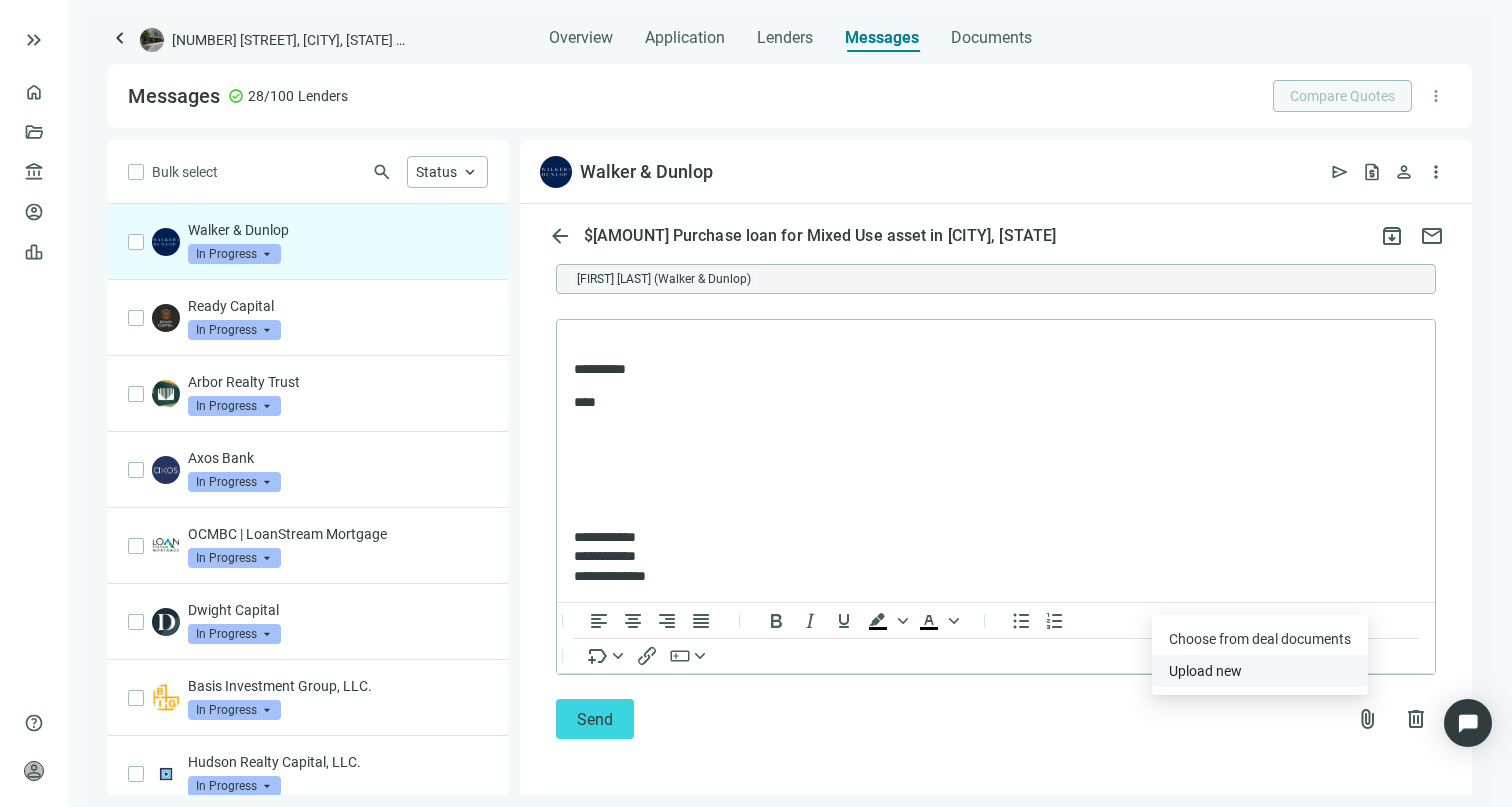 click on "Upload new" at bounding box center (1260, 671) 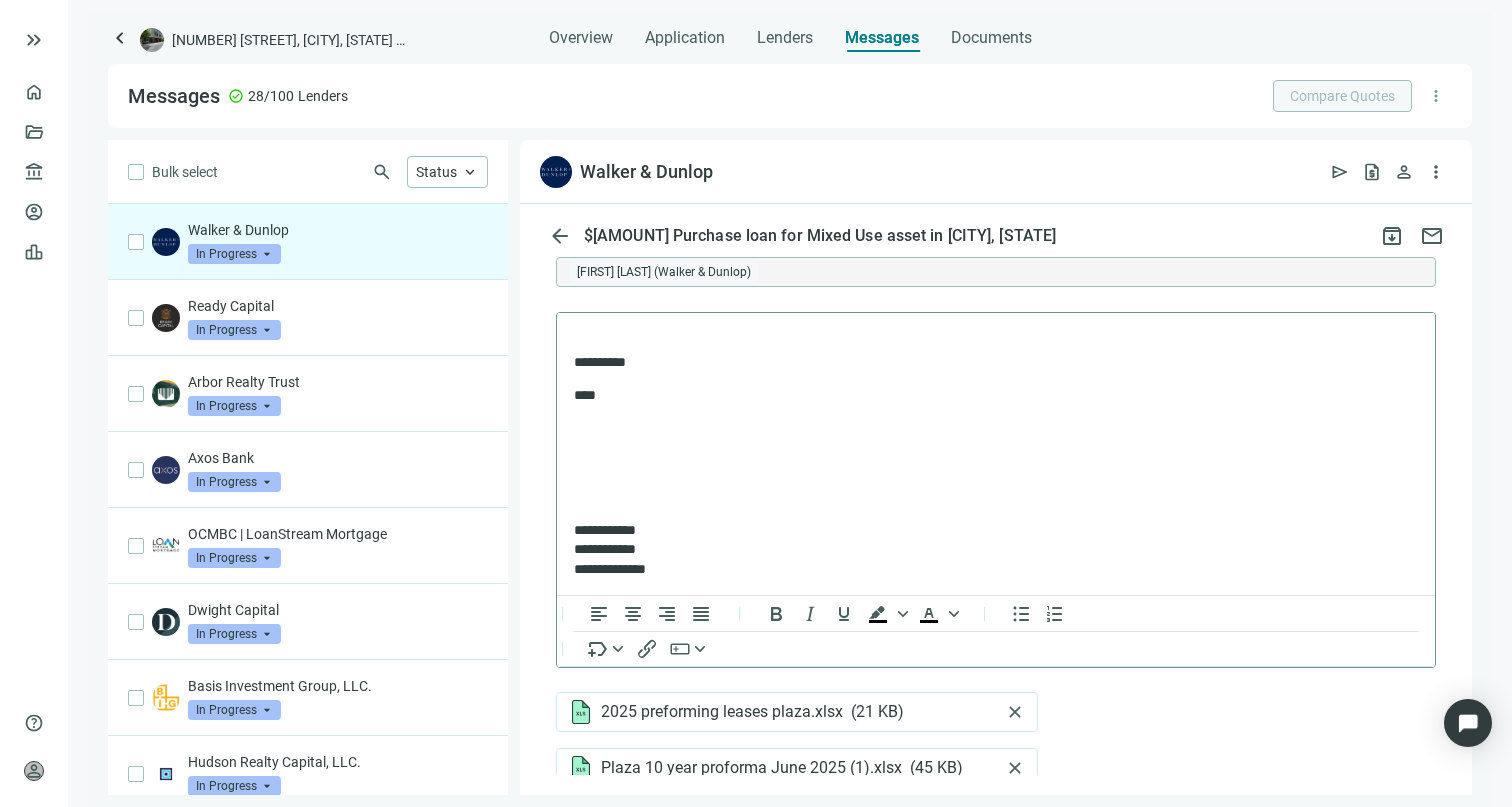 scroll, scrollTop: 1705, scrollLeft: 0, axis: vertical 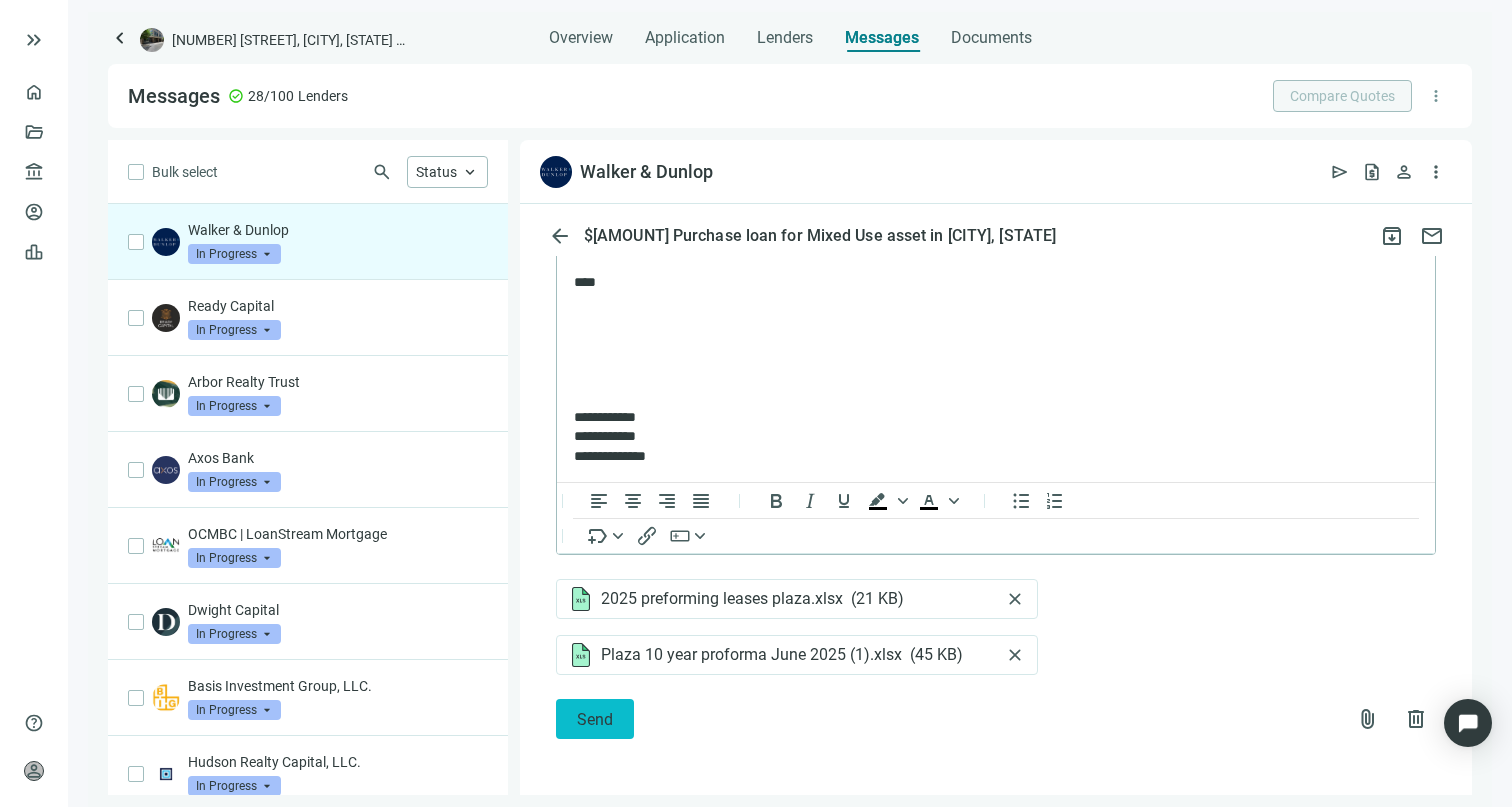 click on "Send" at bounding box center (595, 719) 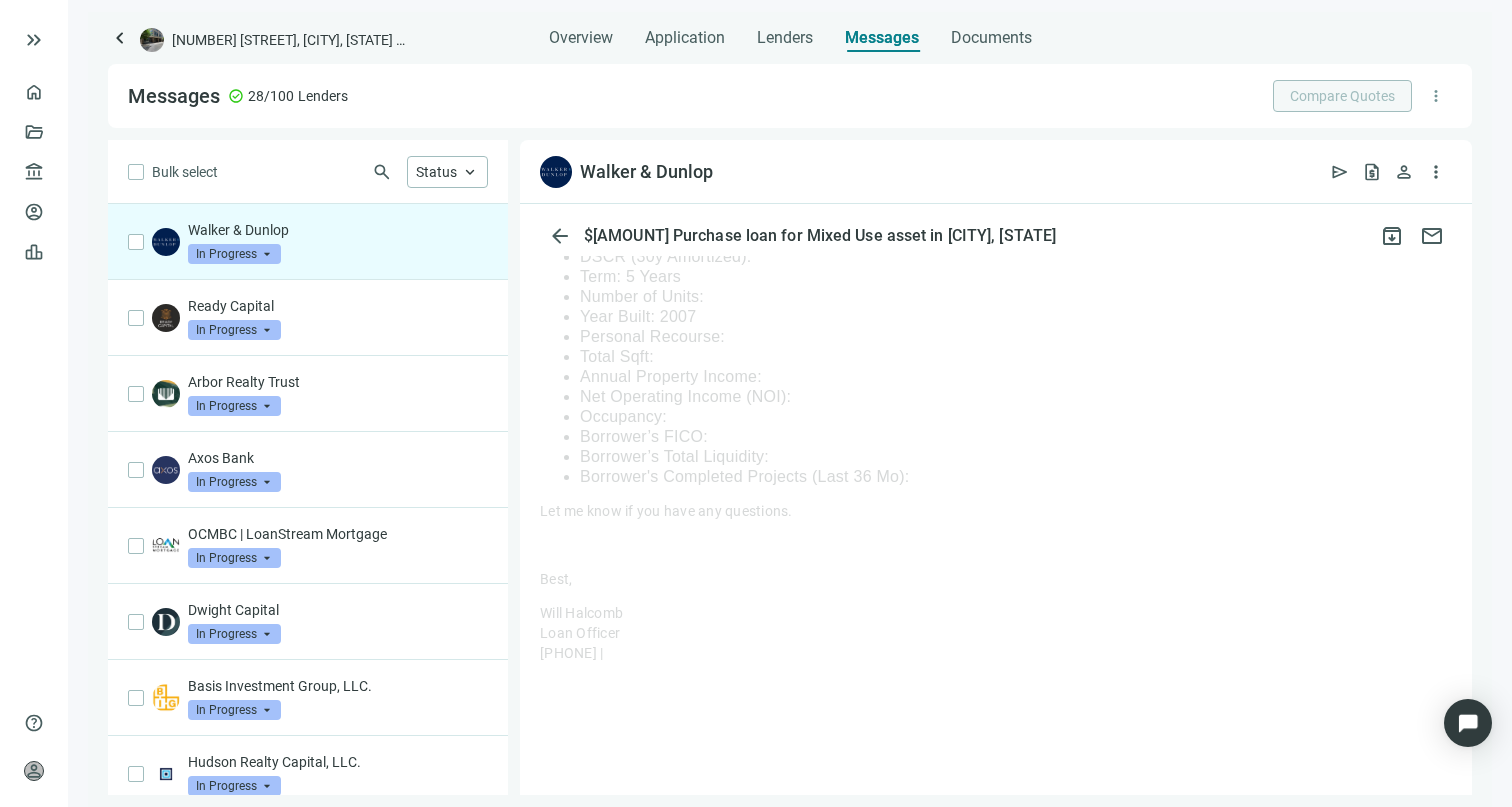 scroll, scrollTop: 1048, scrollLeft: 0, axis: vertical 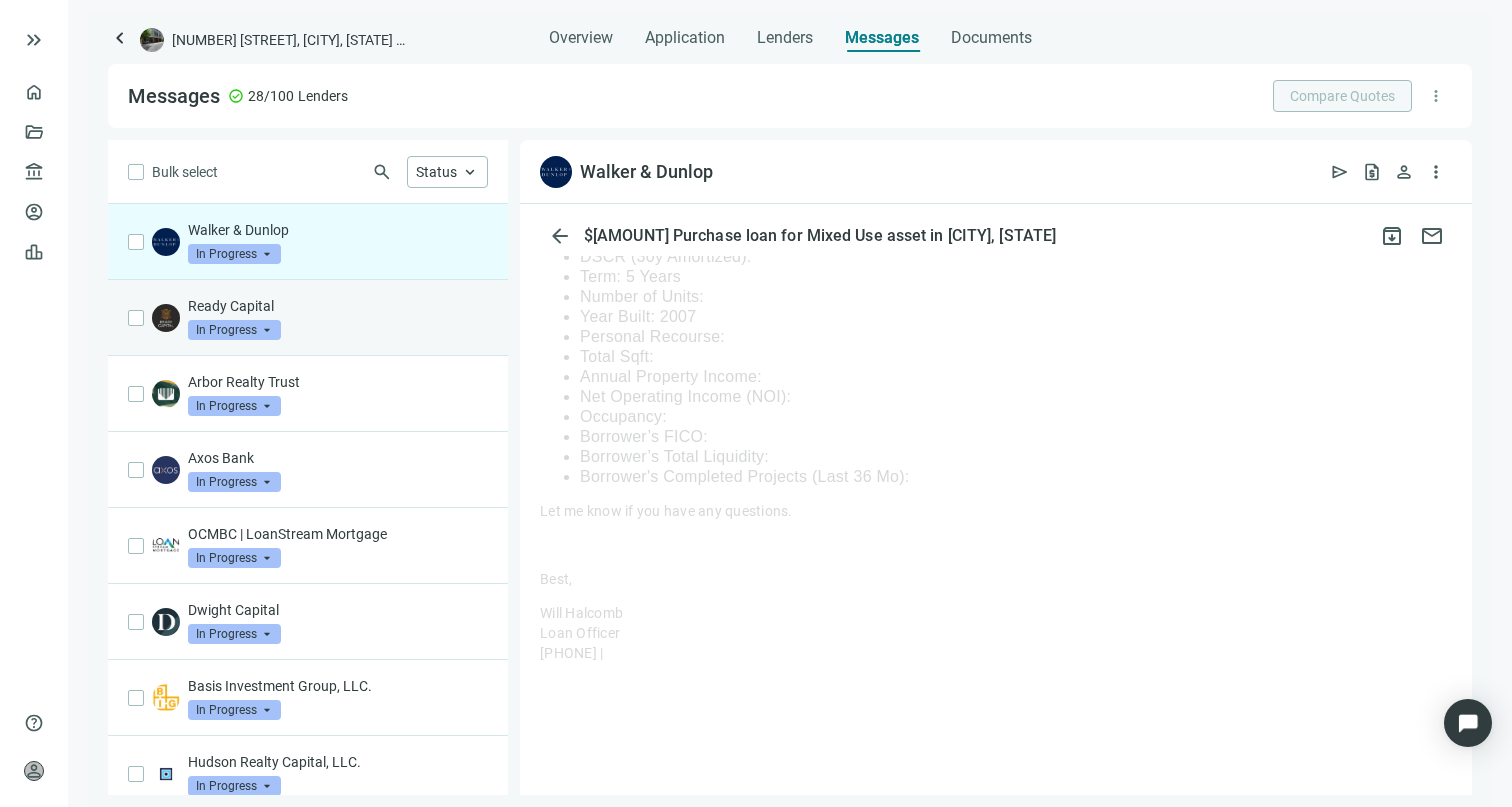 click on "Ready Capital" at bounding box center (338, 306) 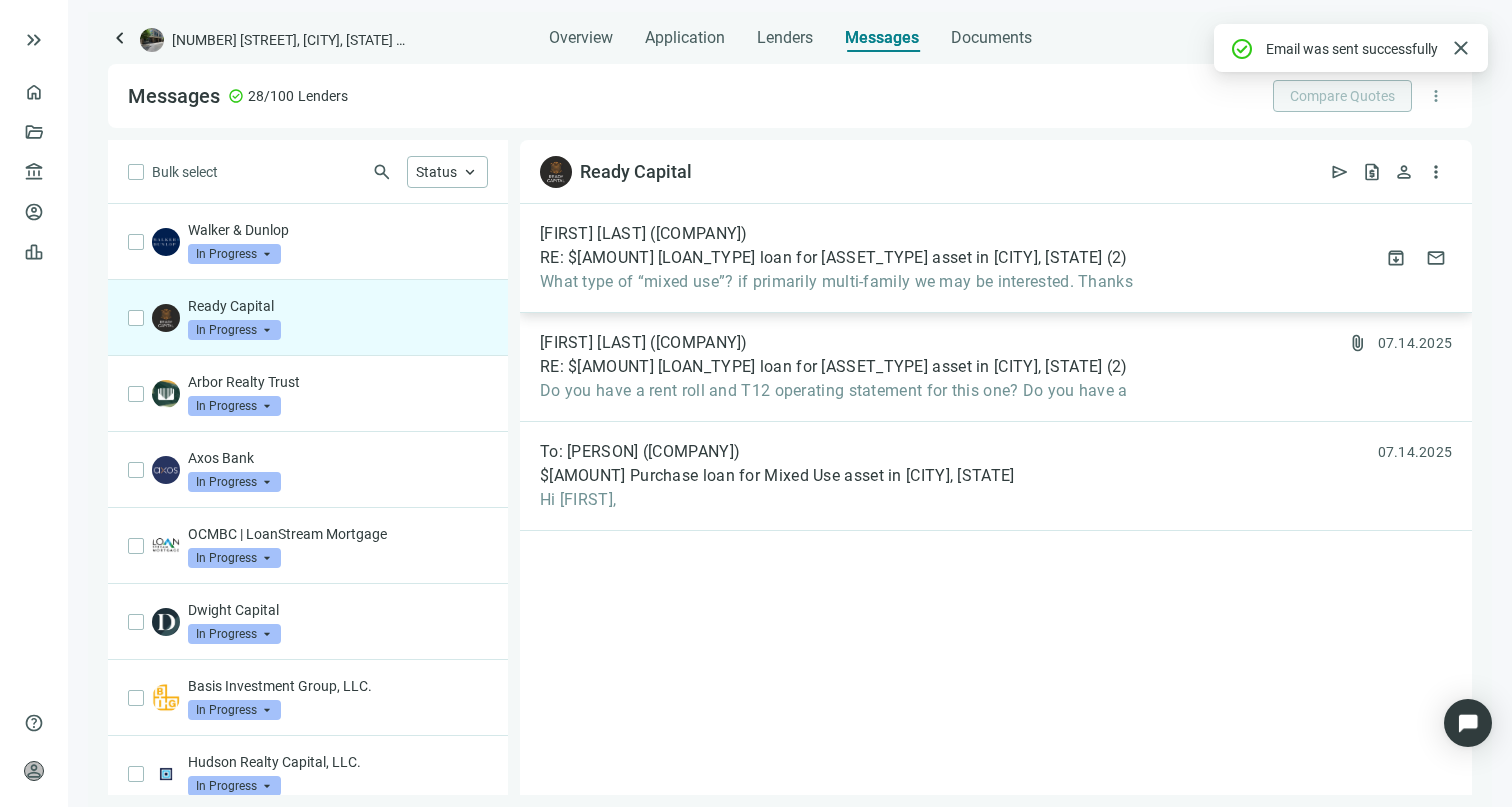click on "What type of “mixed use”? if primarily multi-family we may be interested. Thanks" at bounding box center (836, 282) 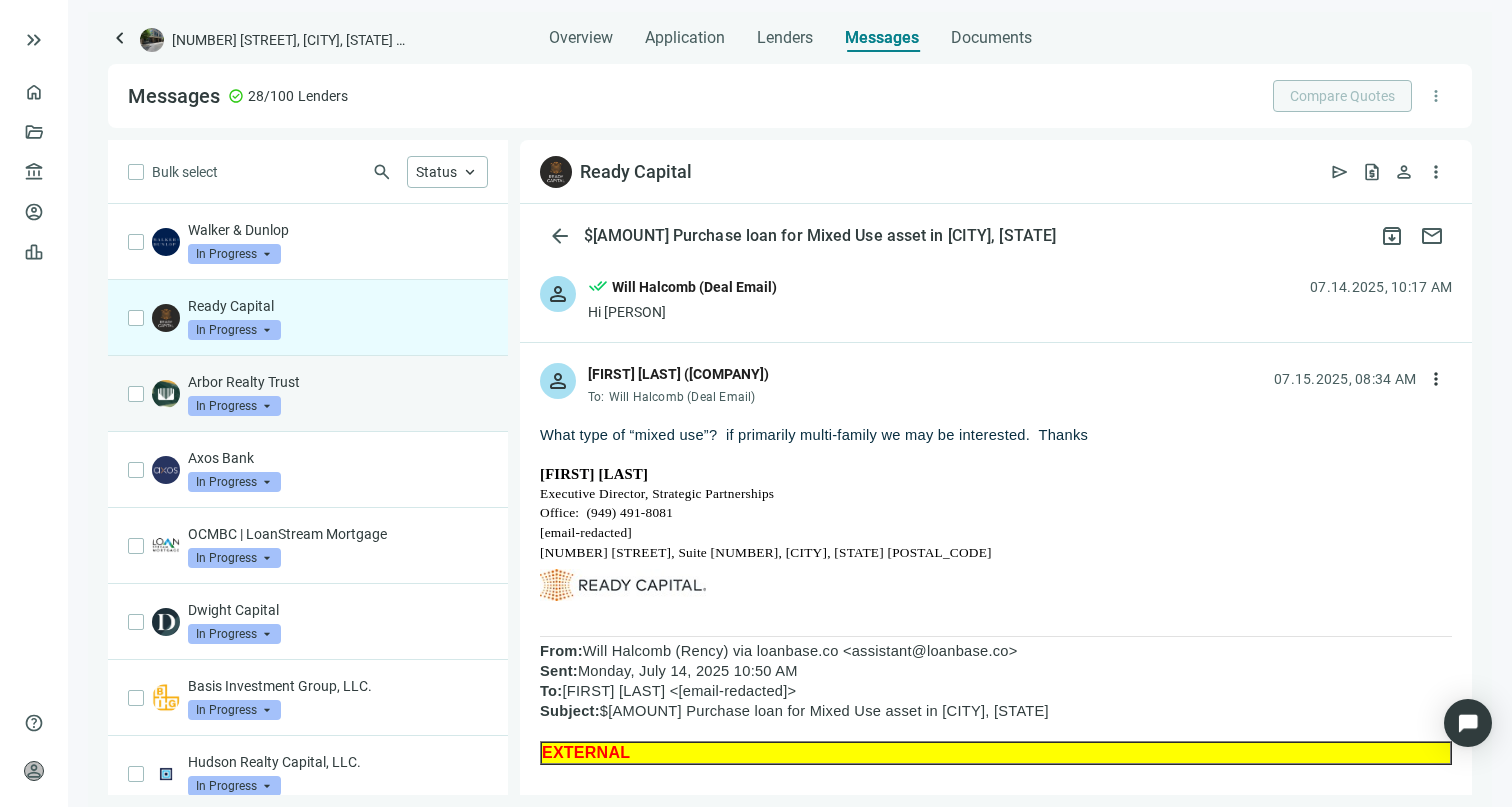 click on "Arbor Realty Trust In Progress arrow_drop_down" at bounding box center (338, 394) 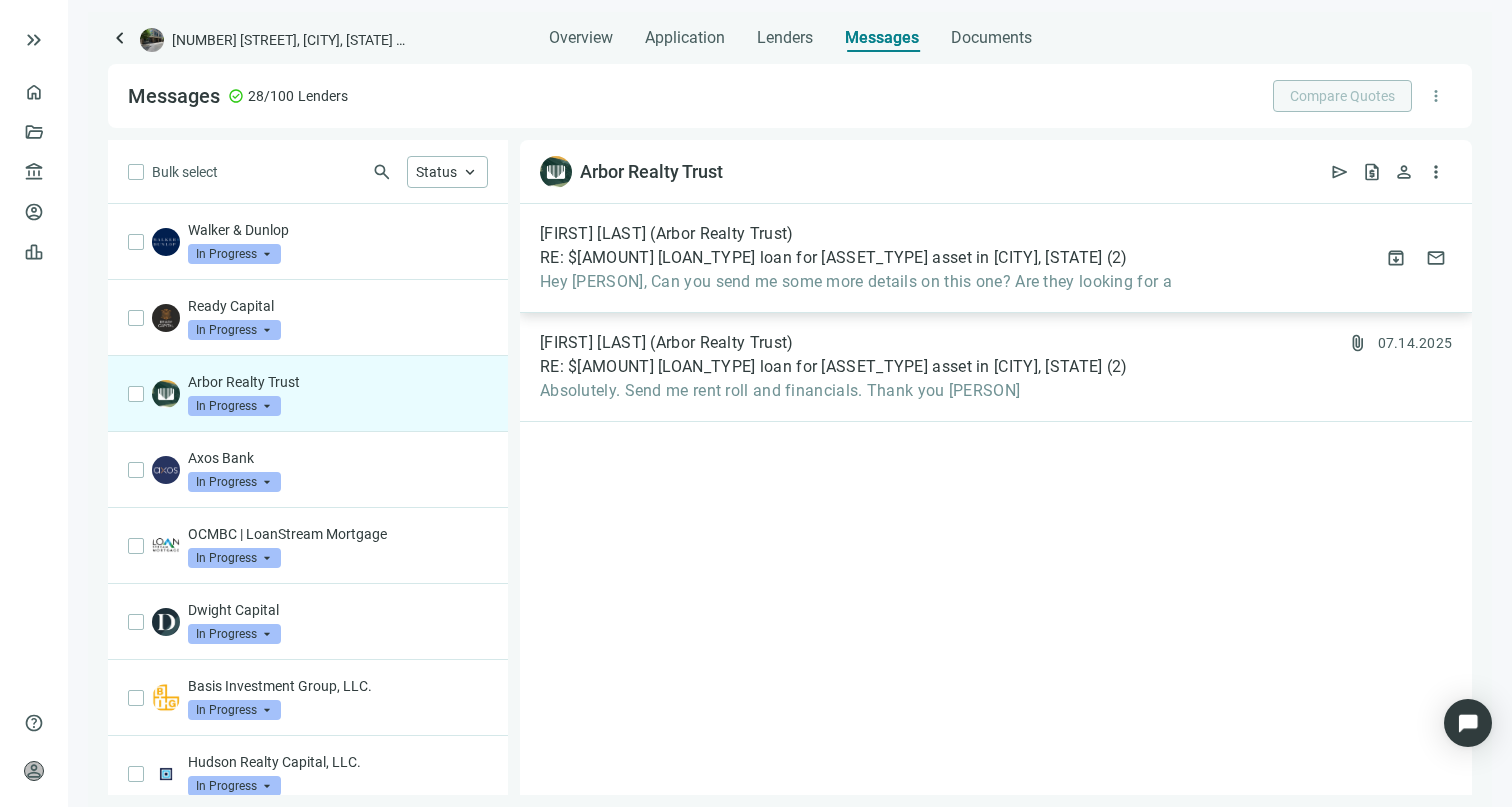 click on "RE: $[AMOUNT] [LOAN_TYPE] loan for [ASSET_TYPE] asset in [CITY], [STATE]" at bounding box center [821, 258] 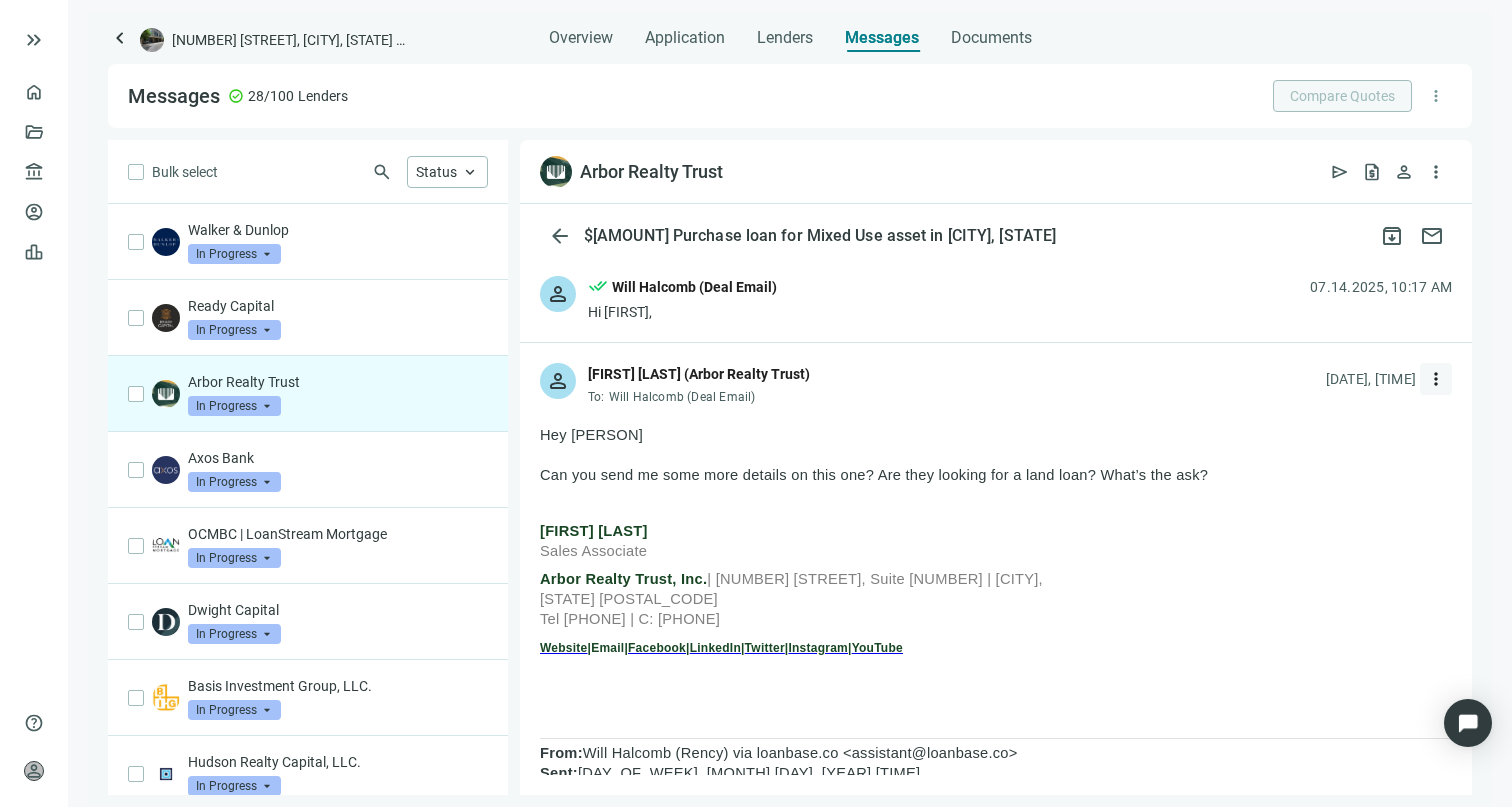 click on "more_vert" at bounding box center (1436, 379) 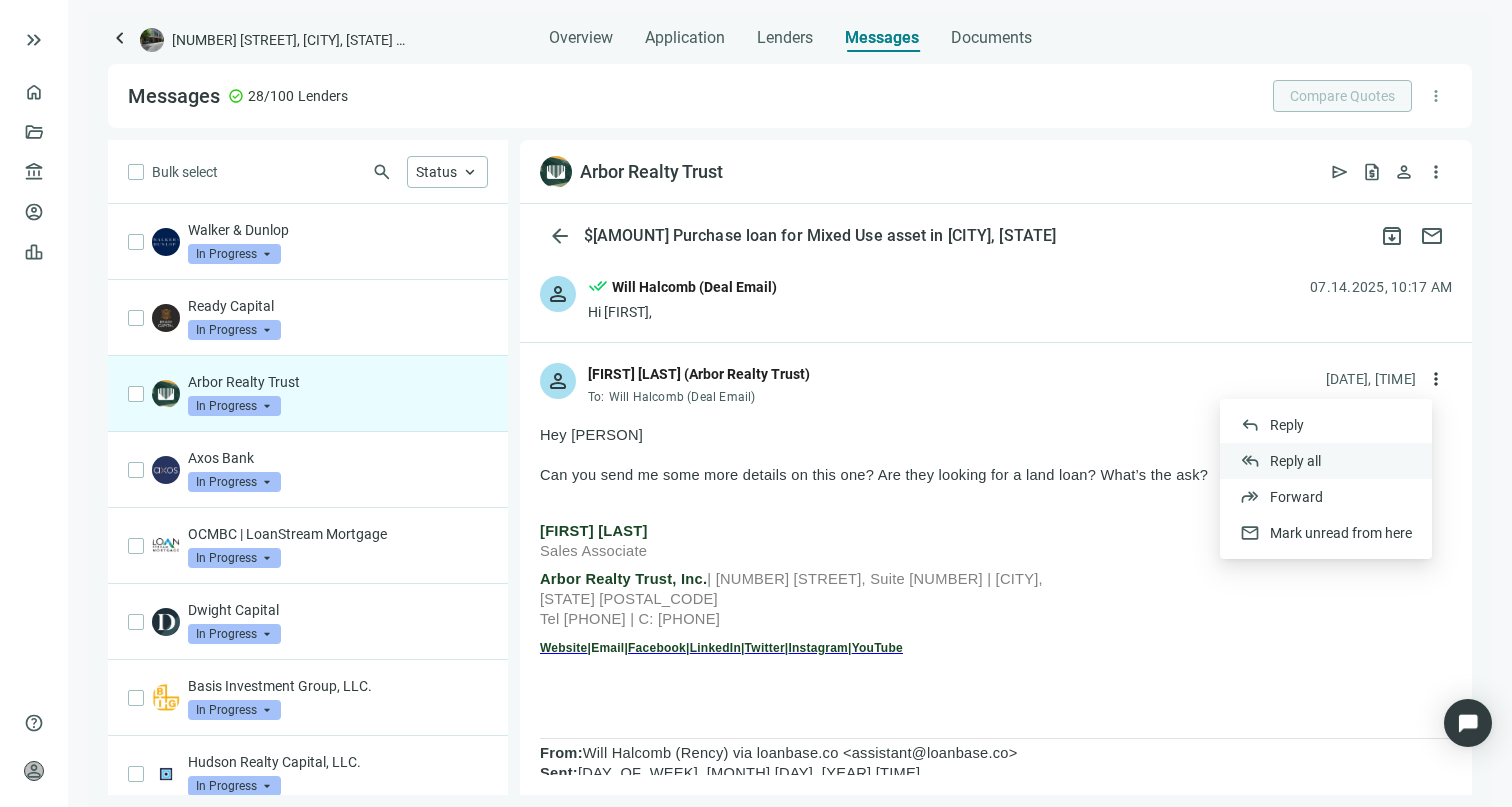 click on "reply_all Reply all" at bounding box center [1326, 461] 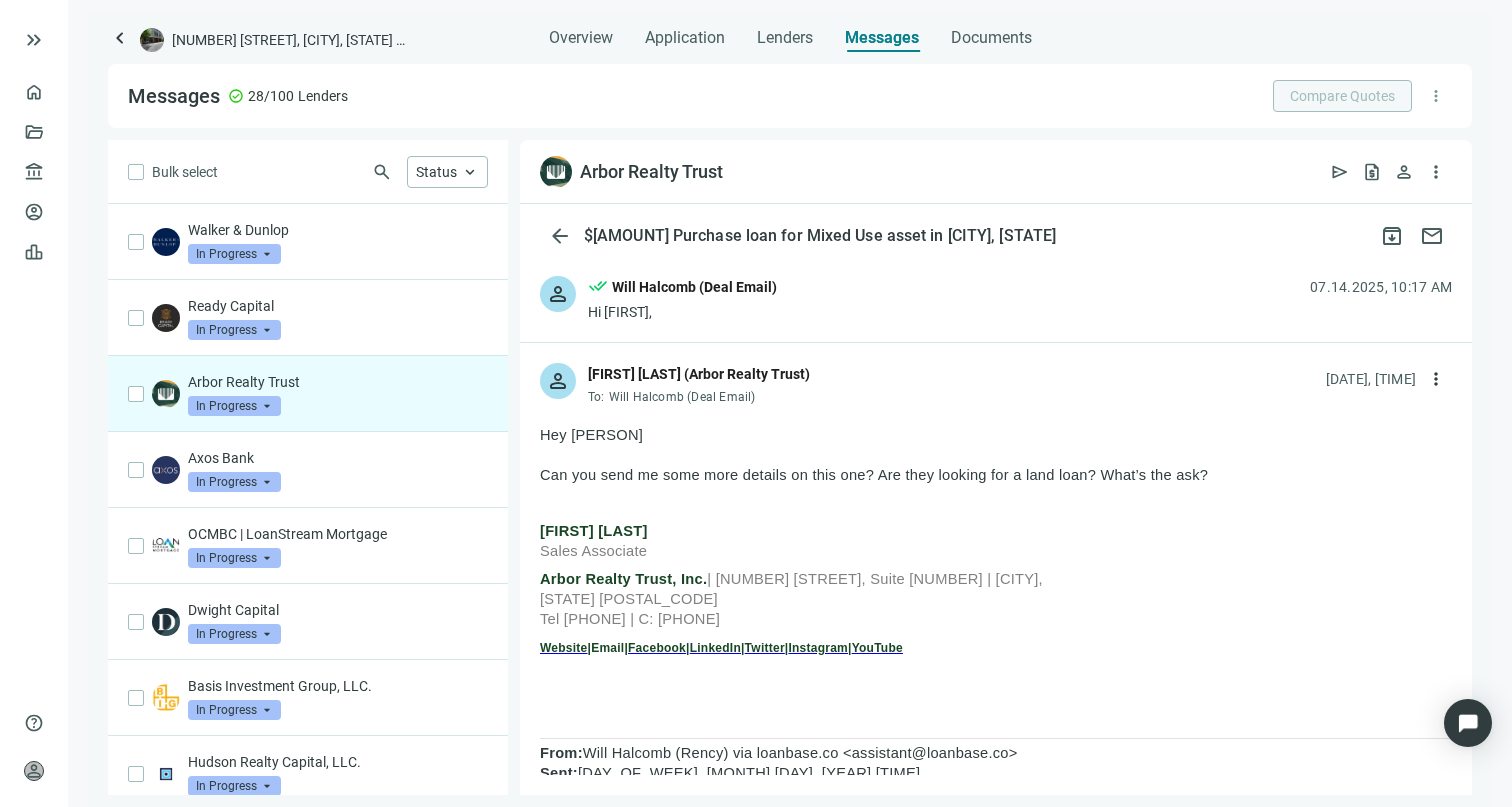 scroll, scrollTop: 0, scrollLeft: 0, axis: both 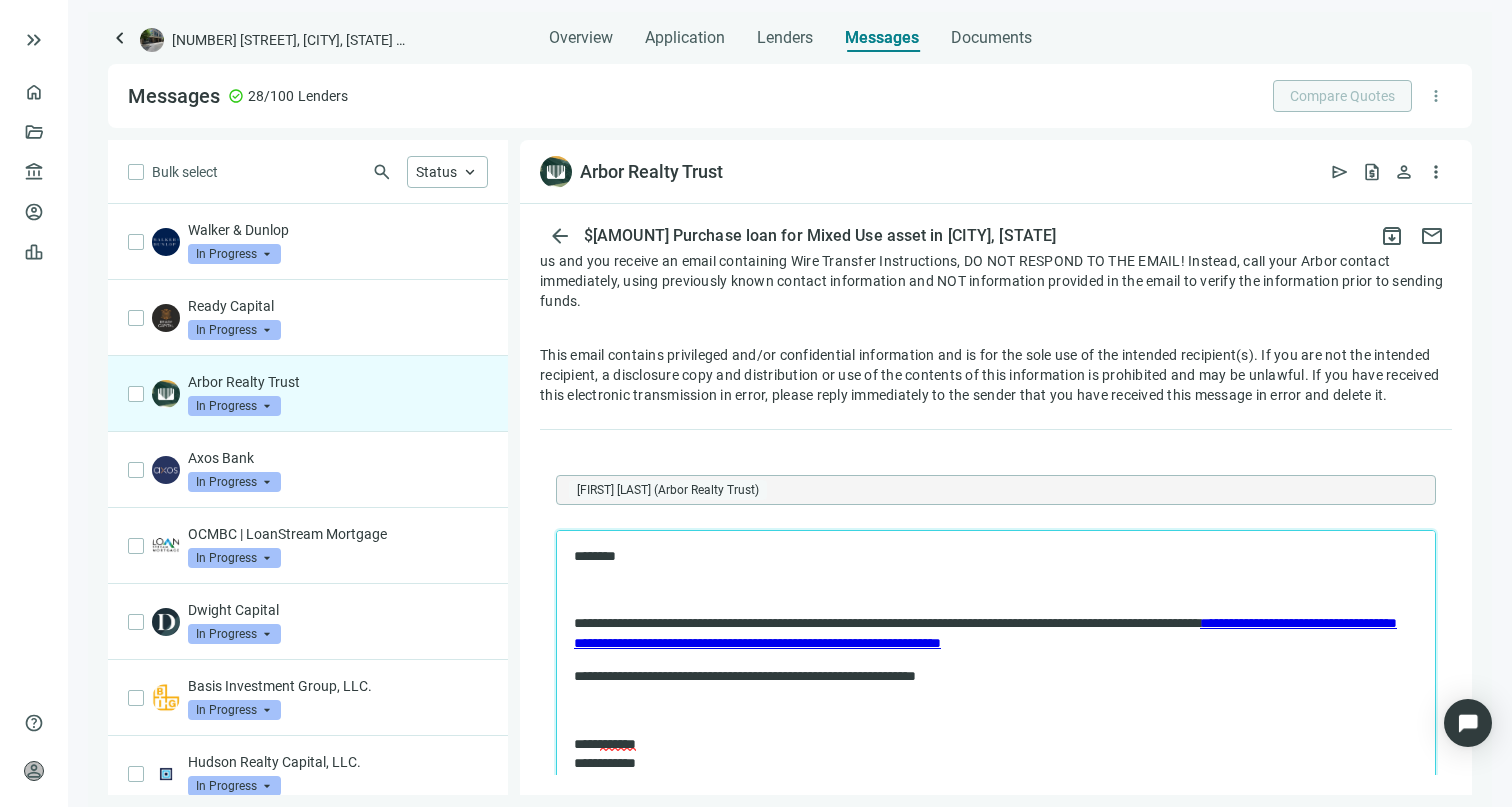 click on "**********" at bounding box center [996, 669] 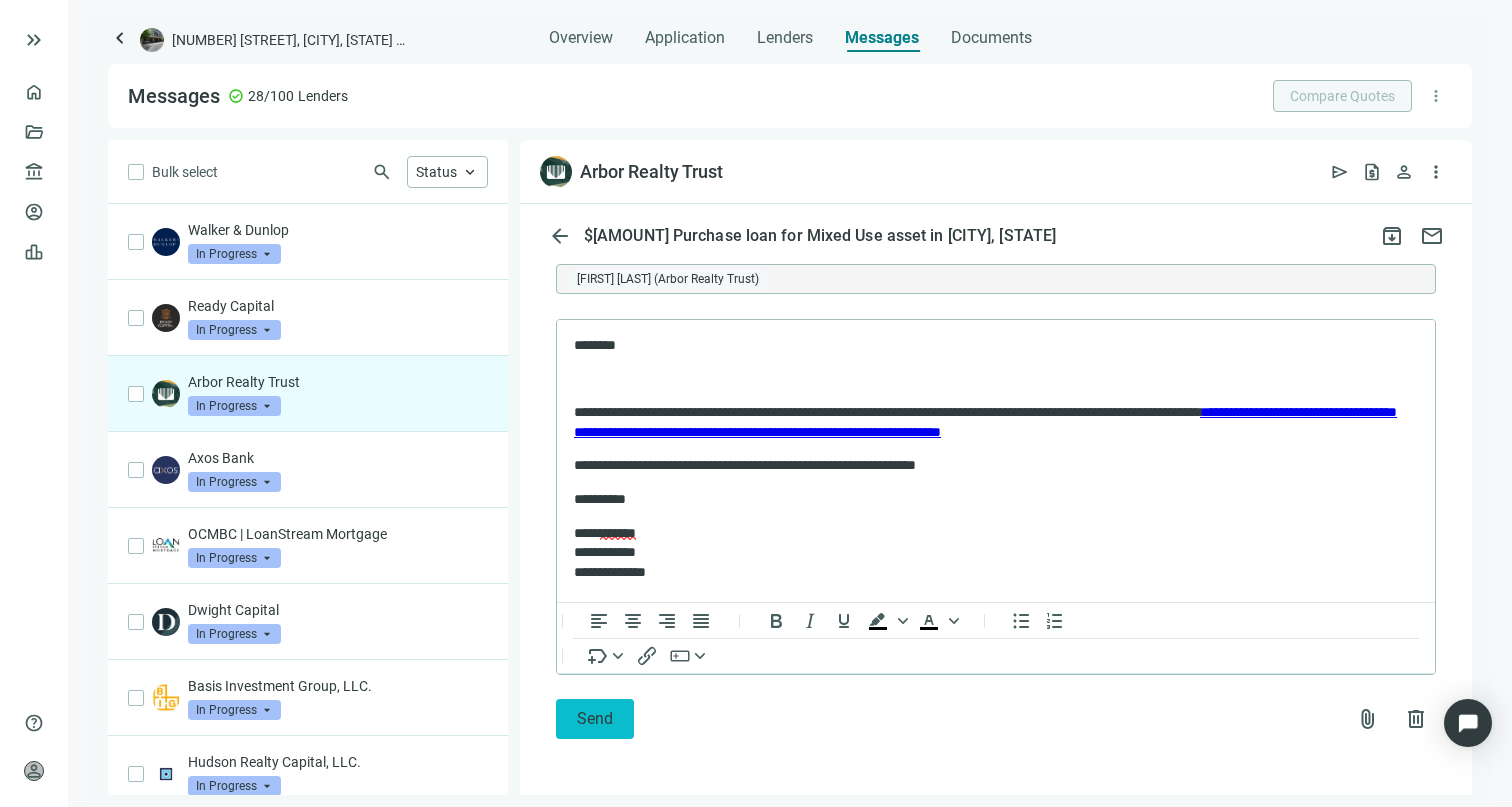 click on "Send" at bounding box center [595, 719] 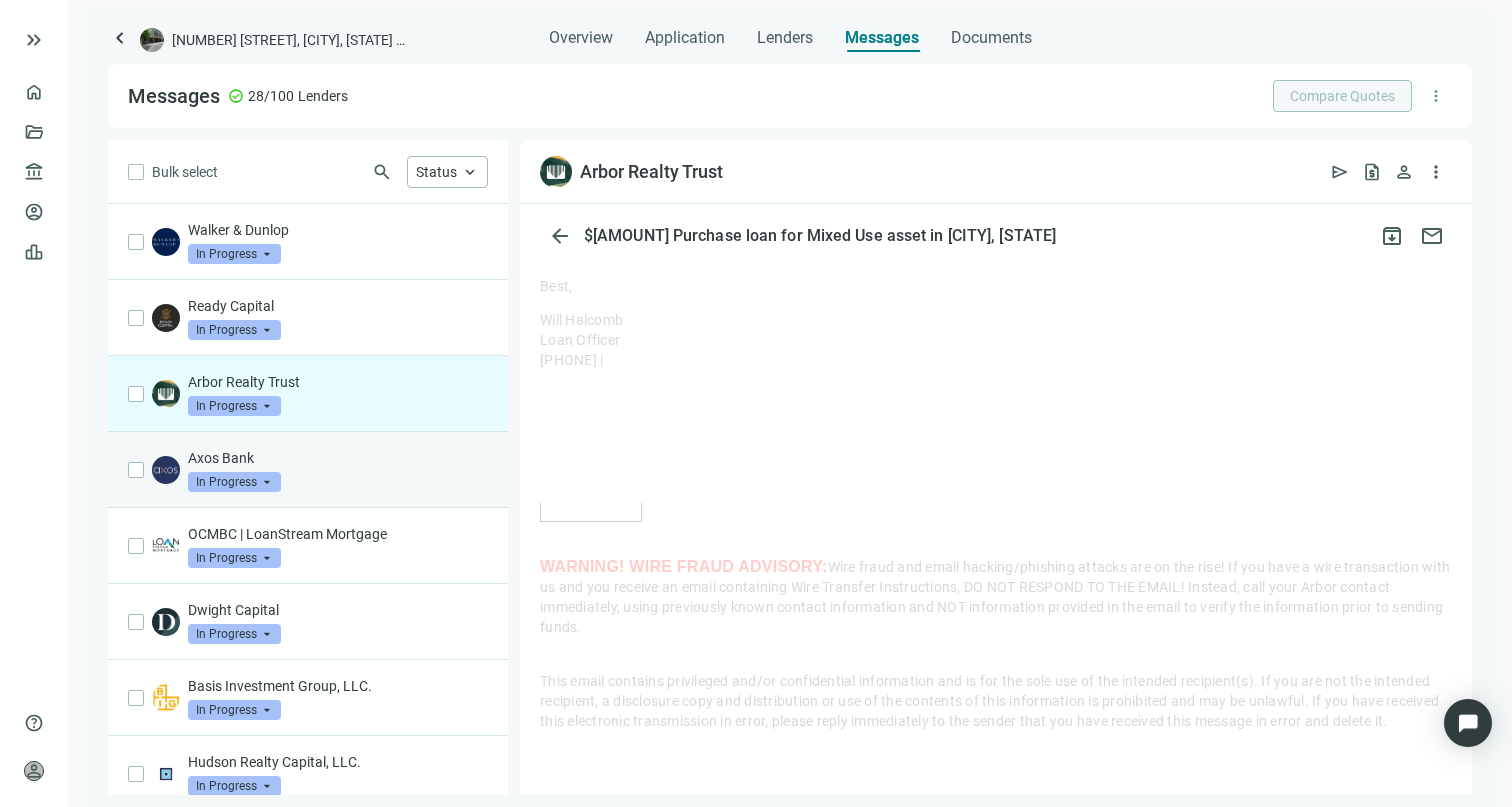 click on "Axos Bank" at bounding box center (338, 458) 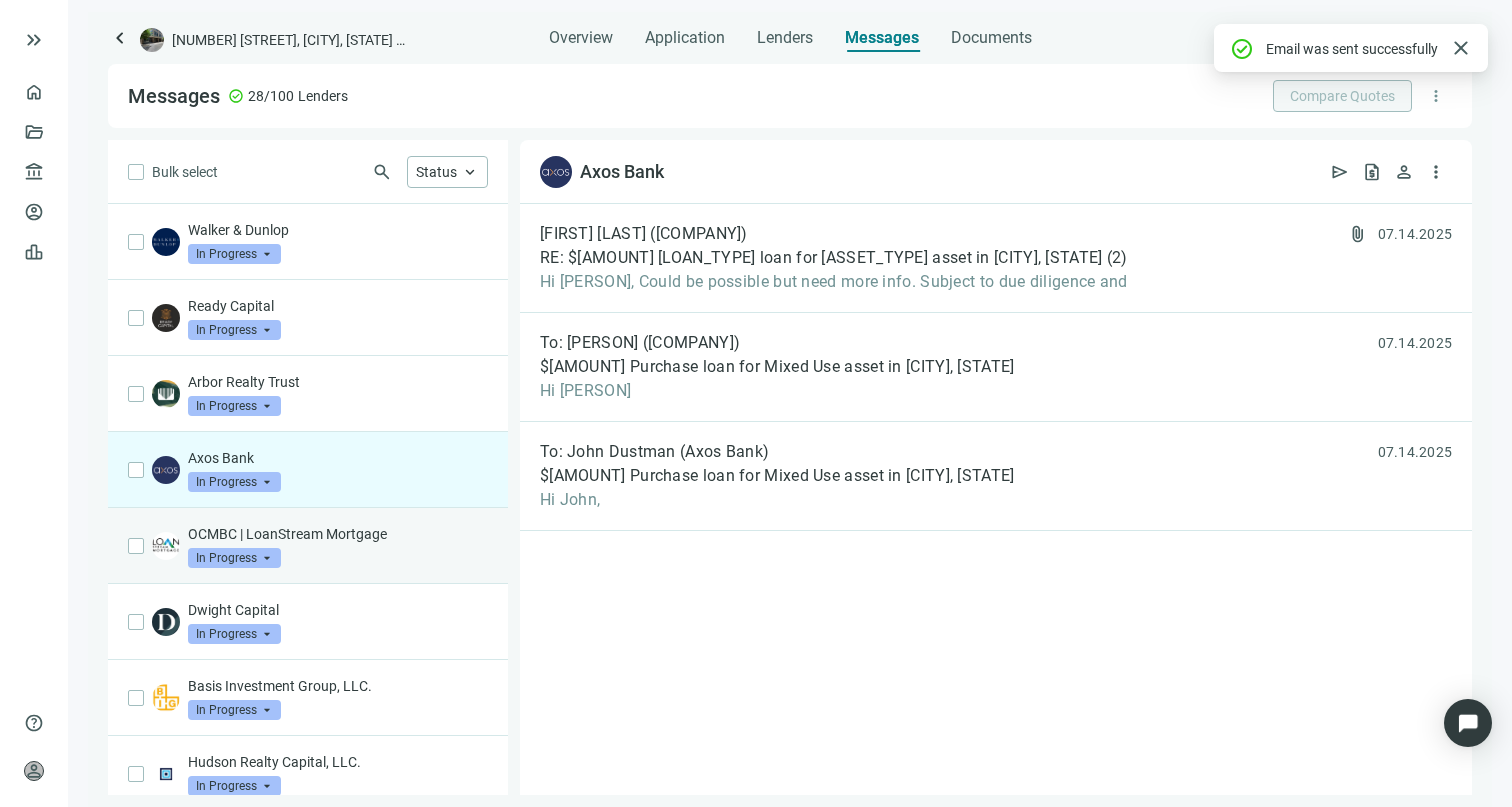 click on "OCMBC | LoanStream Mortgage In Progress arrow_drop_down" at bounding box center (338, 546) 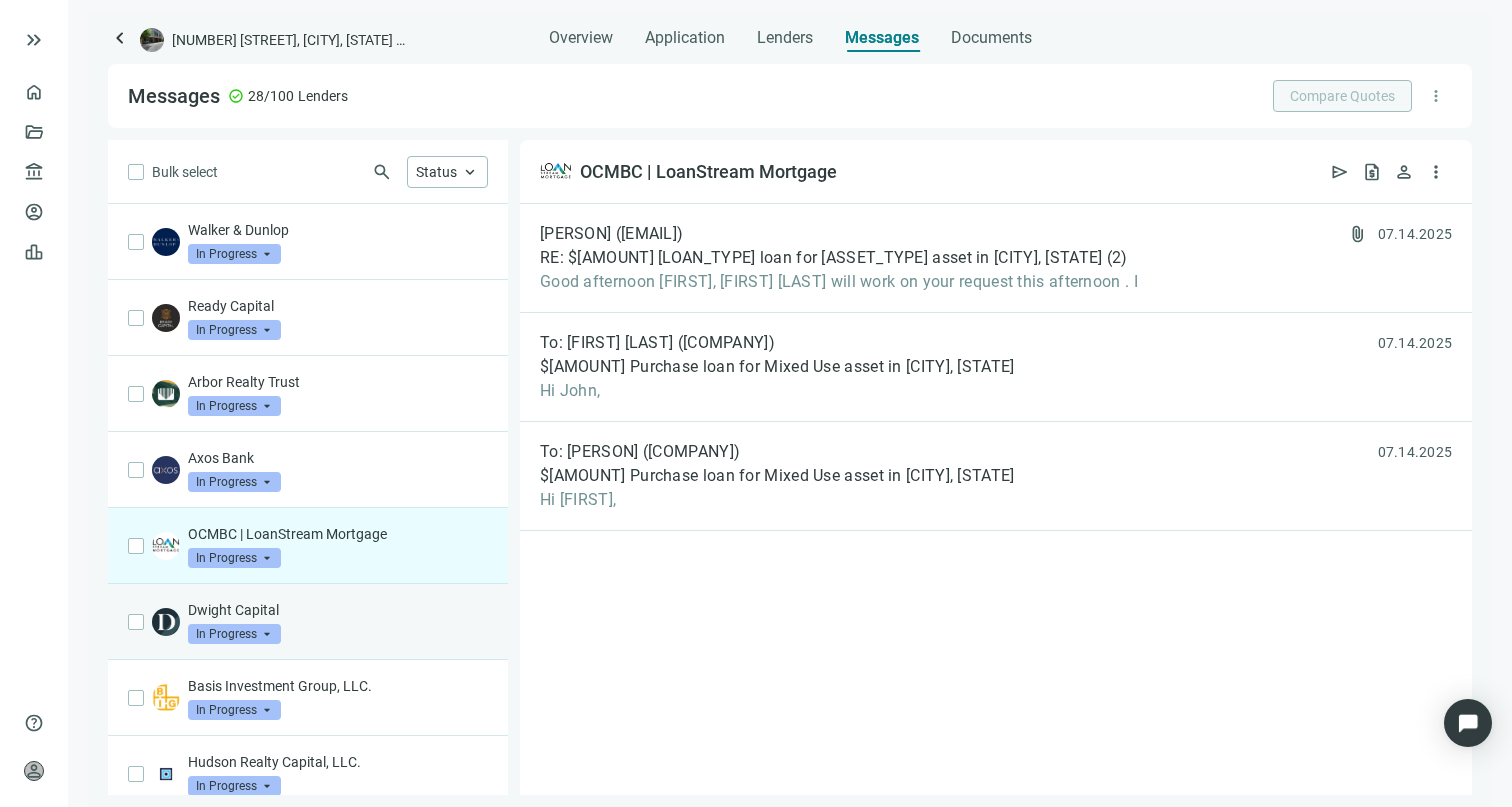 click on "Dwight Capital" at bounding box center [338, 610] 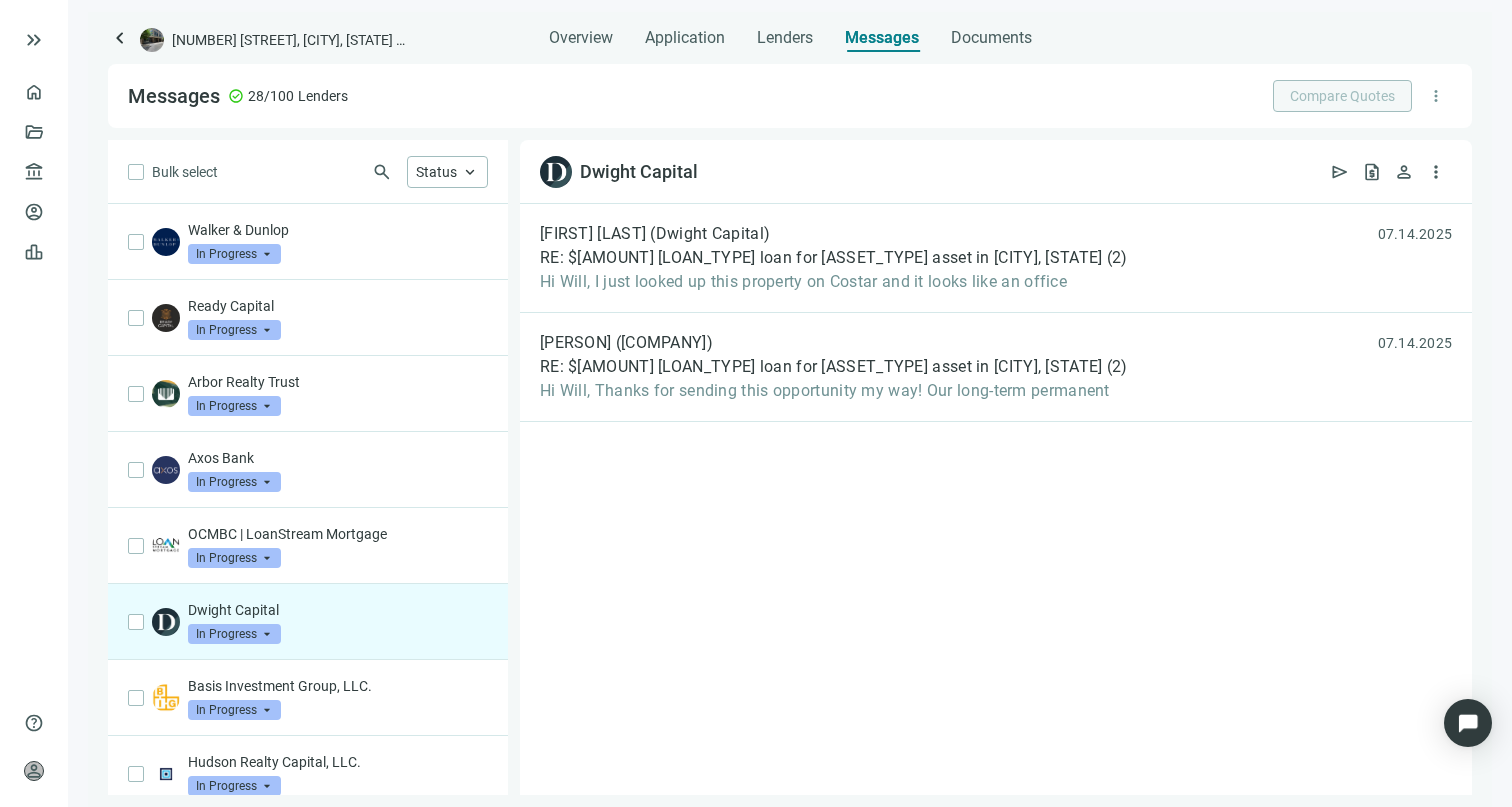 scroll, scrollTop: 26, scrollLeft: 0, axis: vertical 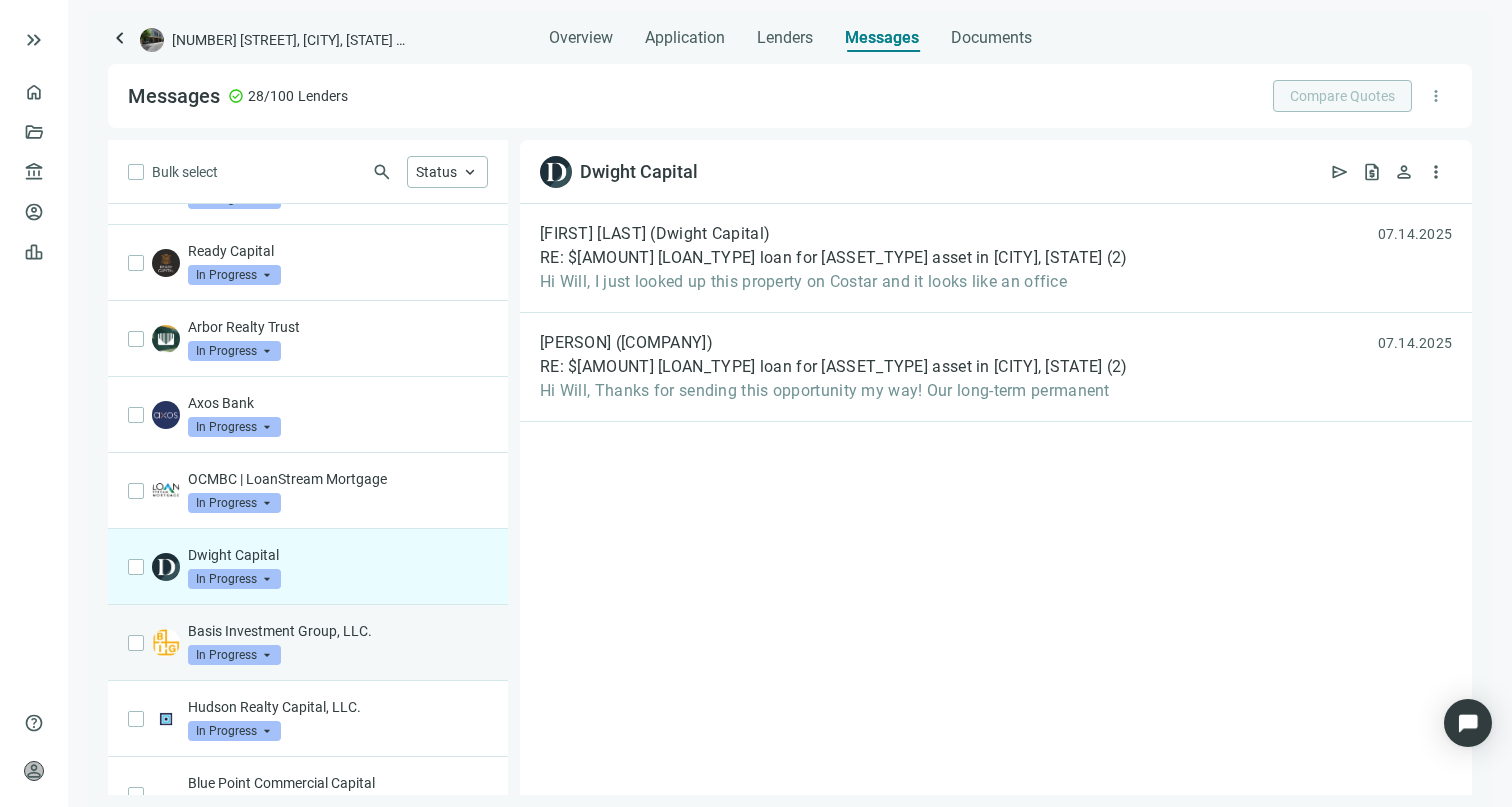 click on "Basis Investment Group, LLC." at bounding box center (338, 631) 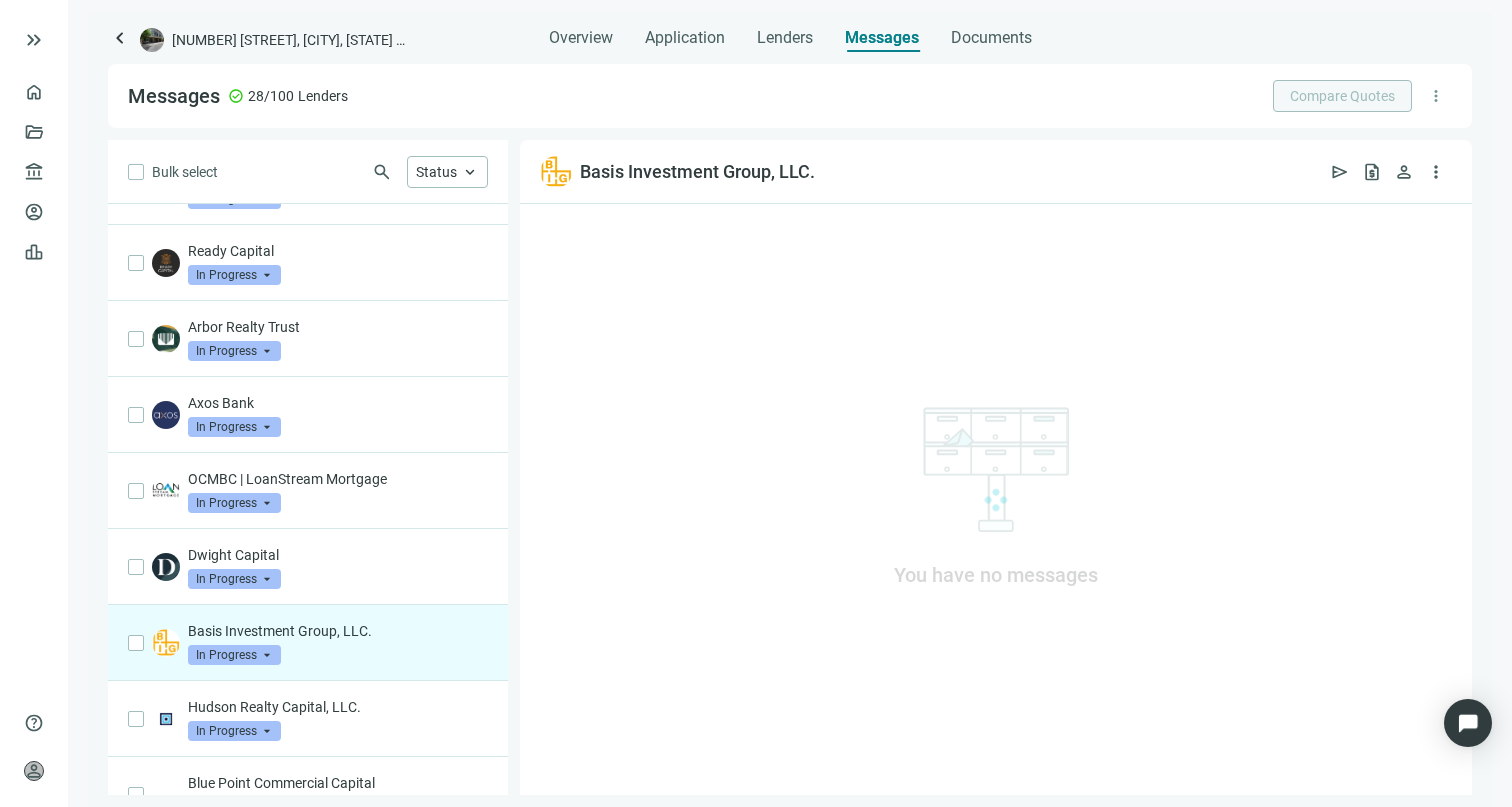 scroll, scrollTop: 132, scrollLeft: 0, axis: vertical 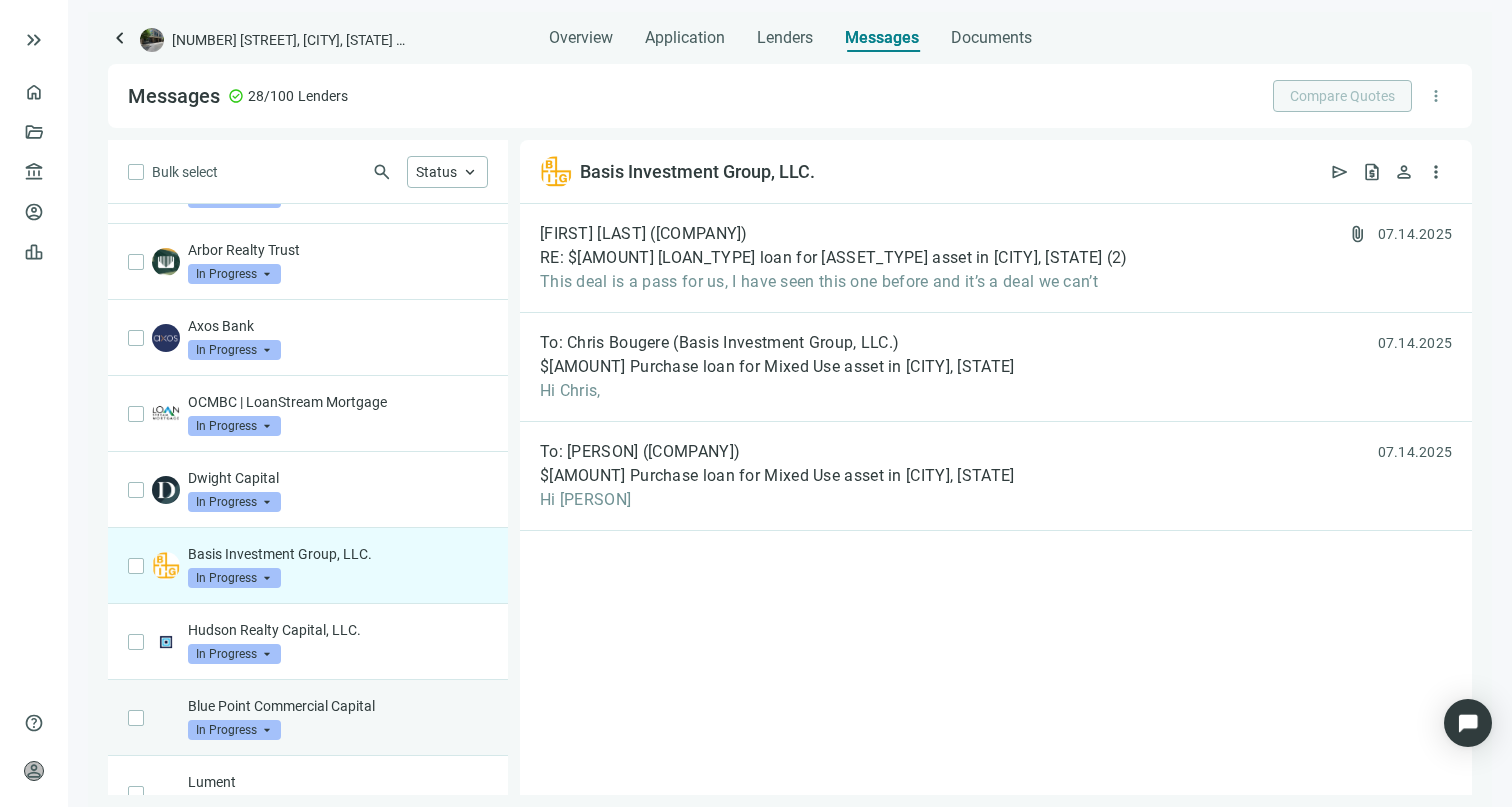click on "Blue Point Commercial Capital" at bounding box center [338, 706] 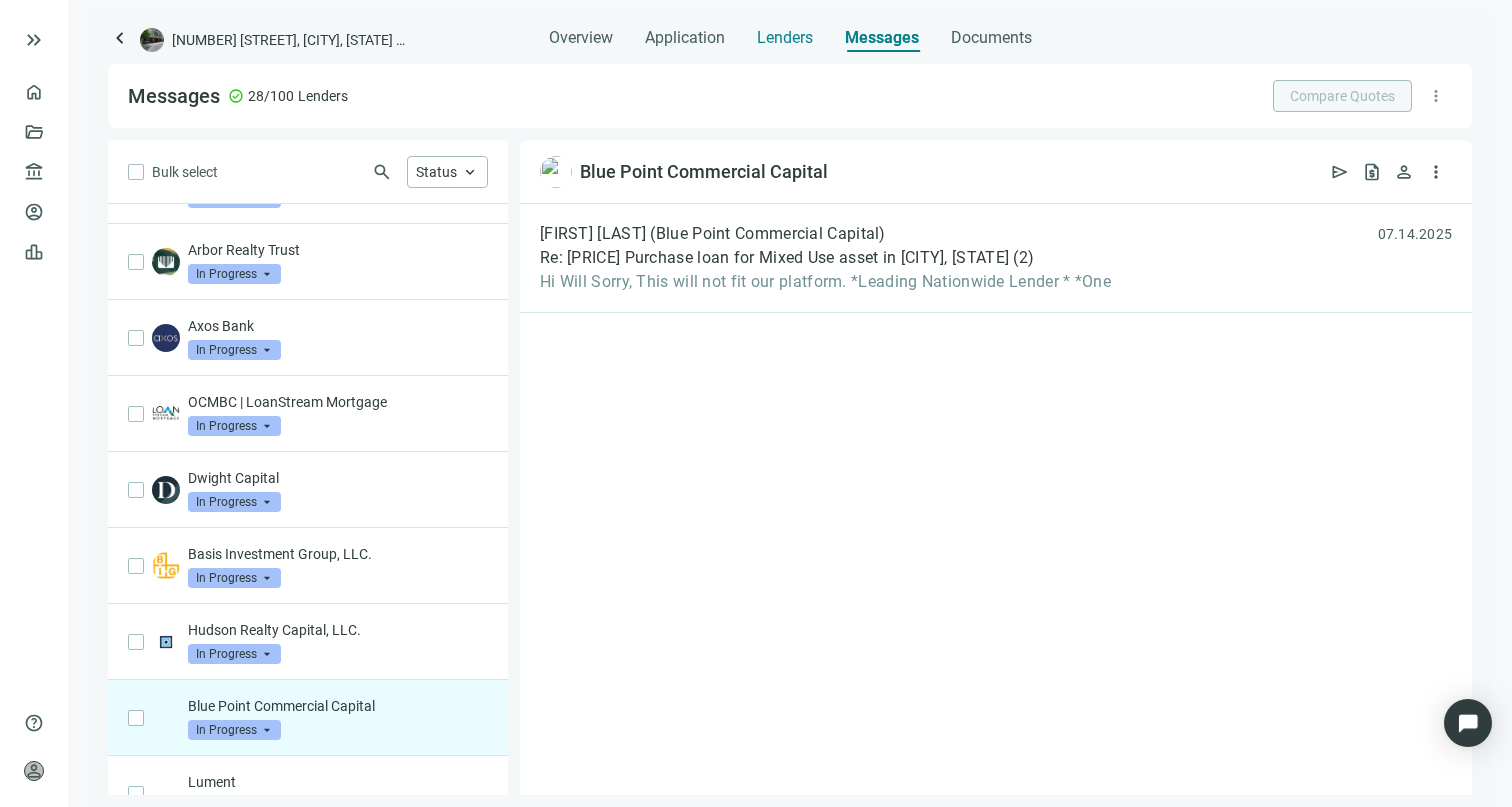 click on "Lenders" at bounding box center [785, 38] 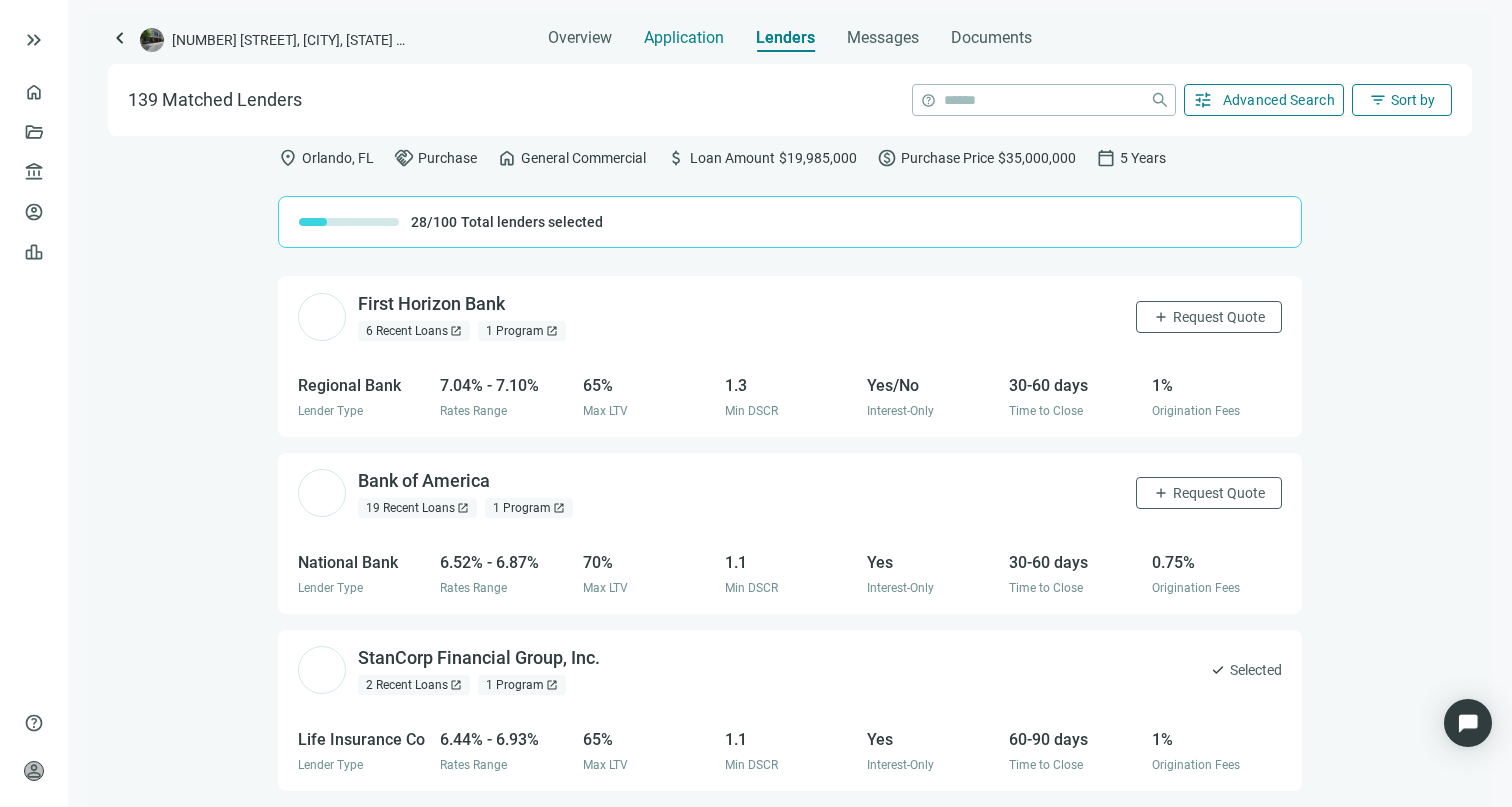click on "Application" at bounding box center (684, 32) 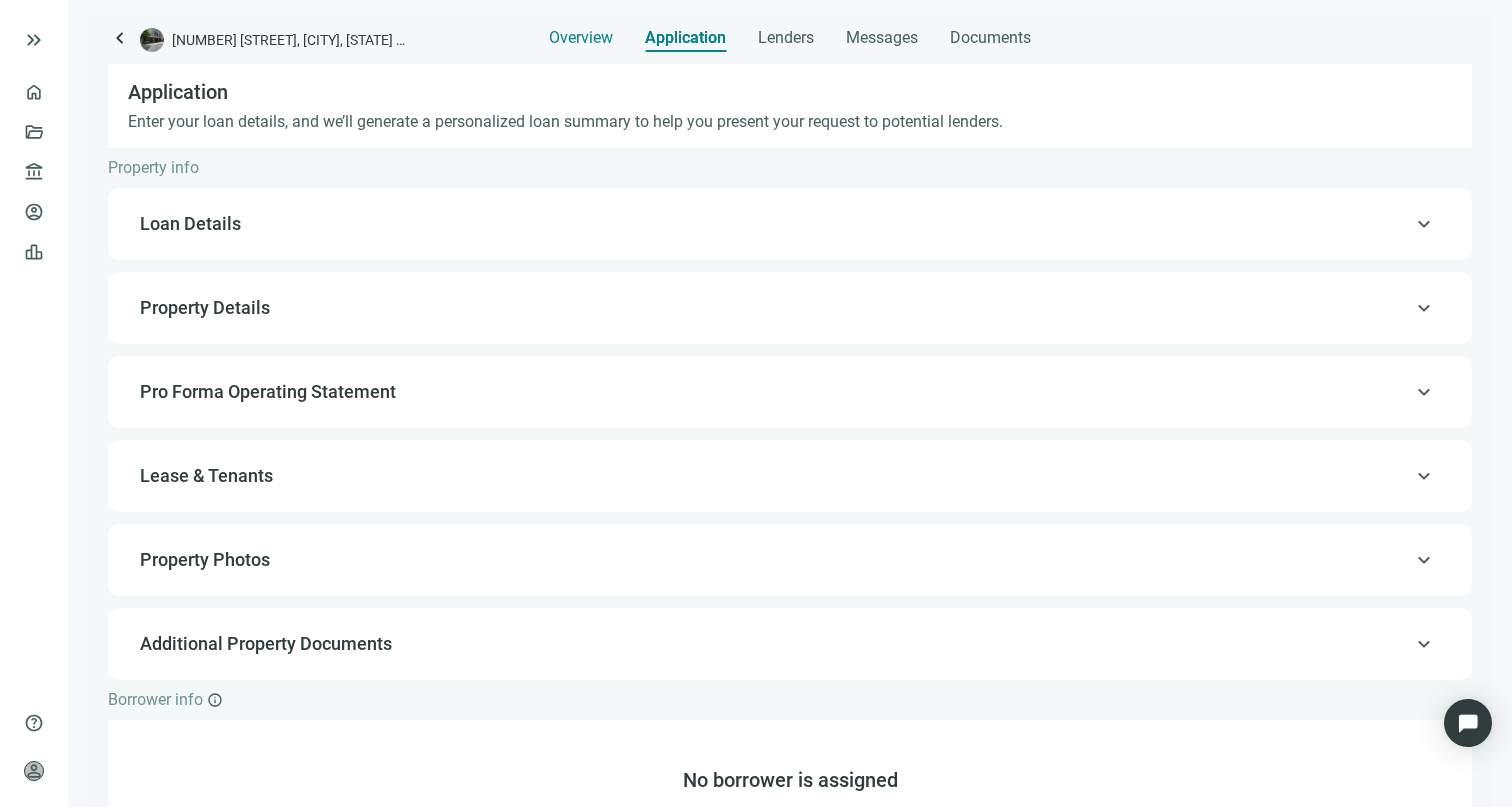 click on "Overview" at bounding box center [581, 38] 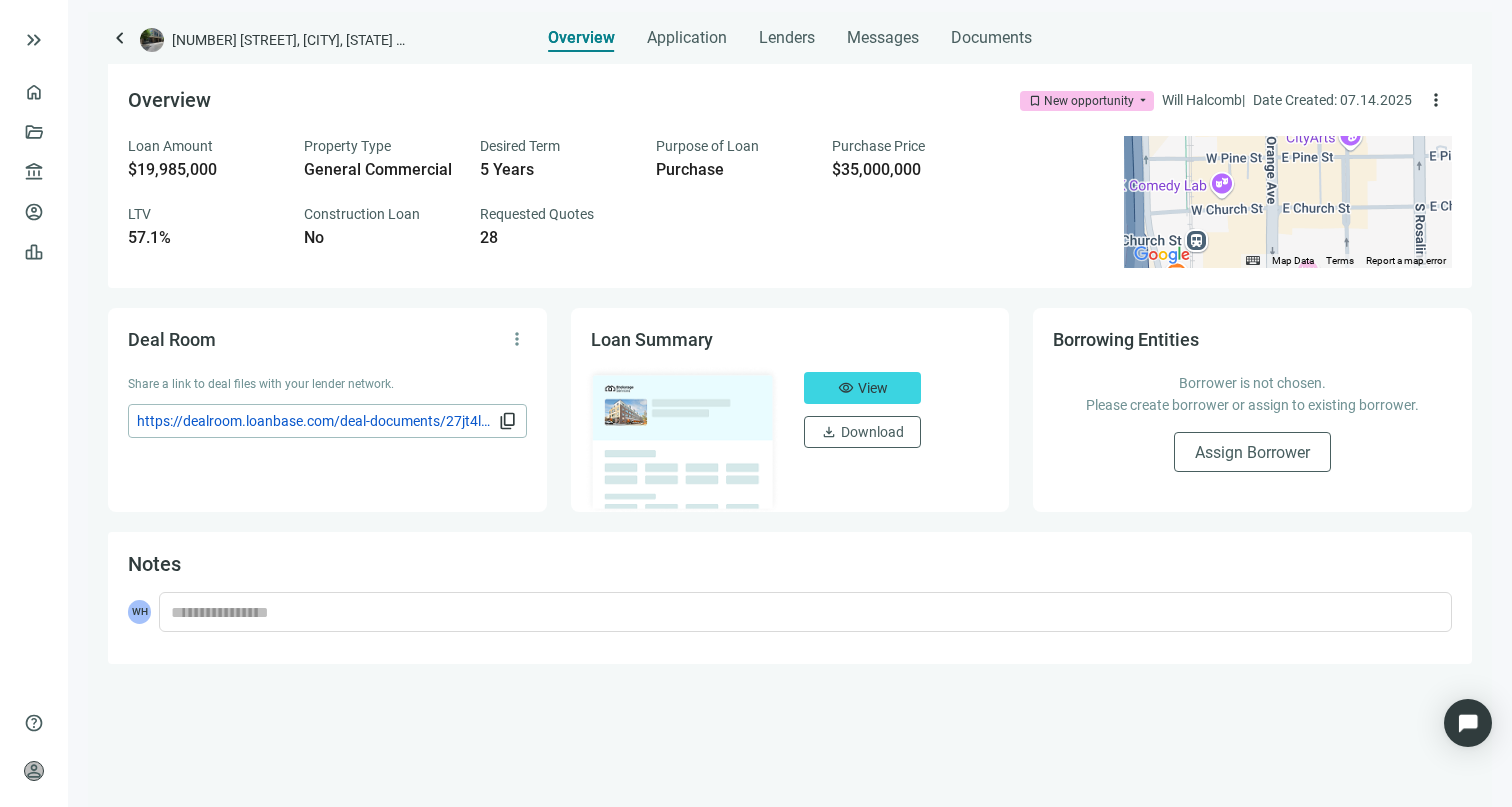 click on "keyboard_arrow_left" at bounding box center (120, 38) 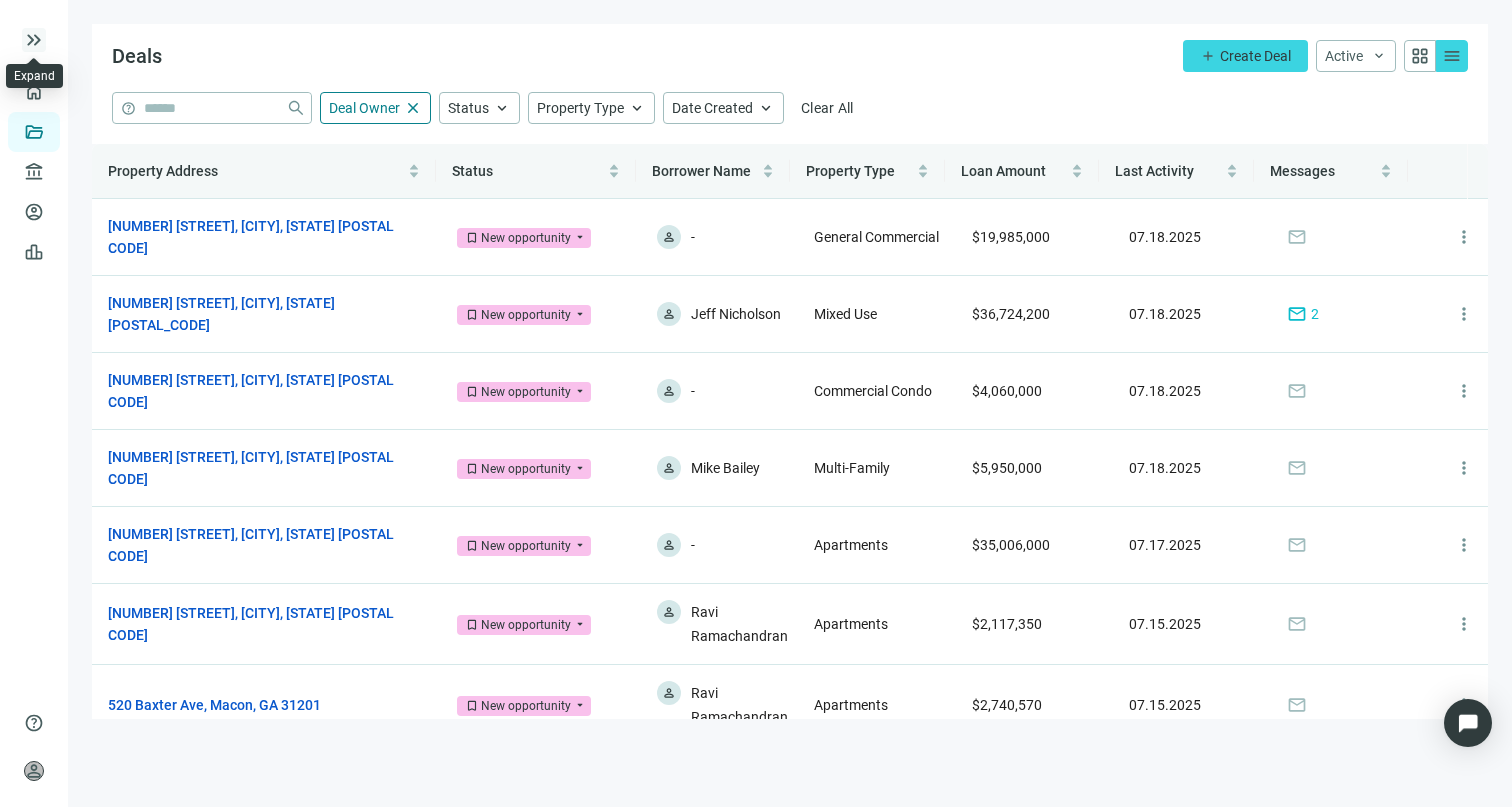 click on "keyboard_double_arrow_right" at bounding box center [34, 40] 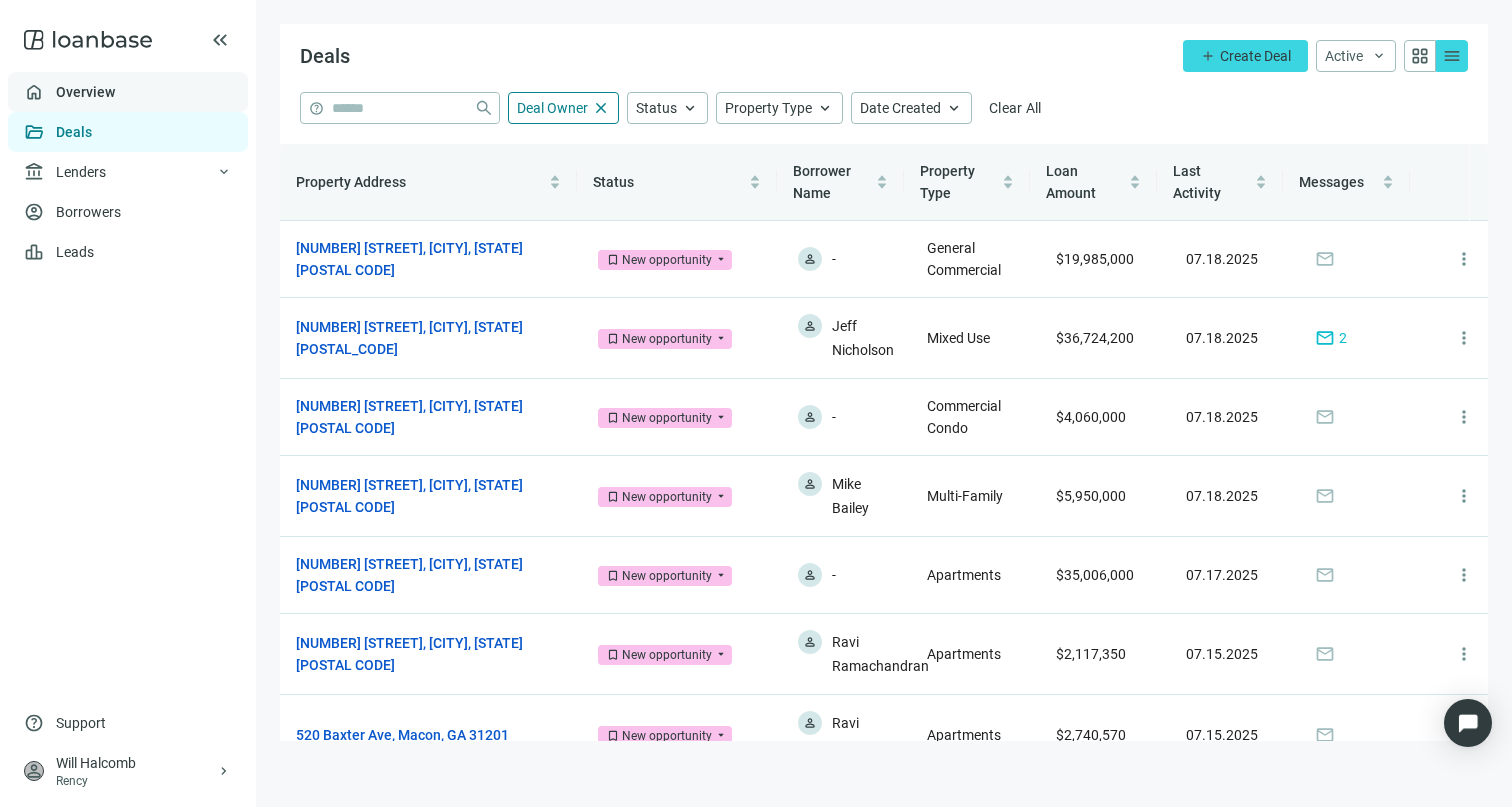 click on "Overview" at bounding box center [85, 92] 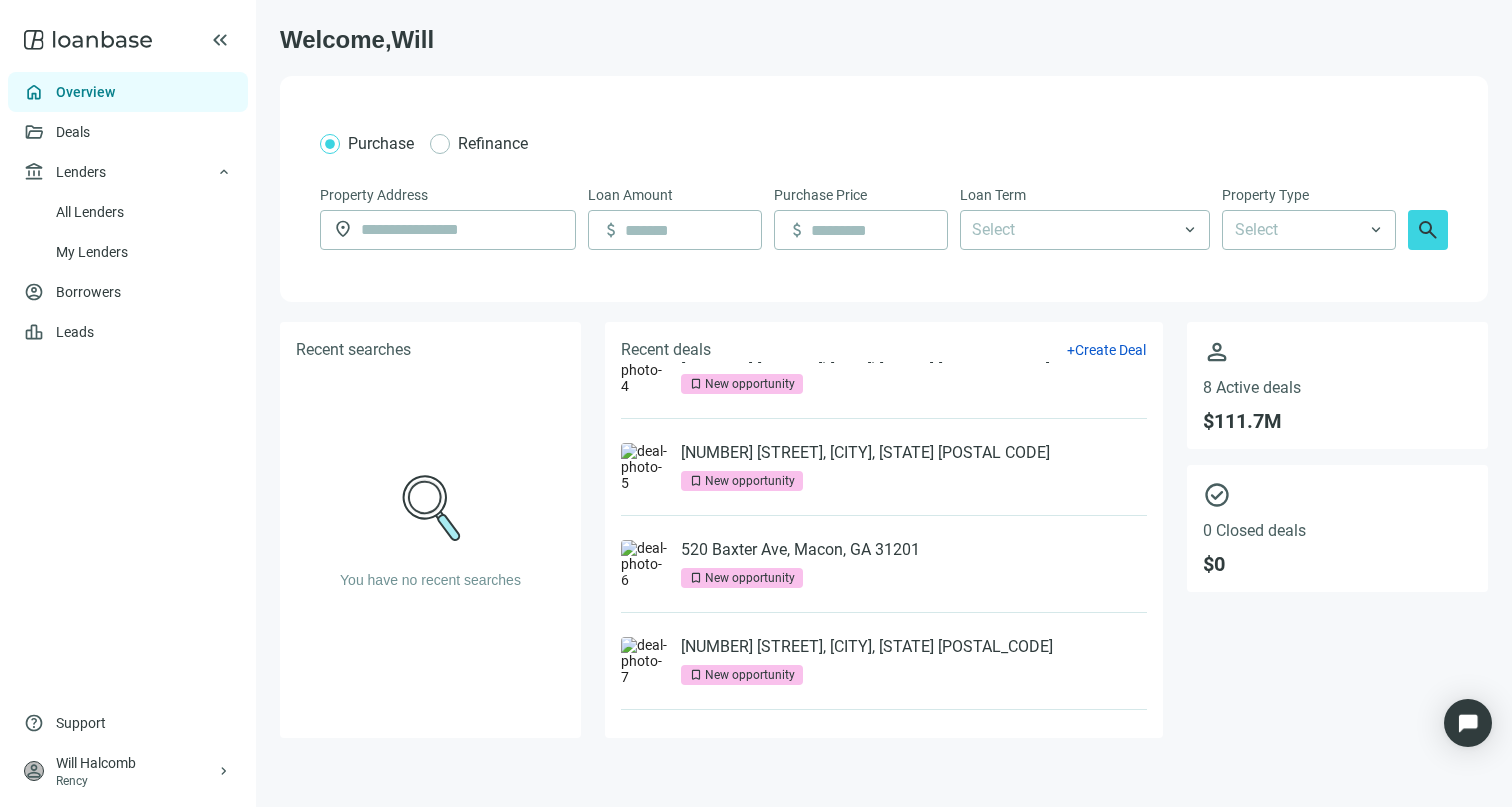 scroll, scrollTop: 0, scrollLeft: 0, axis: both 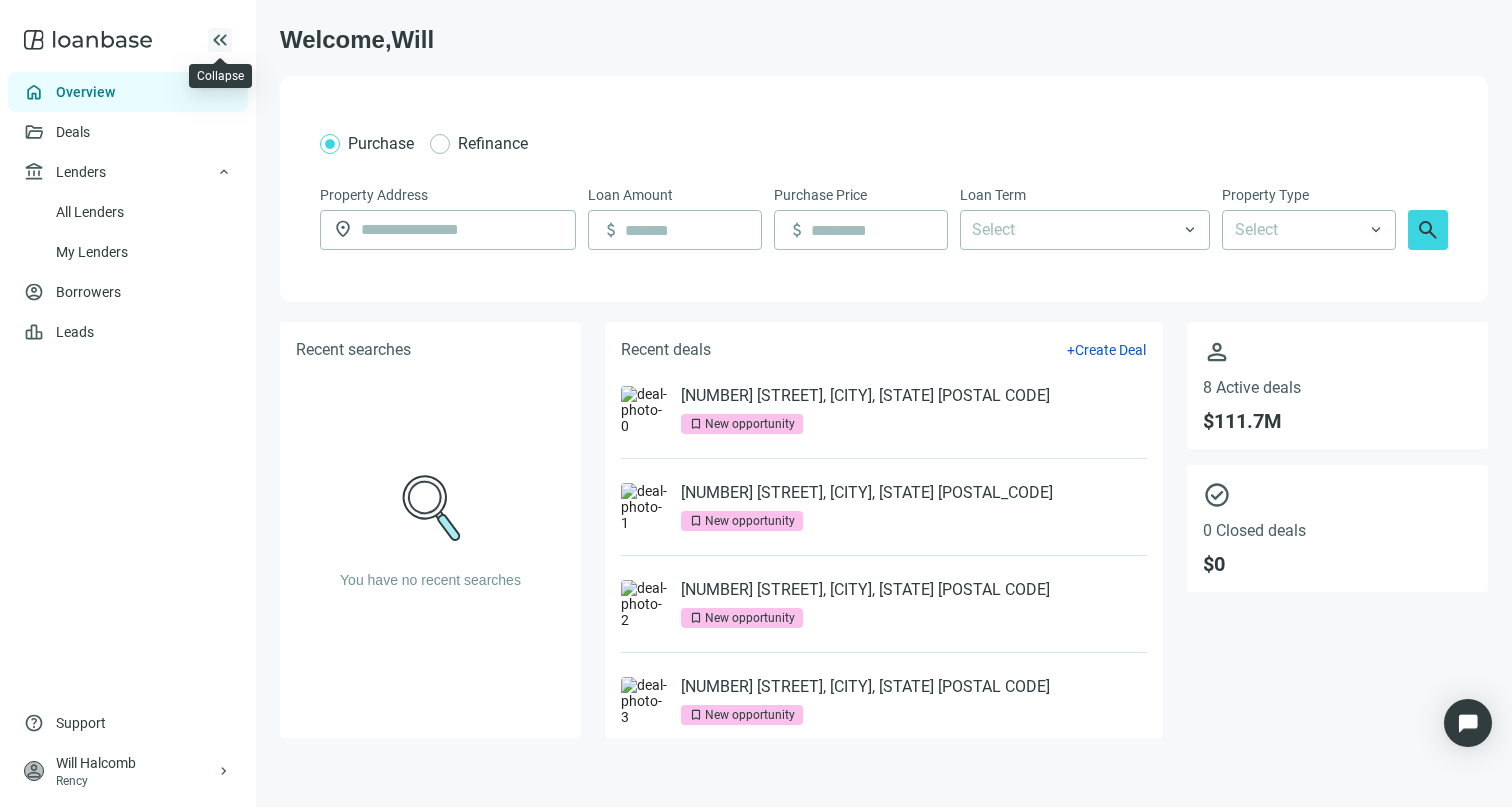 click on "keyboard_double_arrow_left" at bounding box center [220, 40] 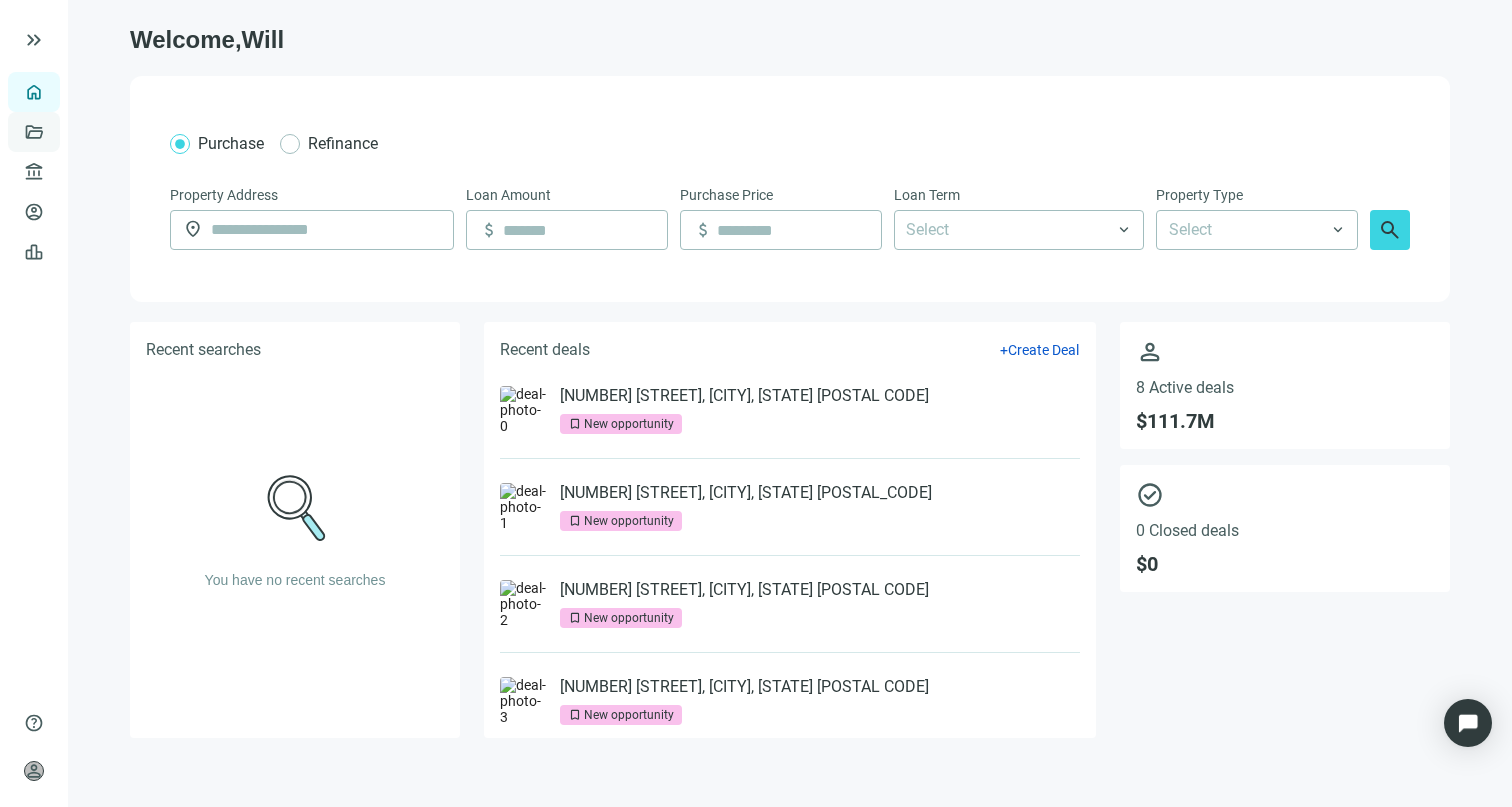 click on "Deals" at bounding box center (68, 132) 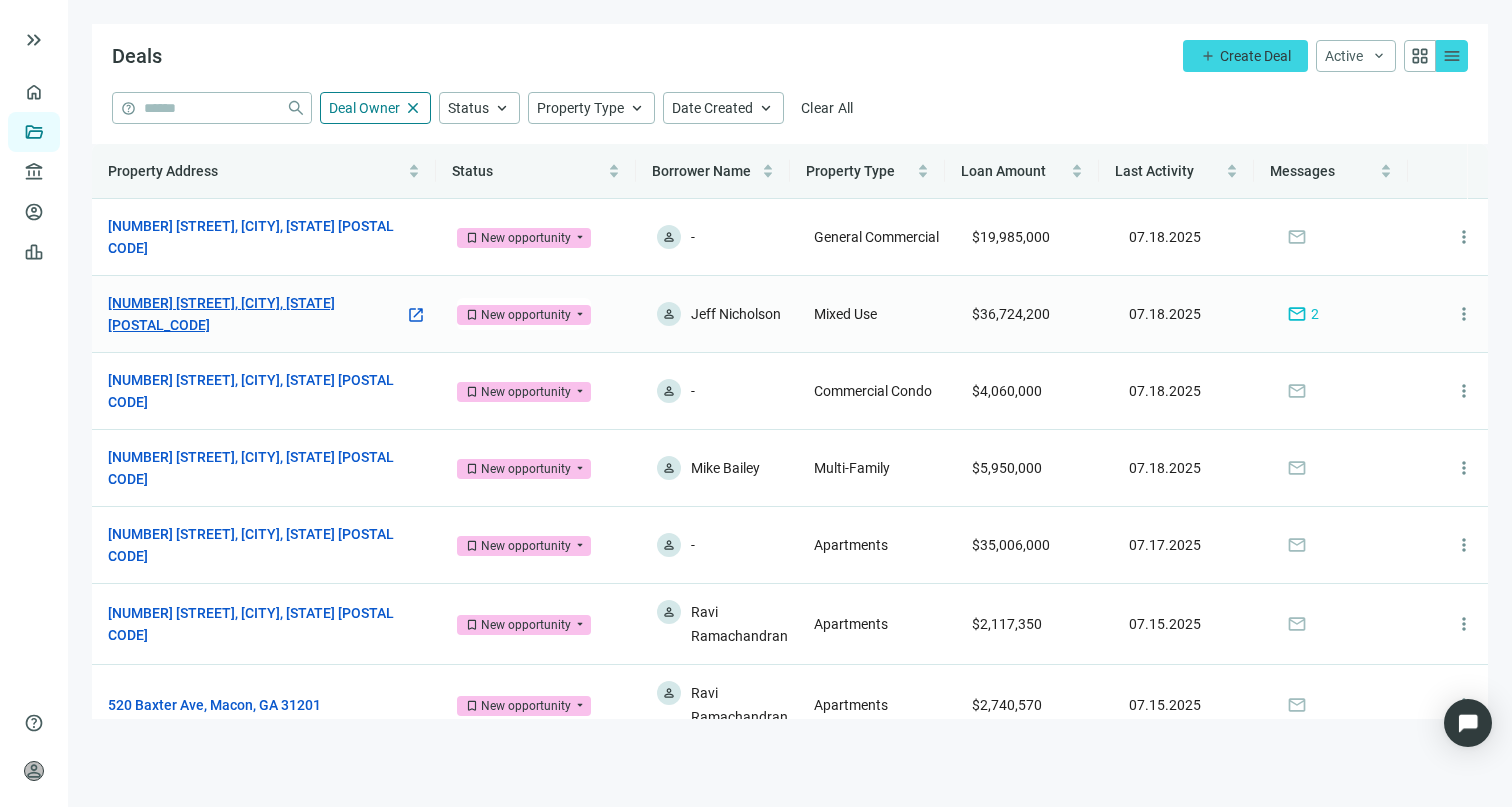 click on "[NUMBER] [STREET], [CITY], [STATE] [POSTAL_CODE]" at bounding box center [256, 314] 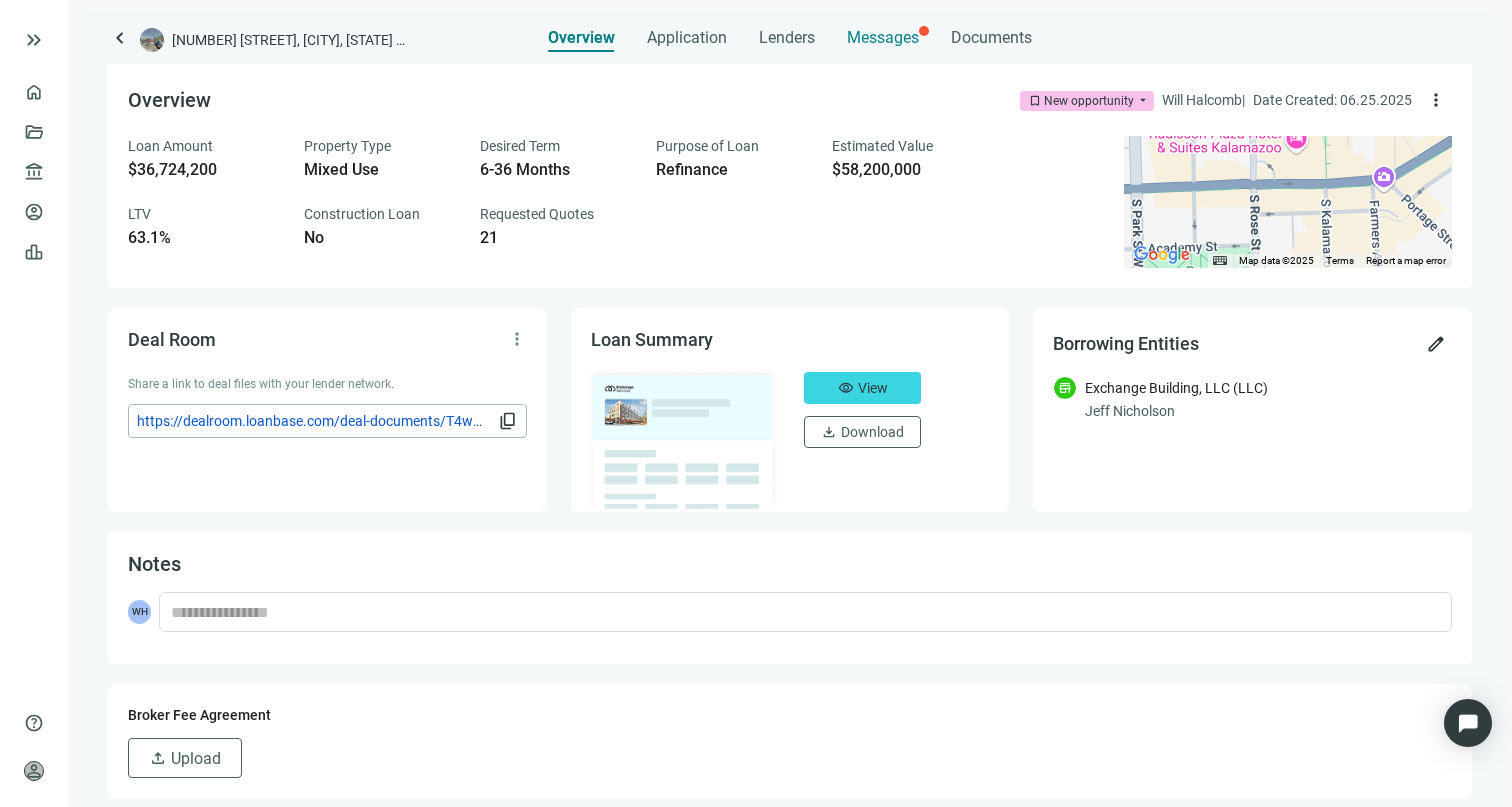 click on "Messages" at bounding box center (883, 38) 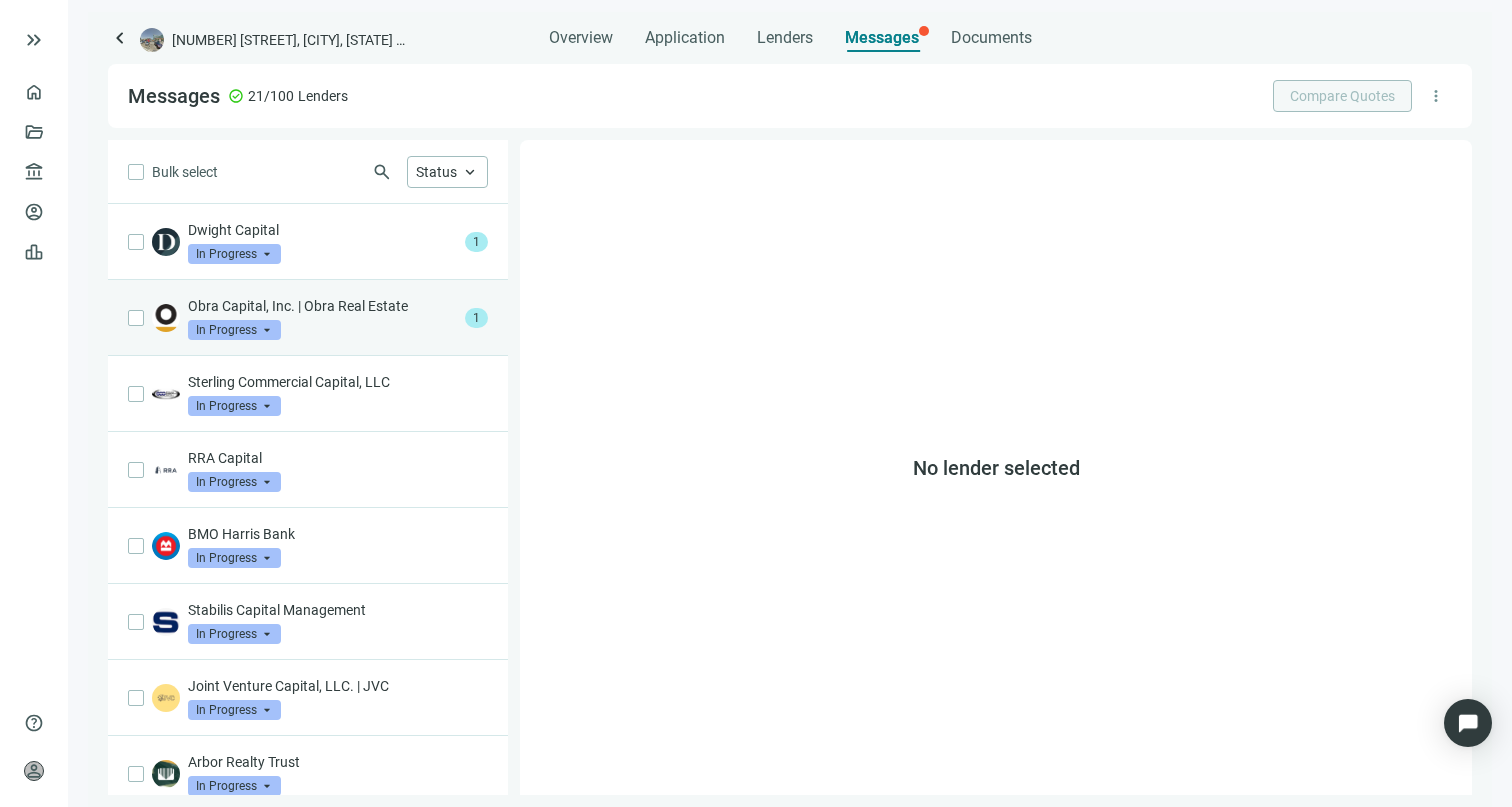 click on "Obra Capital, Inc. | Obra Real Estate In Progress arrow_drop_down 1" at bounding box center [308, 318] 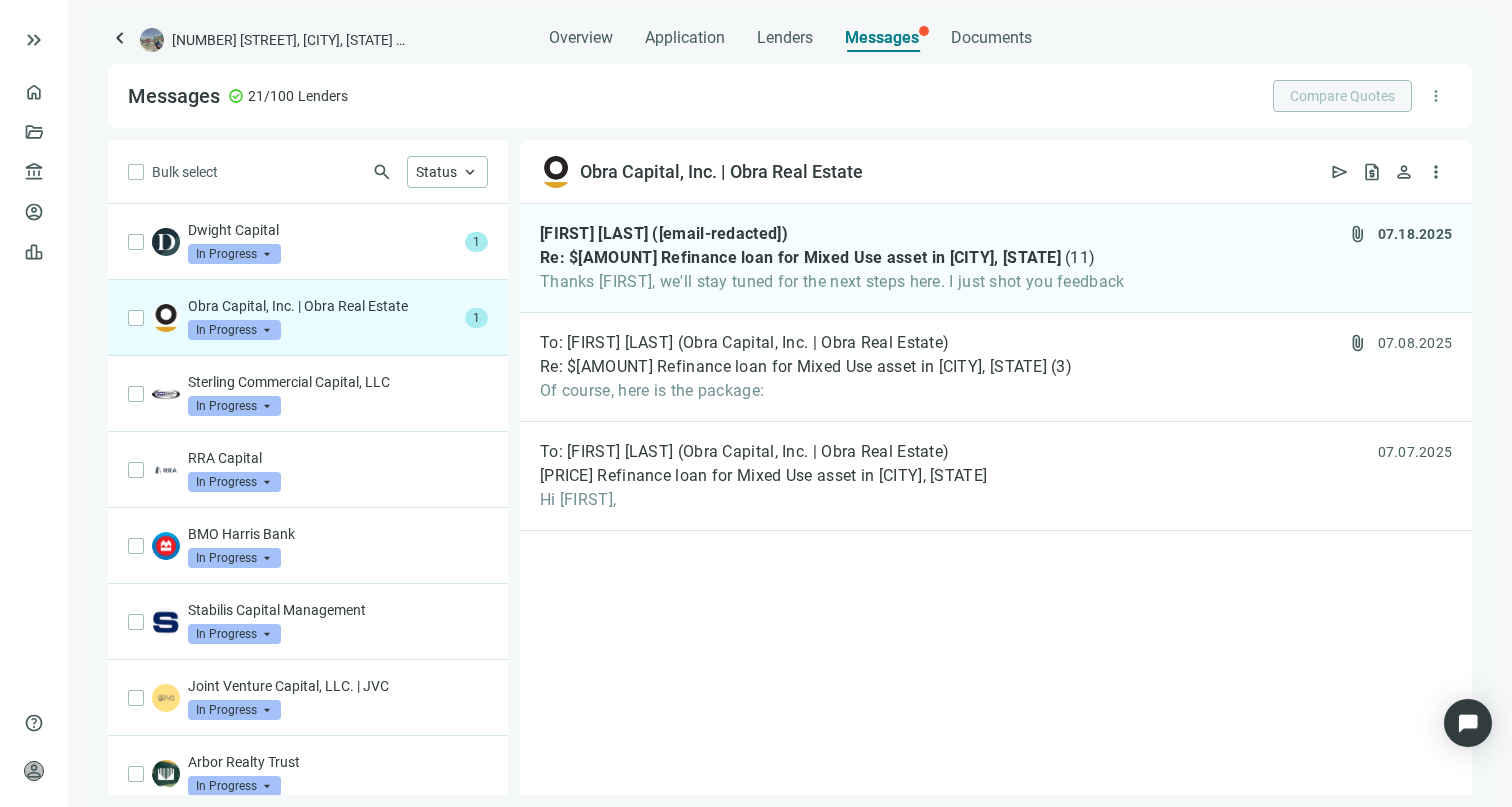 click on "Re: $[AMOUNT] Refinance loan for Mixed Use asset in [CITY], [STATE]" at bounding box center (800, 258) 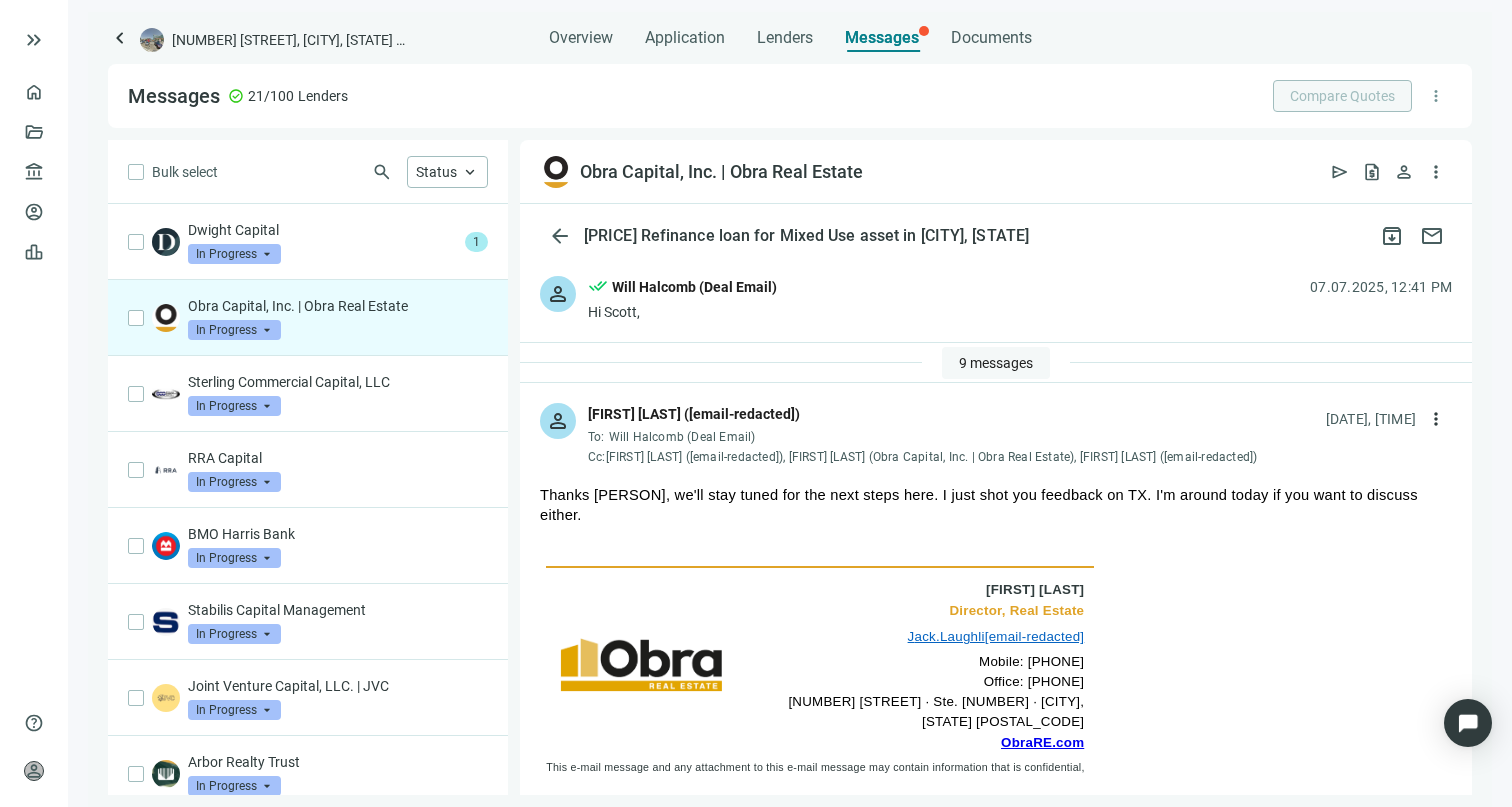 click on "9 messages" at bounding box center (996, 363) 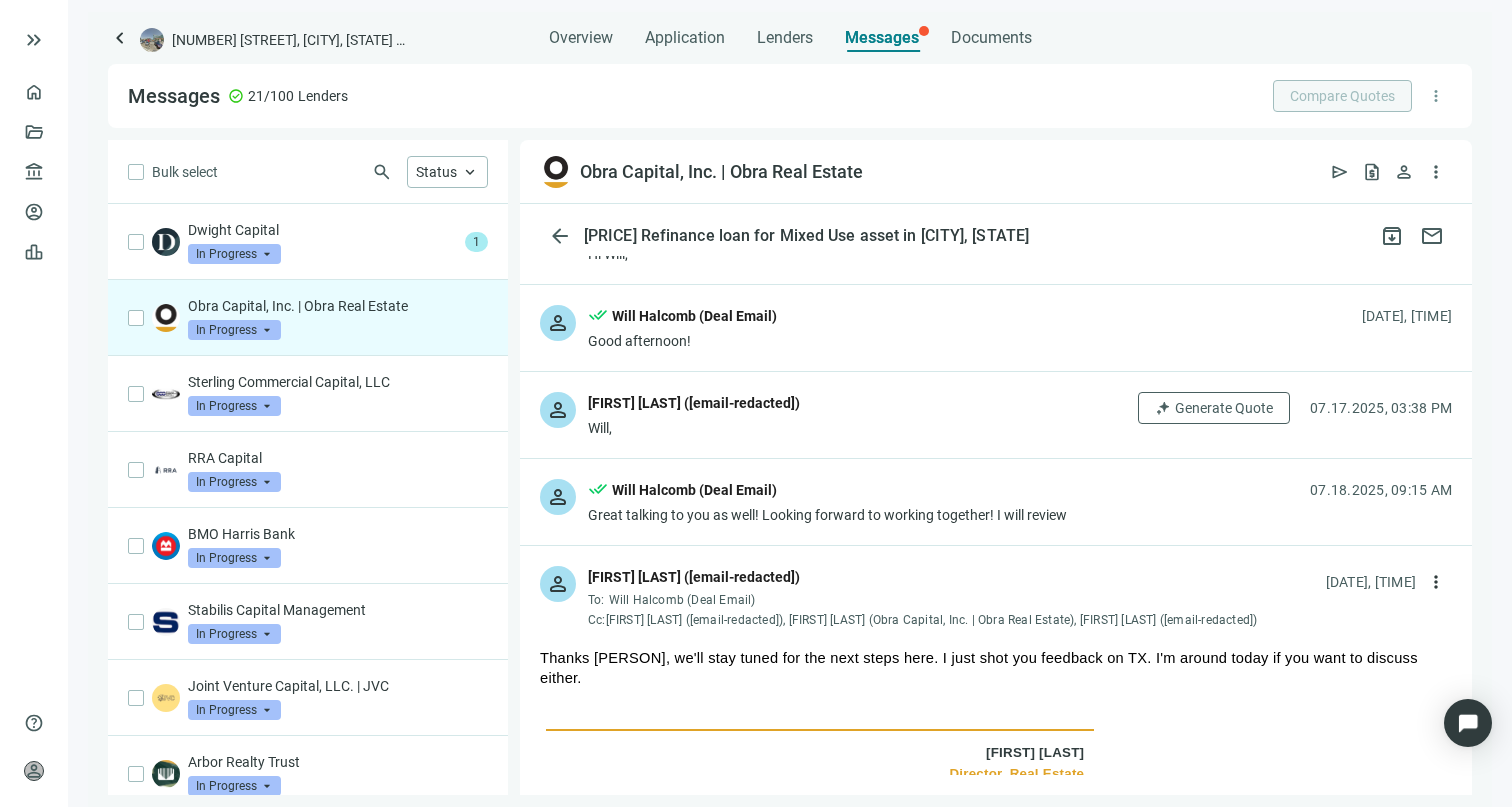 scroll, scrollTop: 564, scrollLeft: 0, axis: vertical 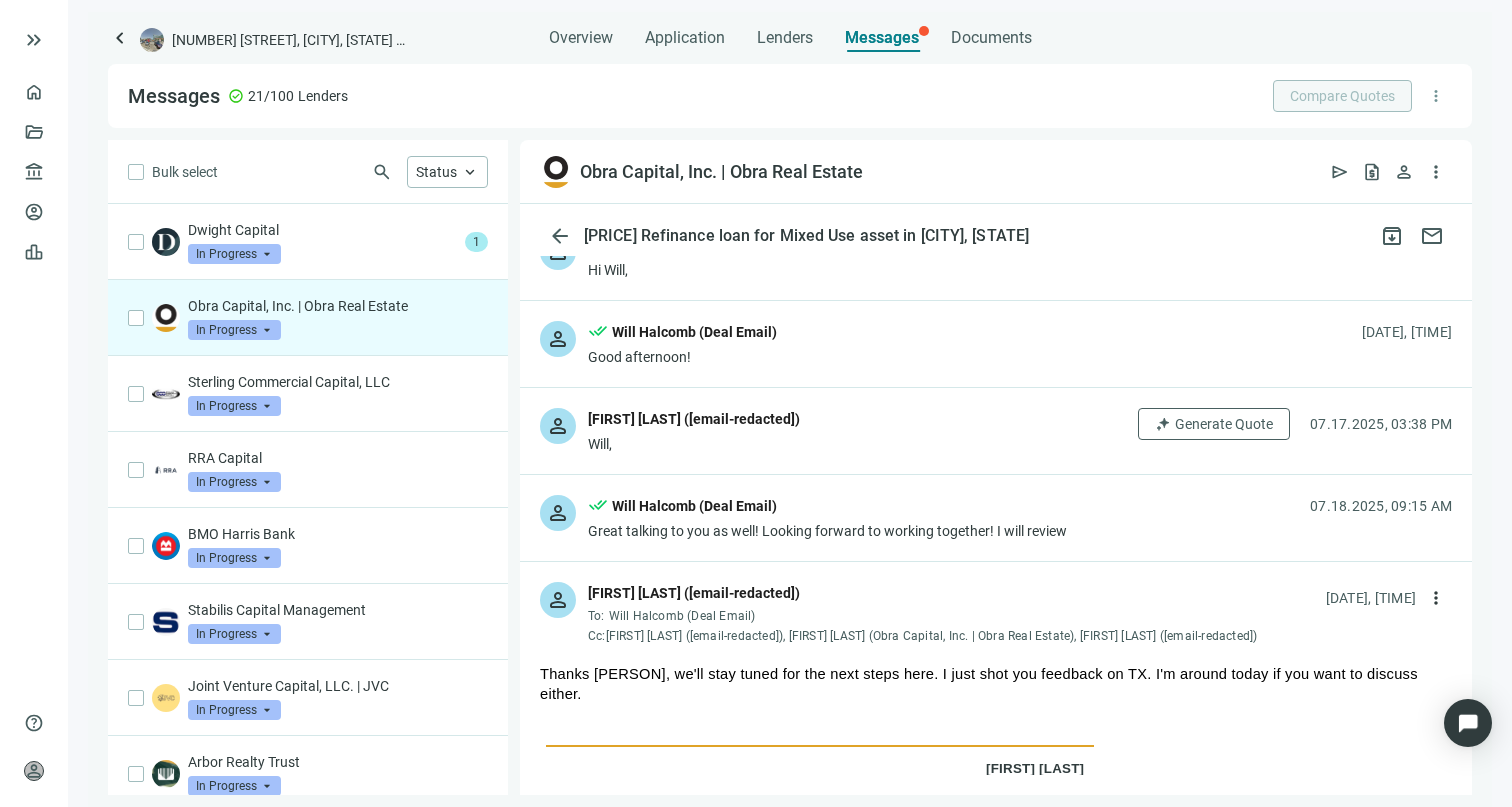 click on "done_all [PERSON] ([EMAIL_TYPE])" at bounding box center [827, 508] 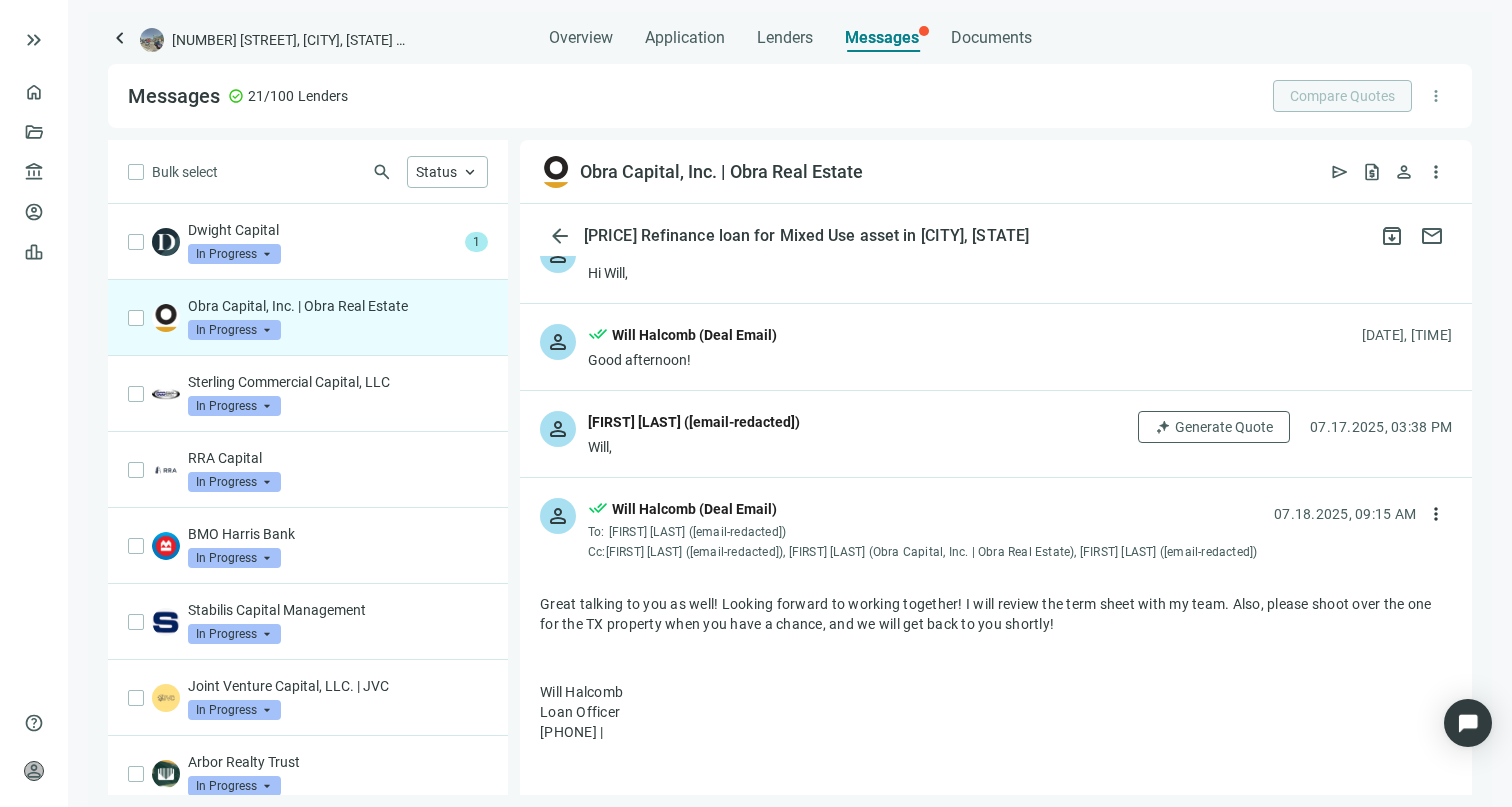 scroll, scrollTop: 535, scrollLeft: 0, axis: vertical 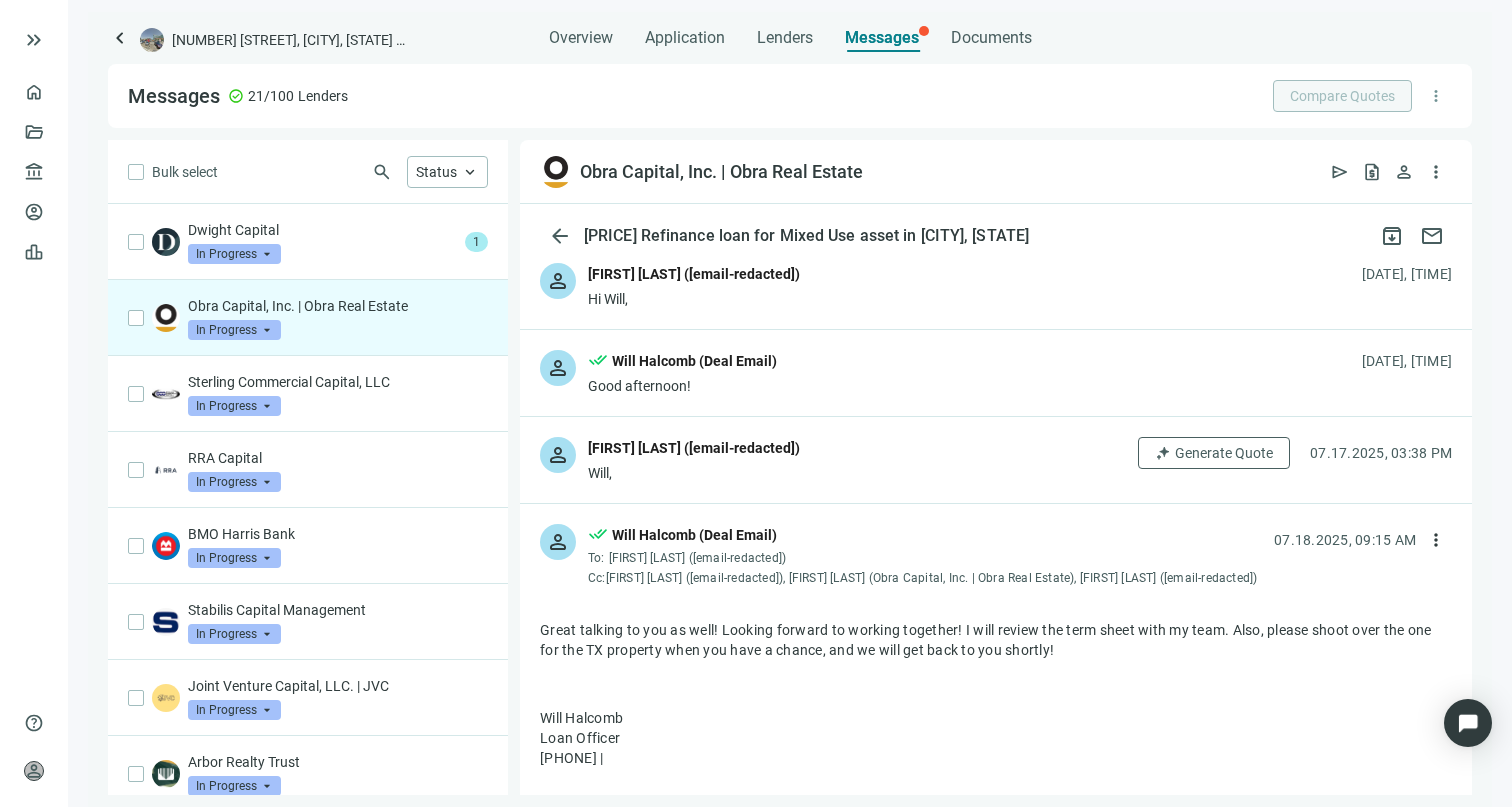 click on "person [FIRST] [LAST] ([EMAIL]) [PERSON], Generate Quote [DATE], [TIME]" at bounding box center [996, 460] 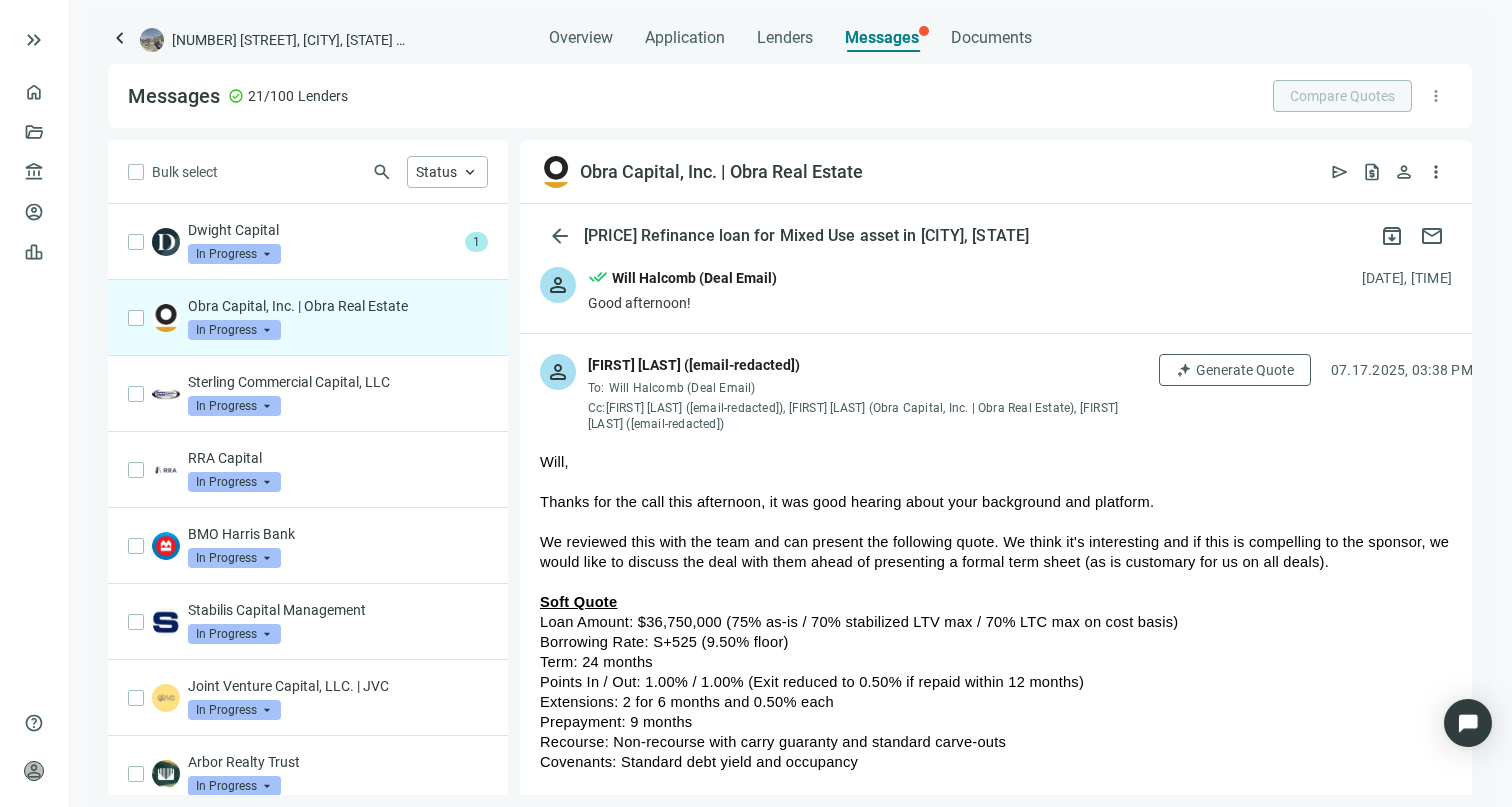scroll, scrollTop: 765, scrollLeft: 0, axis: vertical 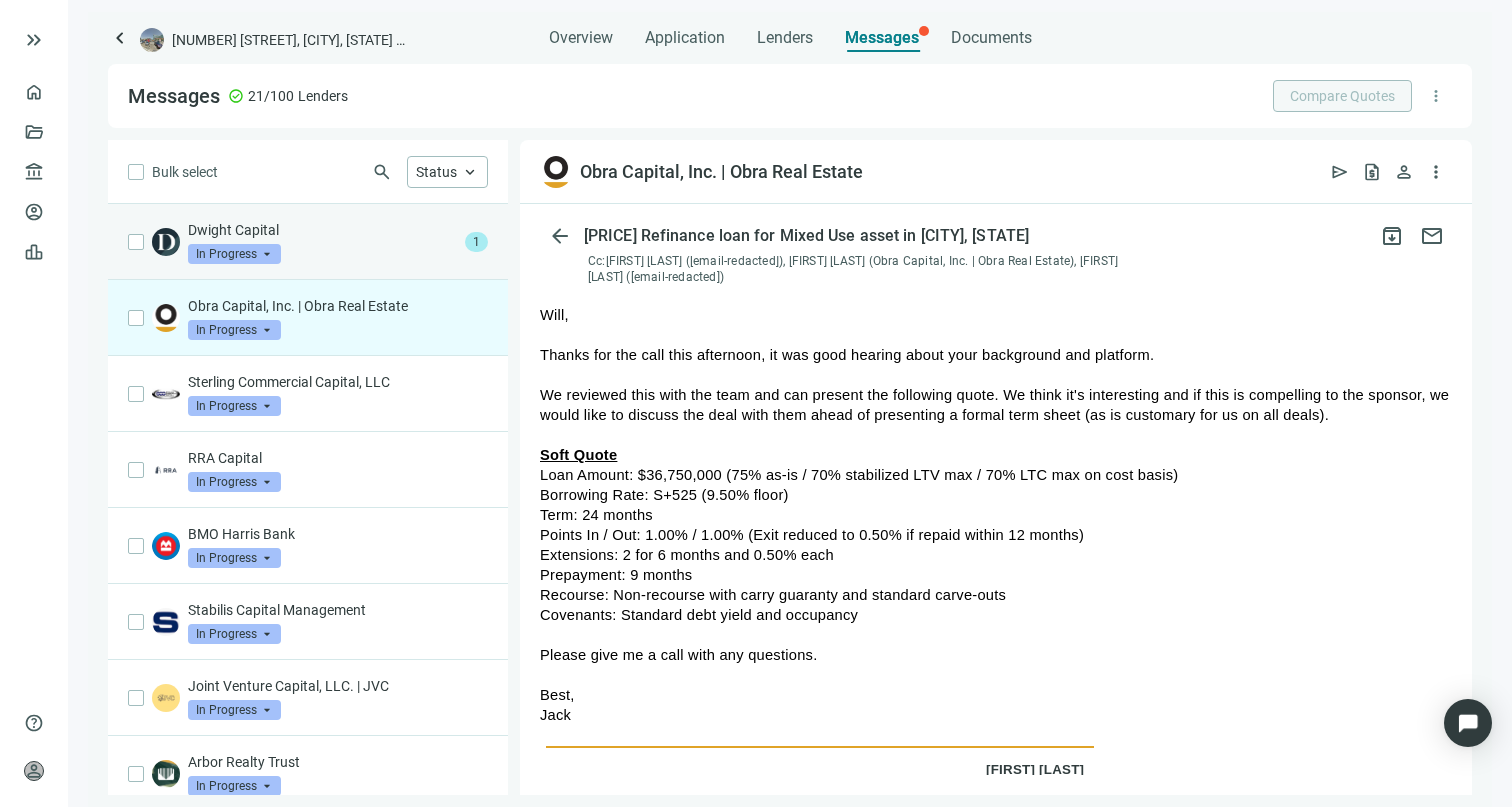click on "Dwight Capital In Progress arrow_drop_down" at bounding box center [322, 242] 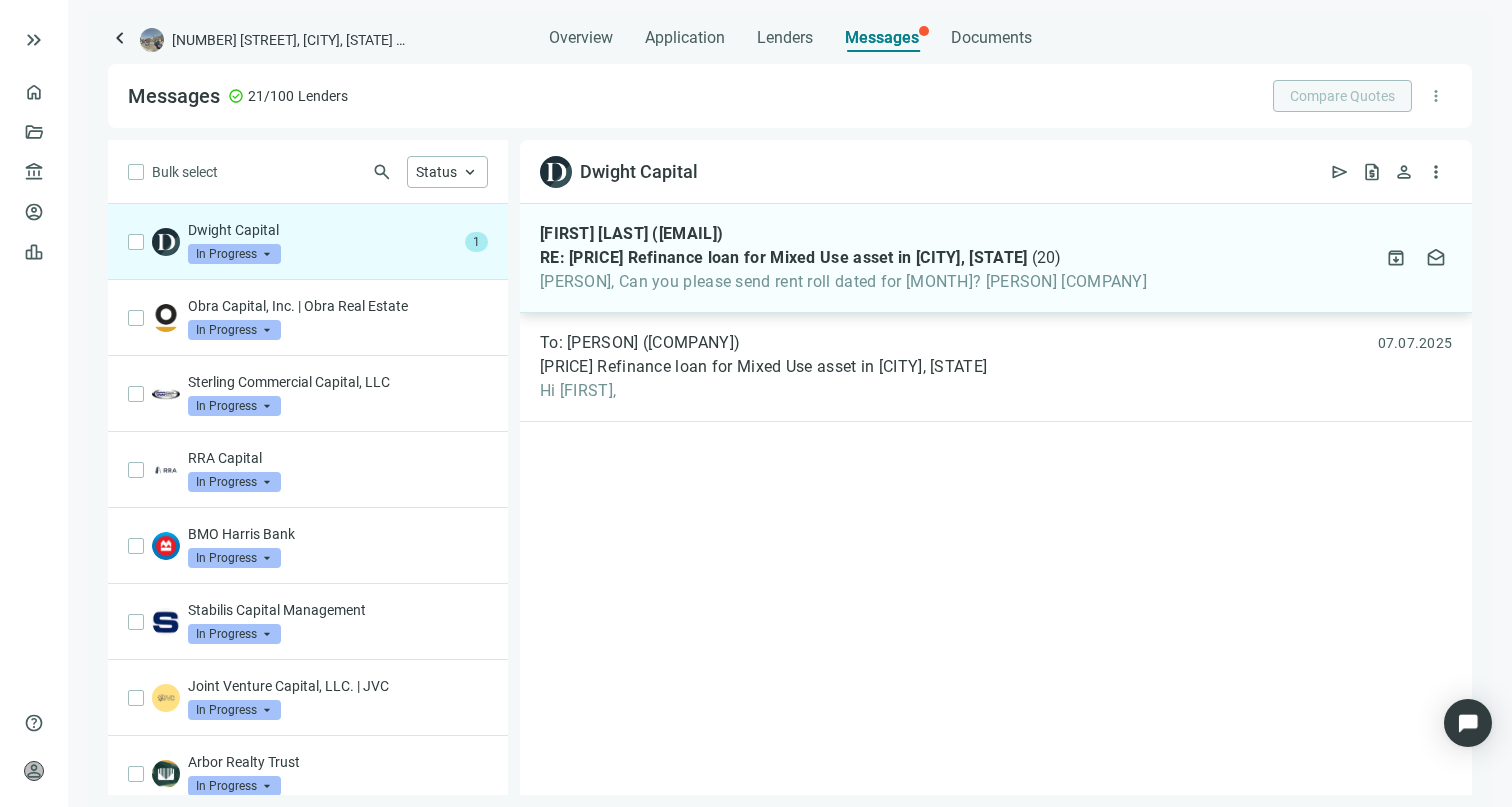 click on "[PERSON], Can you please send rent roll dated for [MONTH]? [PERSON] [COMPANY]" at bounding box center [843, 282] 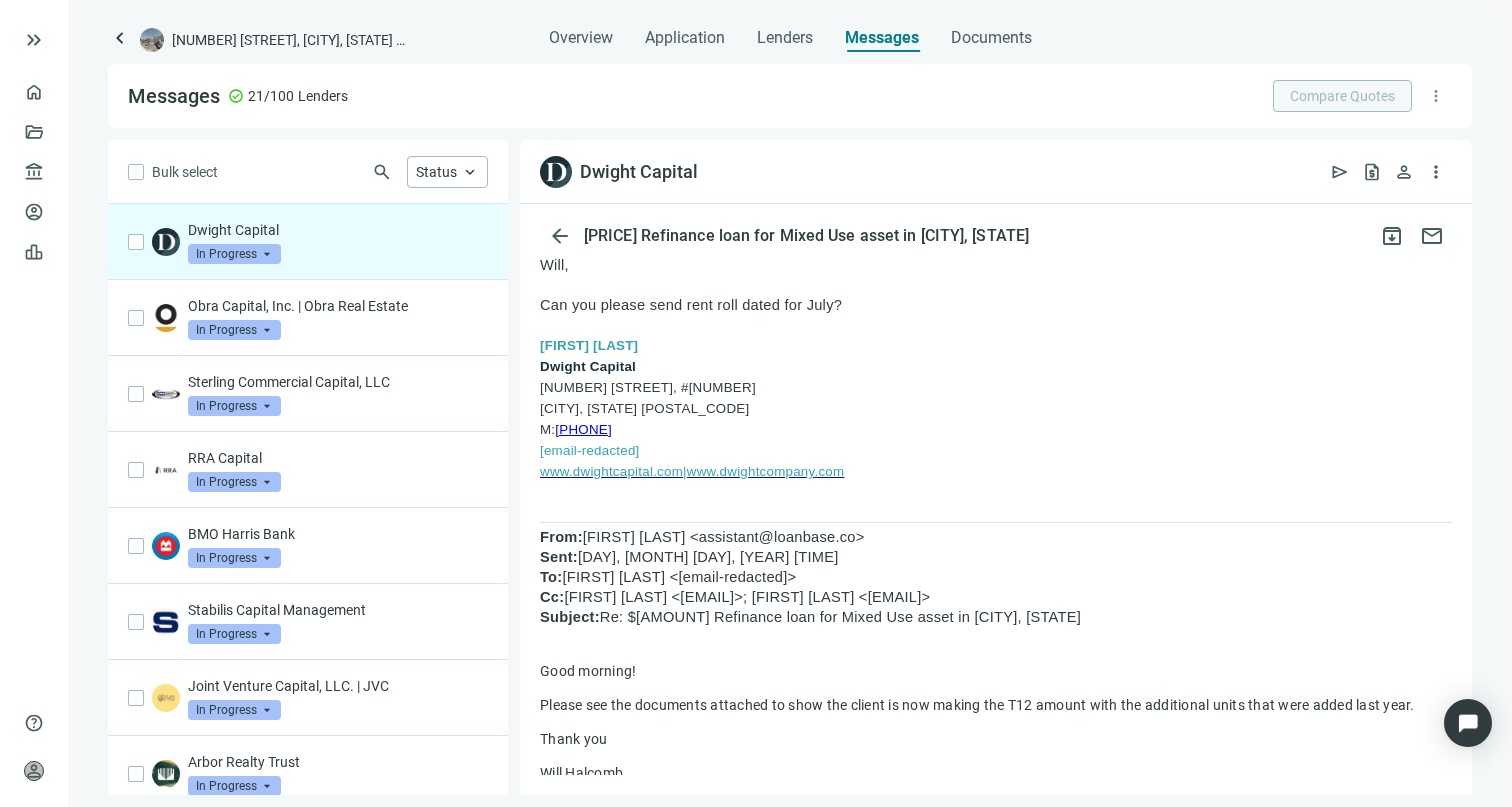 scroll, scrollTop: 177, scrollLeft: 0, axis: vertical 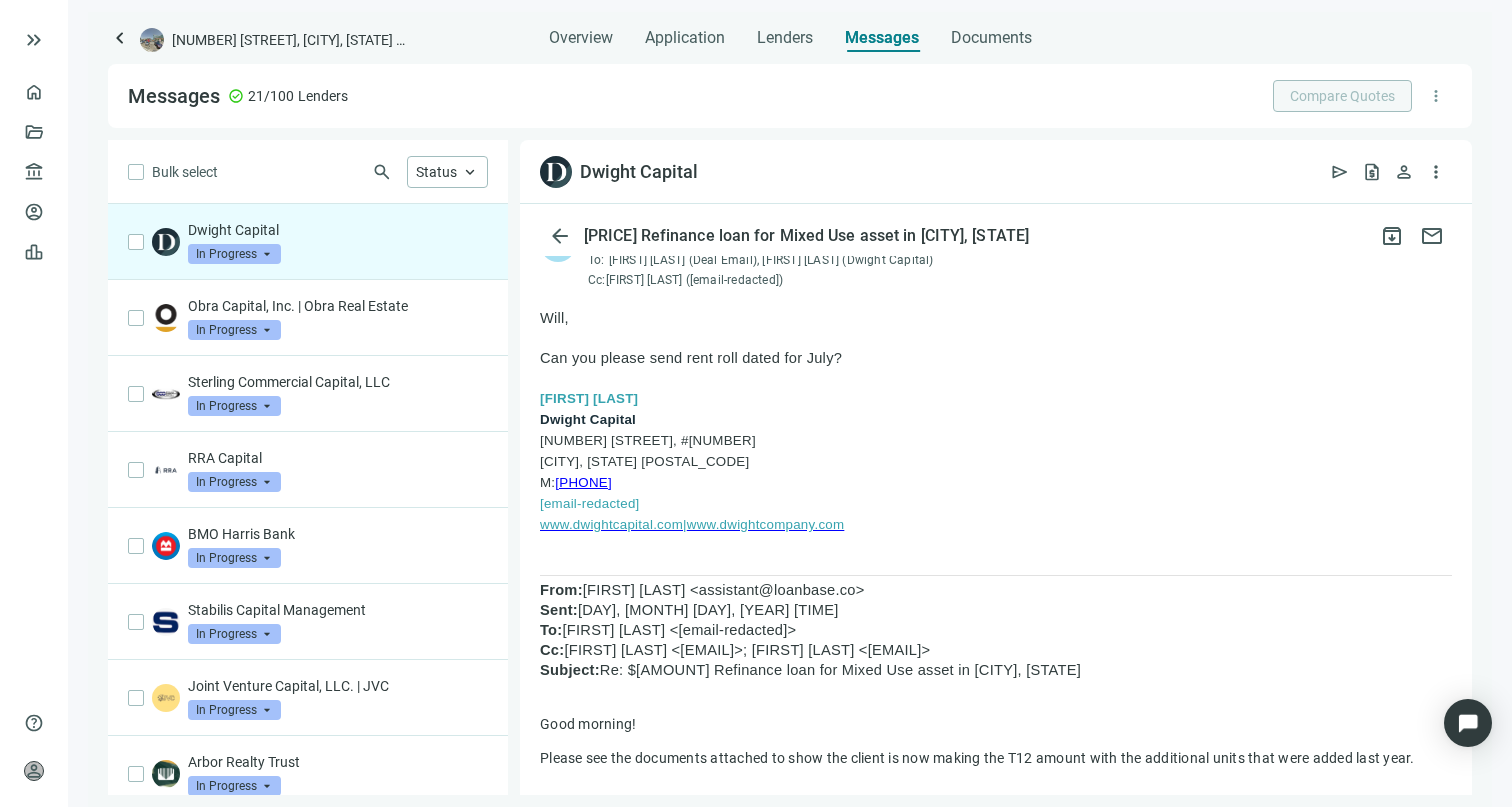 click on "keyboard_arrow_left" at bounding box center [120, 38] 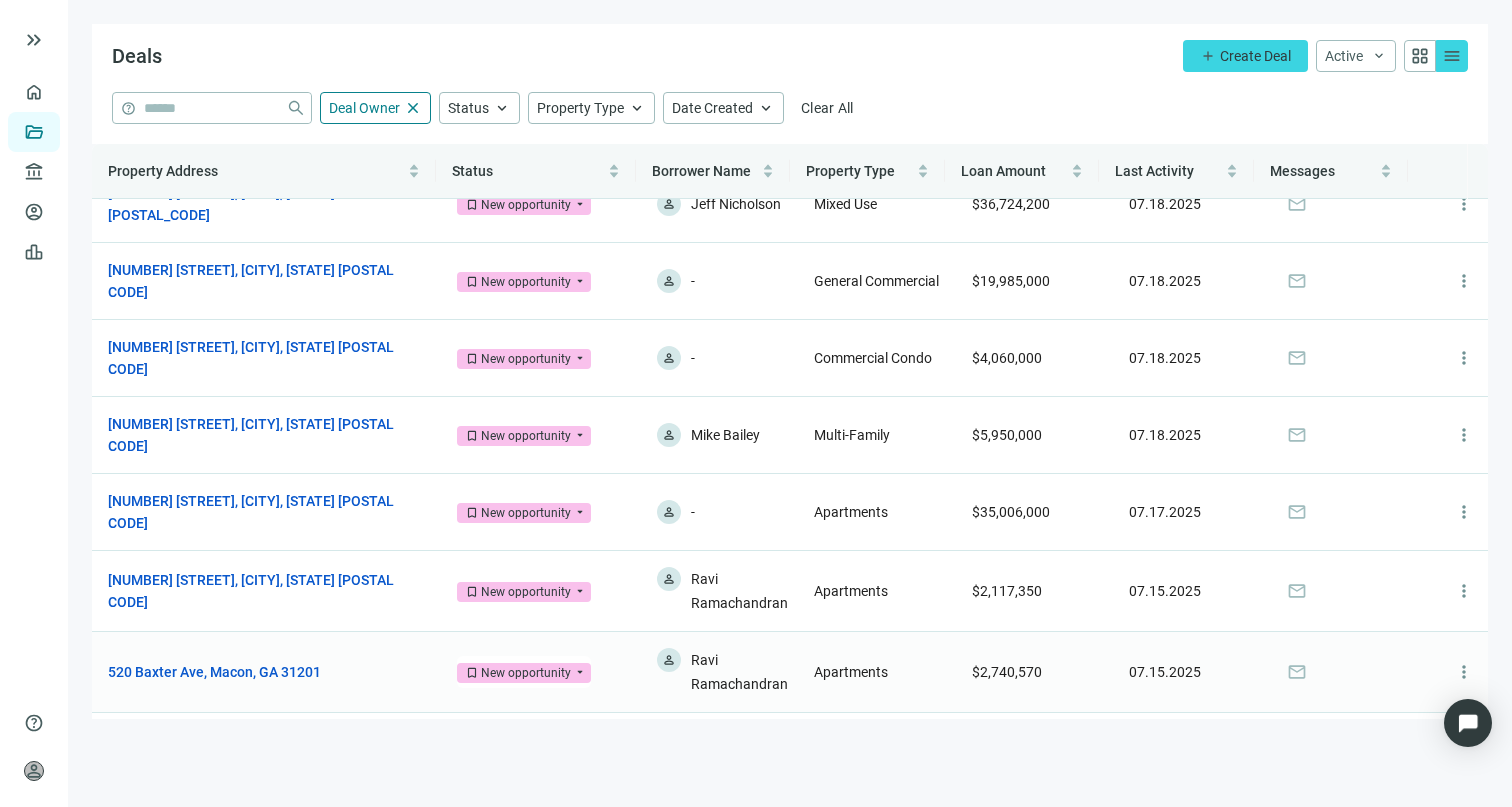 scroll, scrollTop: 0, scrollLeft: 0, axis: both 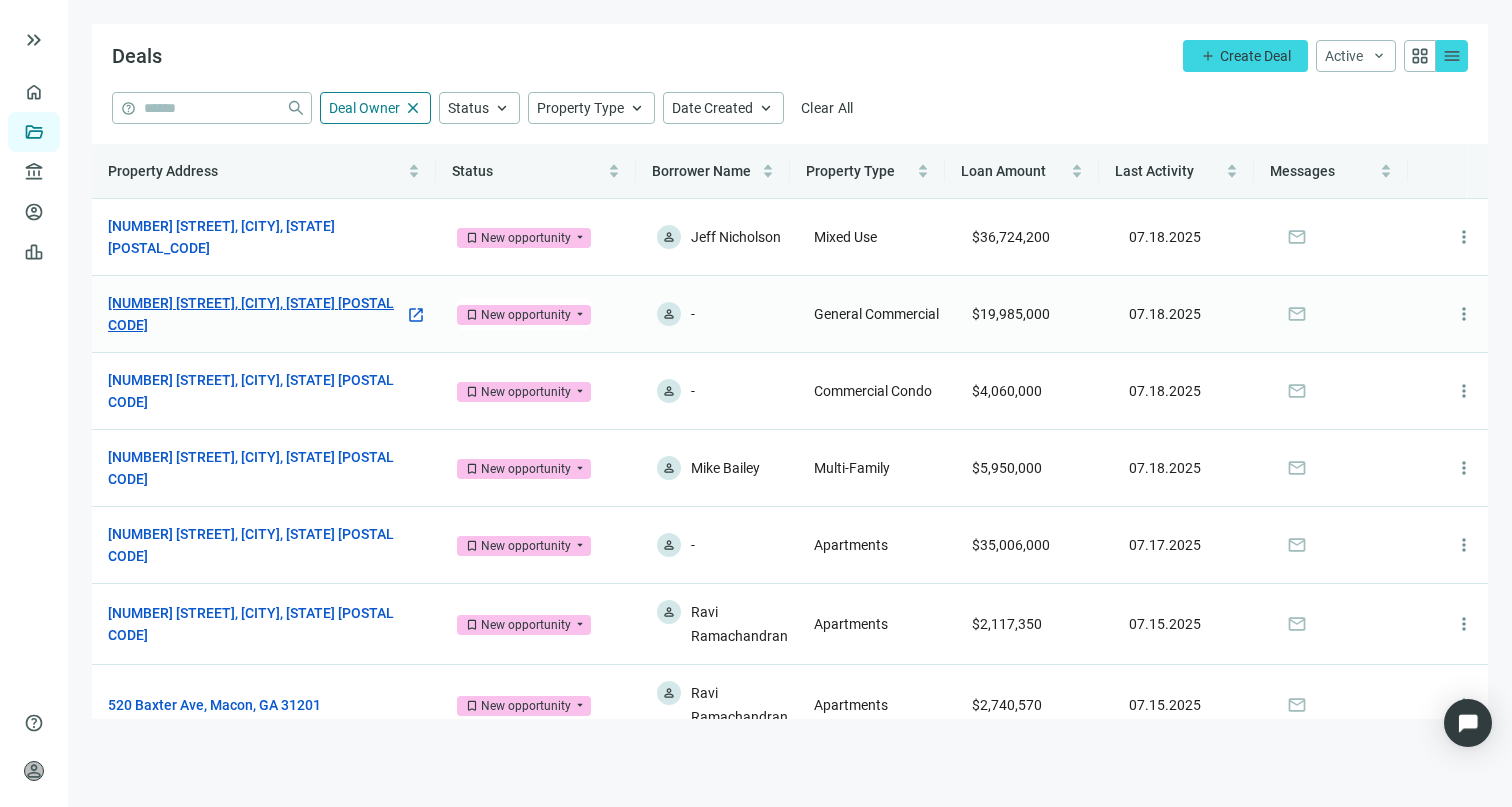 click on "[NUMBER] [STREET], [CITY], [STATE] [POSTAL CODE]" at bounding box center [256, 314] 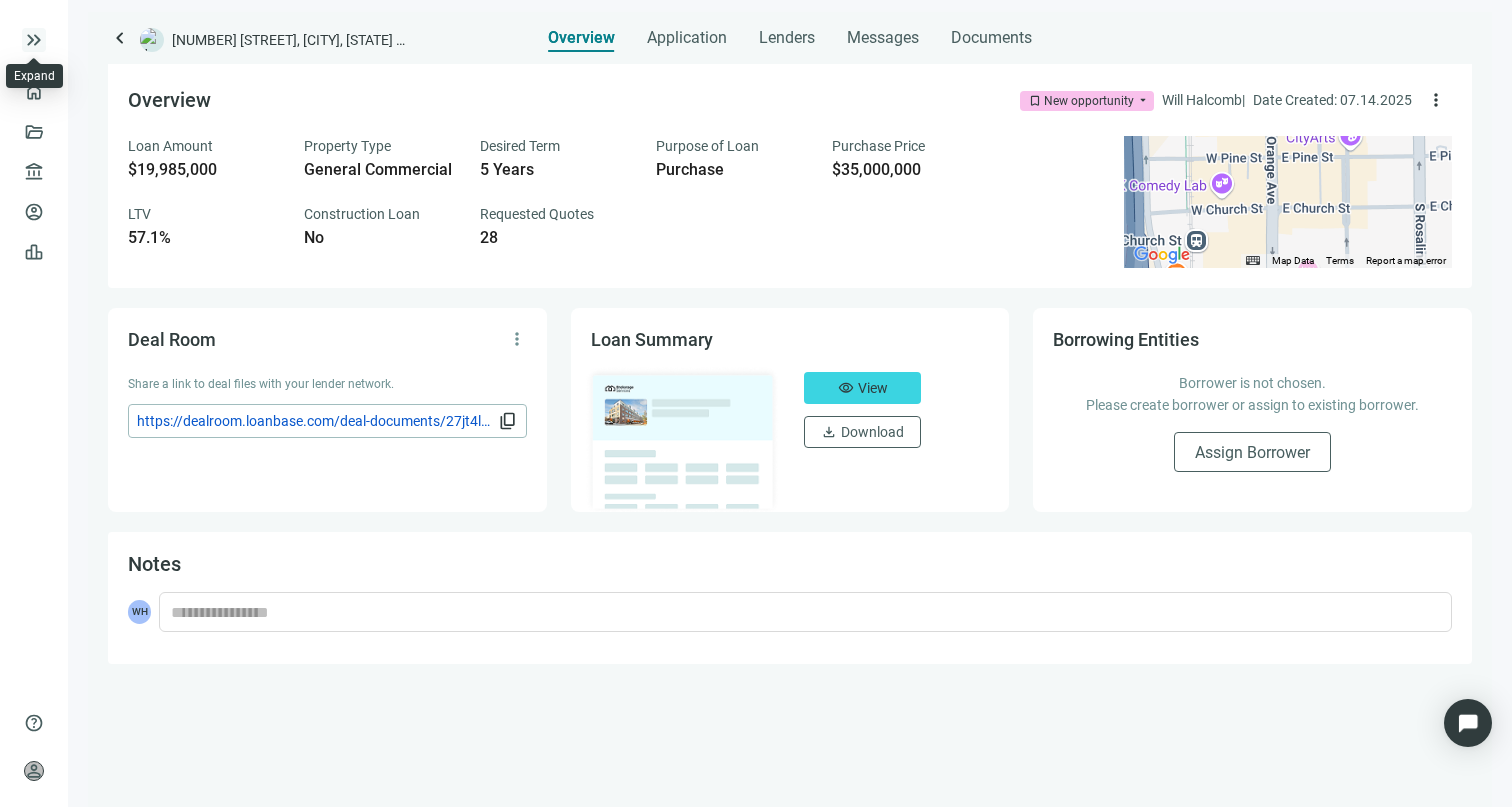 click on "keyboard_double_arrow_right" at bounding box center [34, 40] 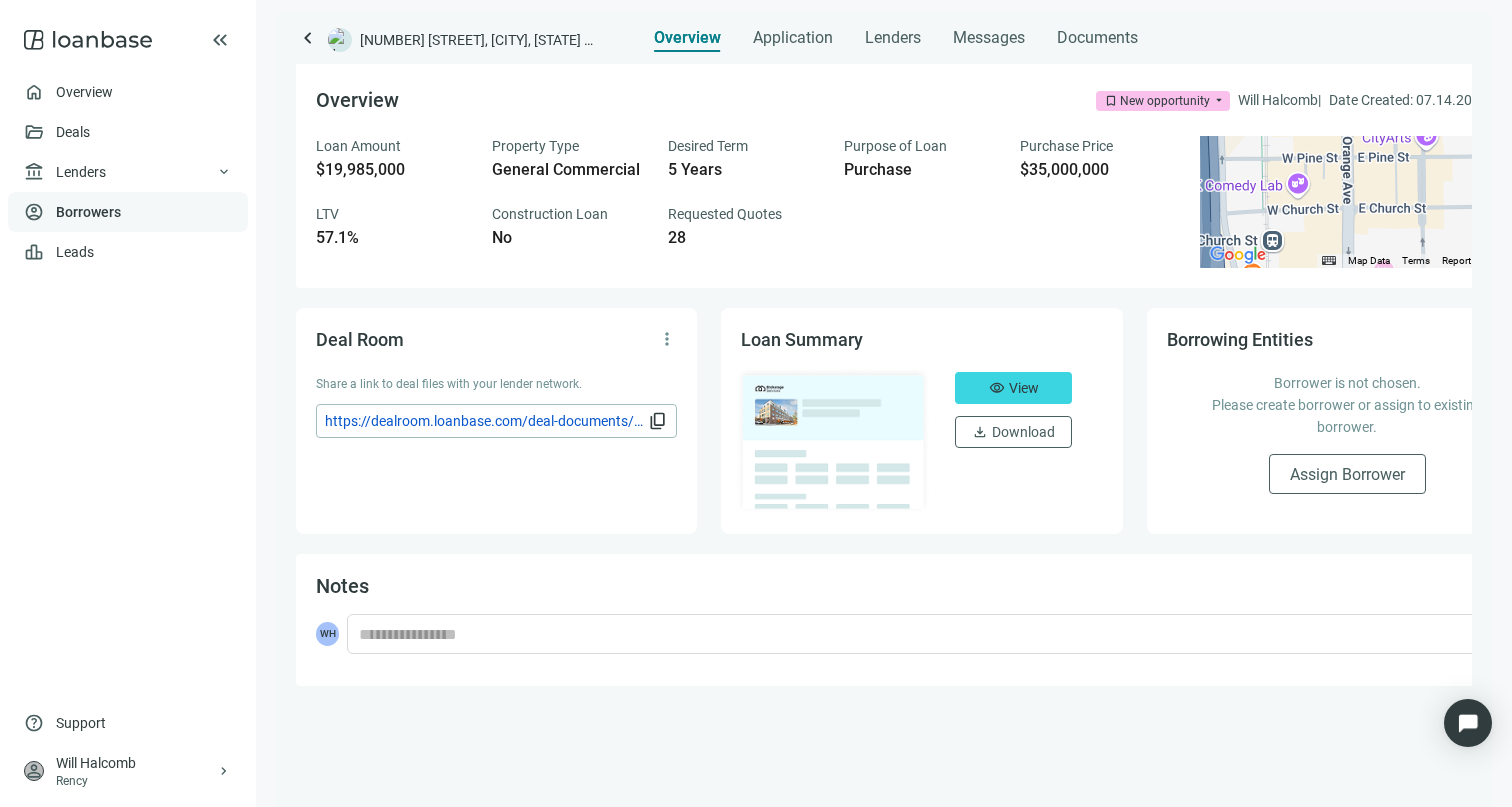click on "Borrowers" at bounding box center (88, 212) 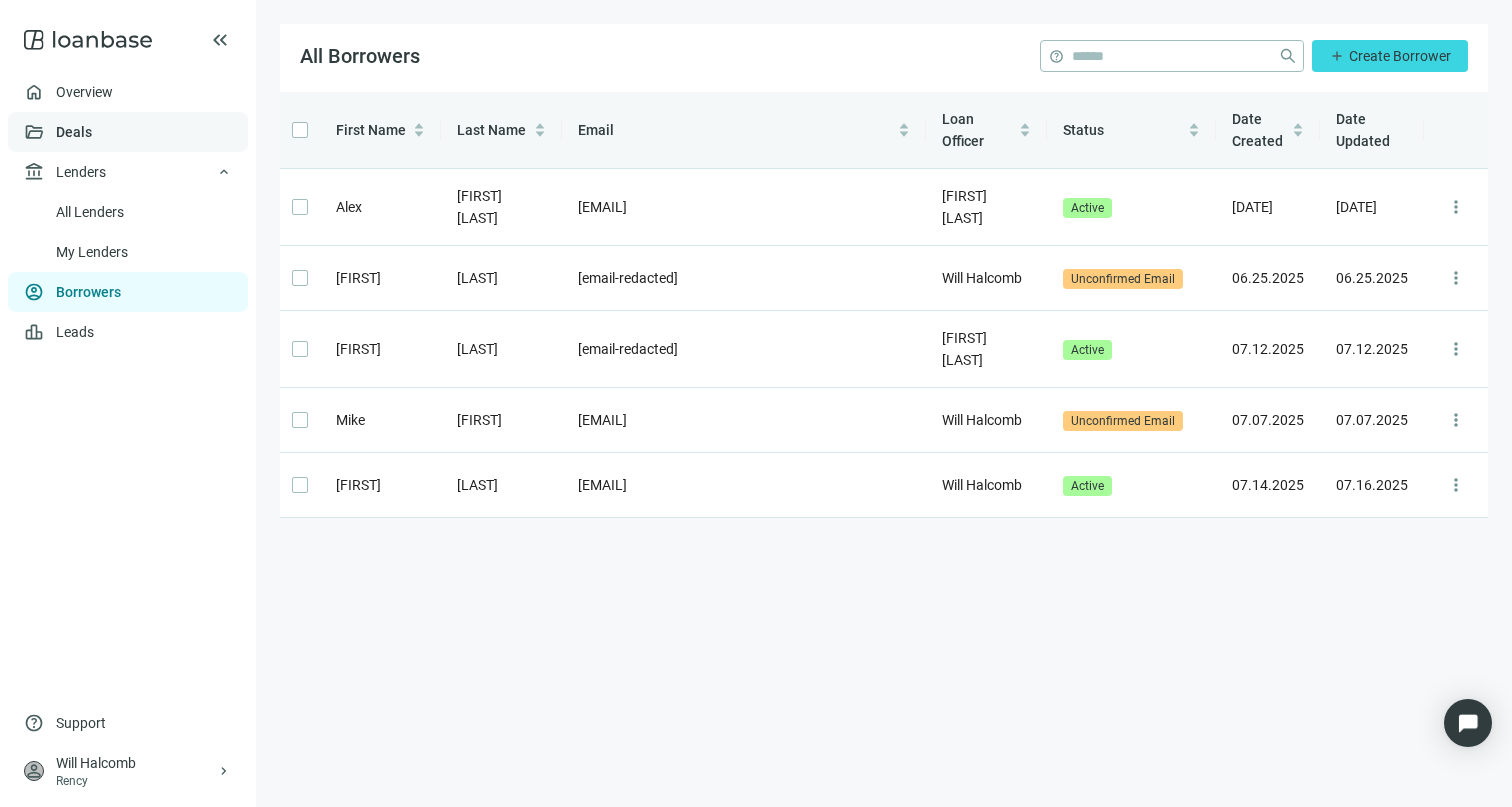 click on "Deals" at bounding box center (74, 132) 